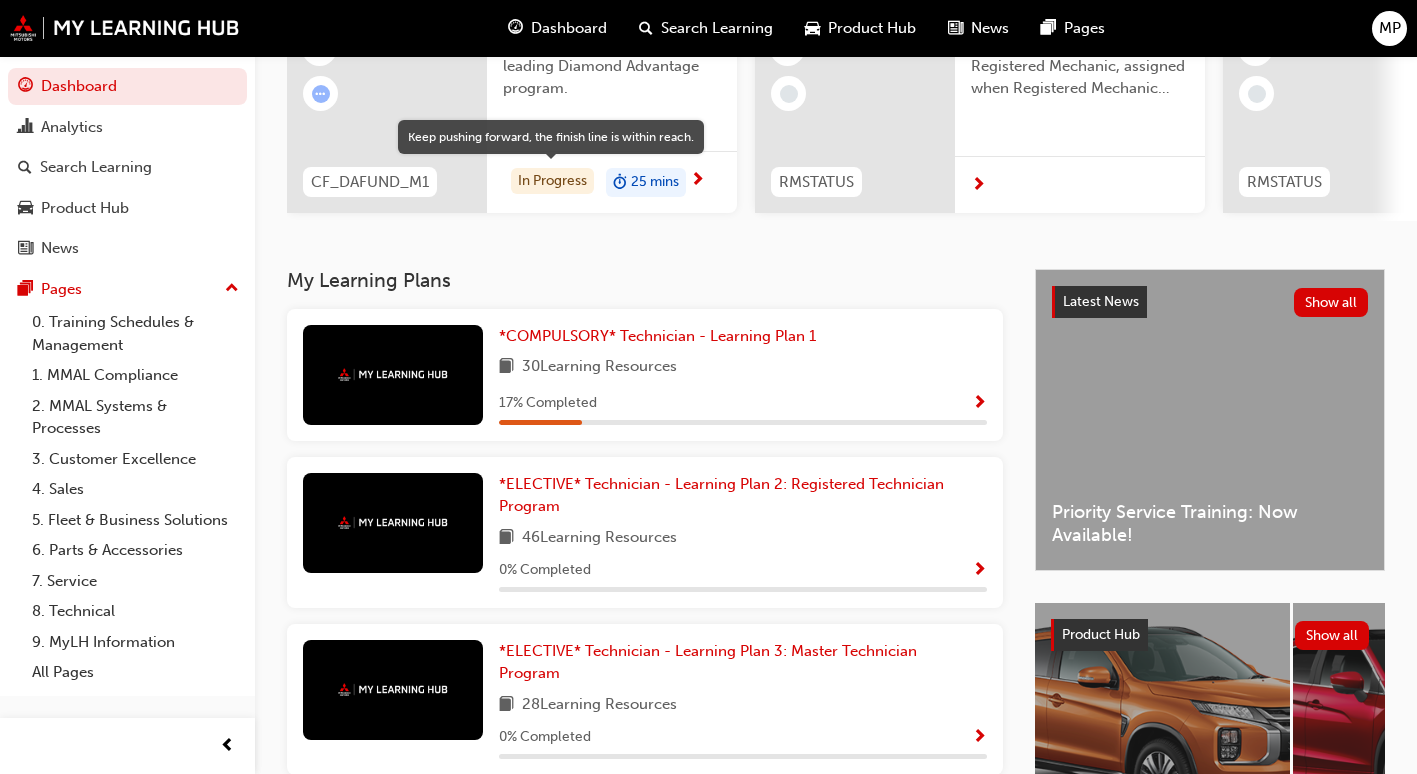 scroll, scrollTop: 241, scrollLeft: 0, axis: vertical 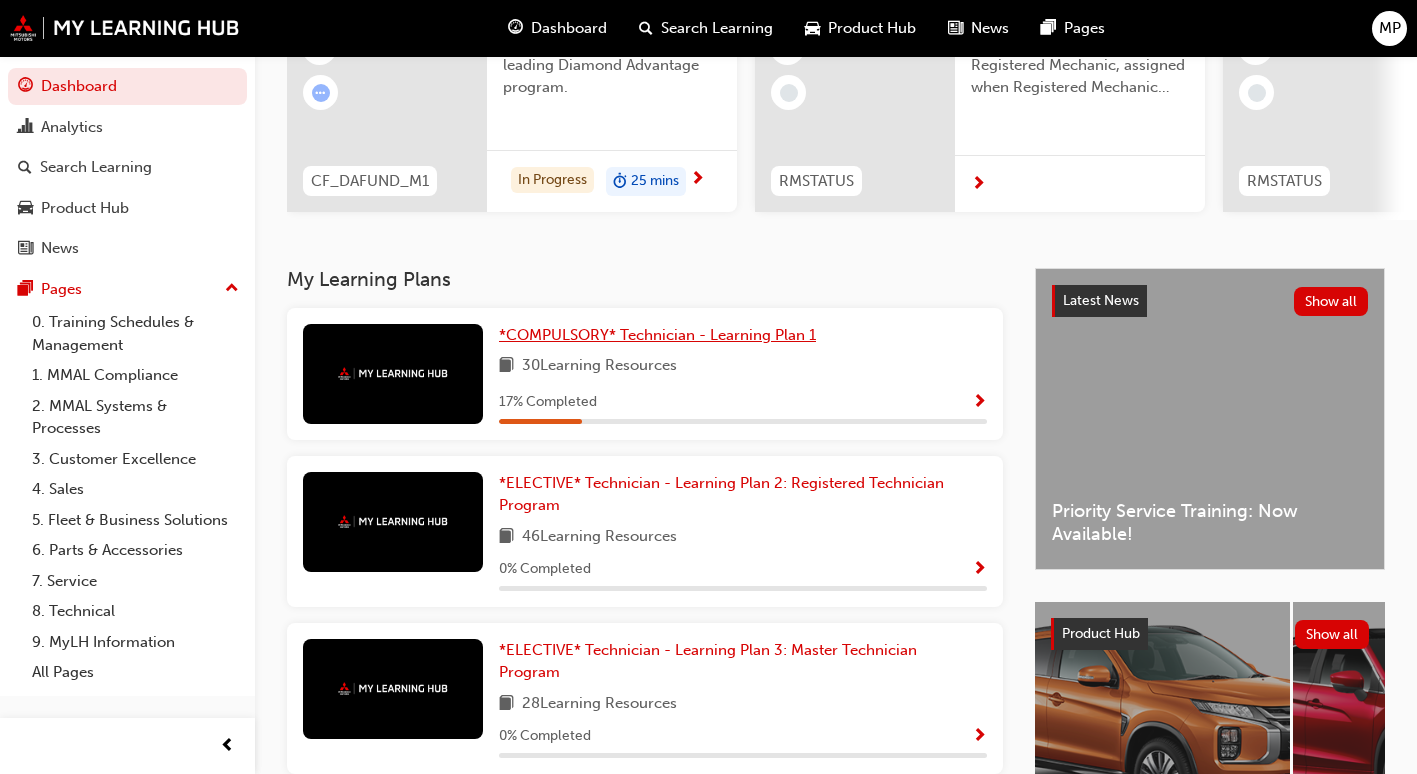 click on "*COMPULSORY* Technician - Learning Plan 1" at bounding box center (657, 335) 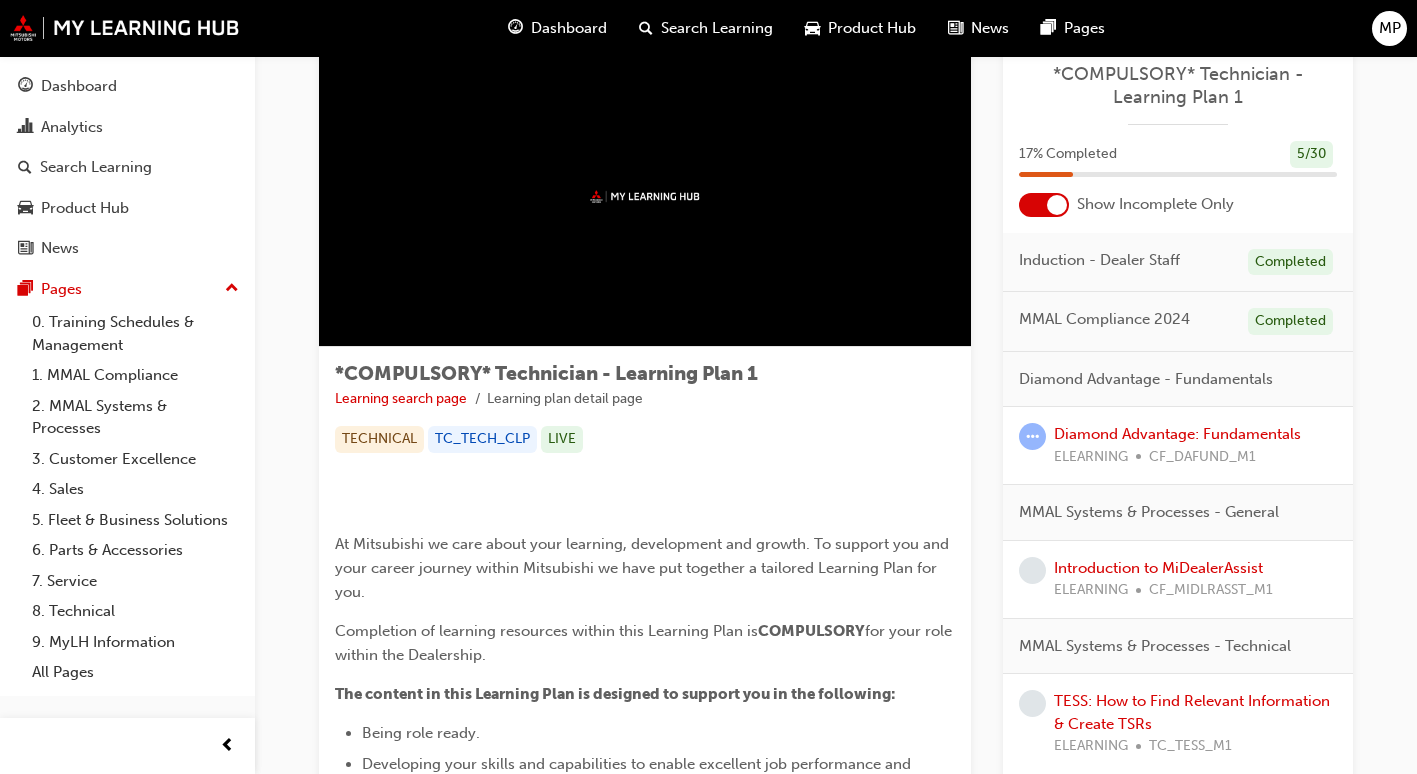 scroll, scrollTop: 43, scrollLeft: 0, axis: vertical 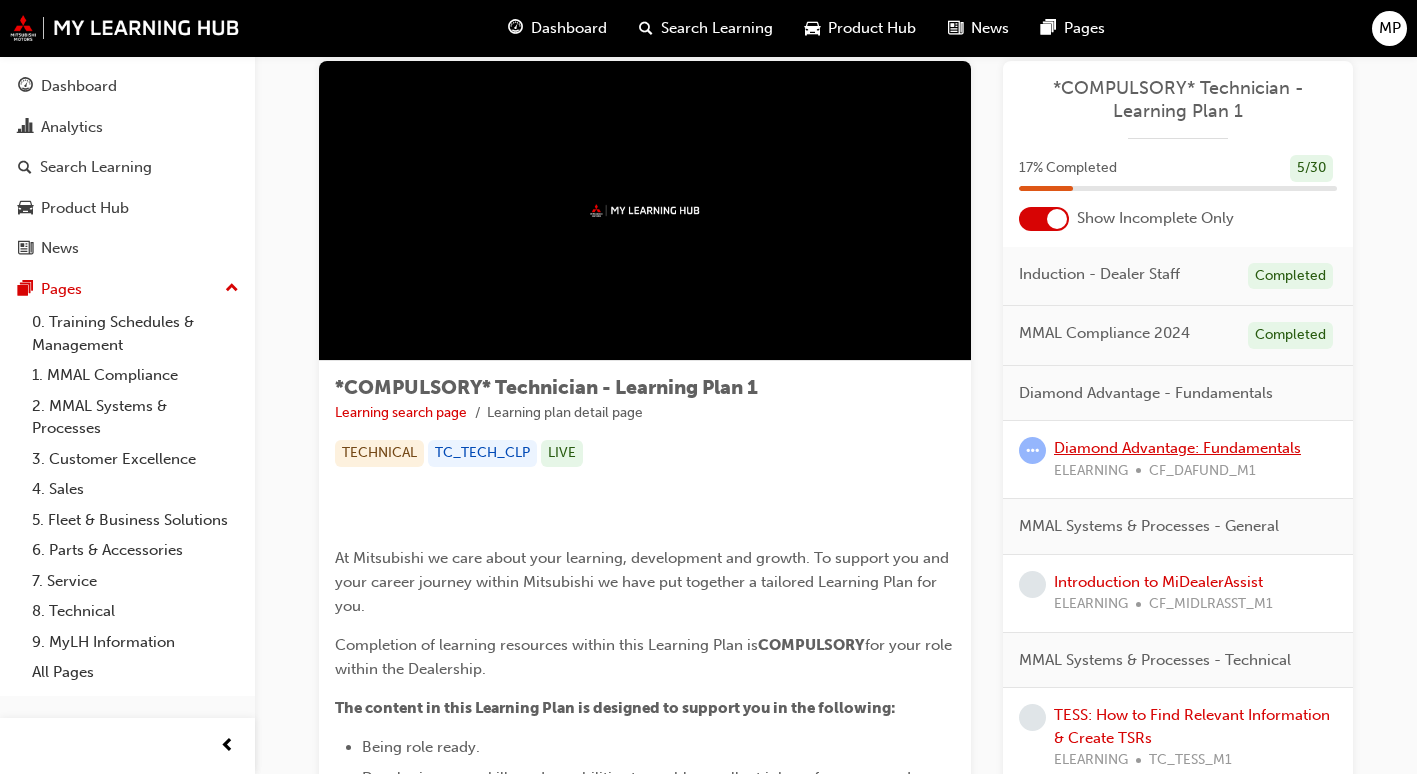 click on "Diamond Advantage: Fundamentals" at bounding box center (1177, 448) 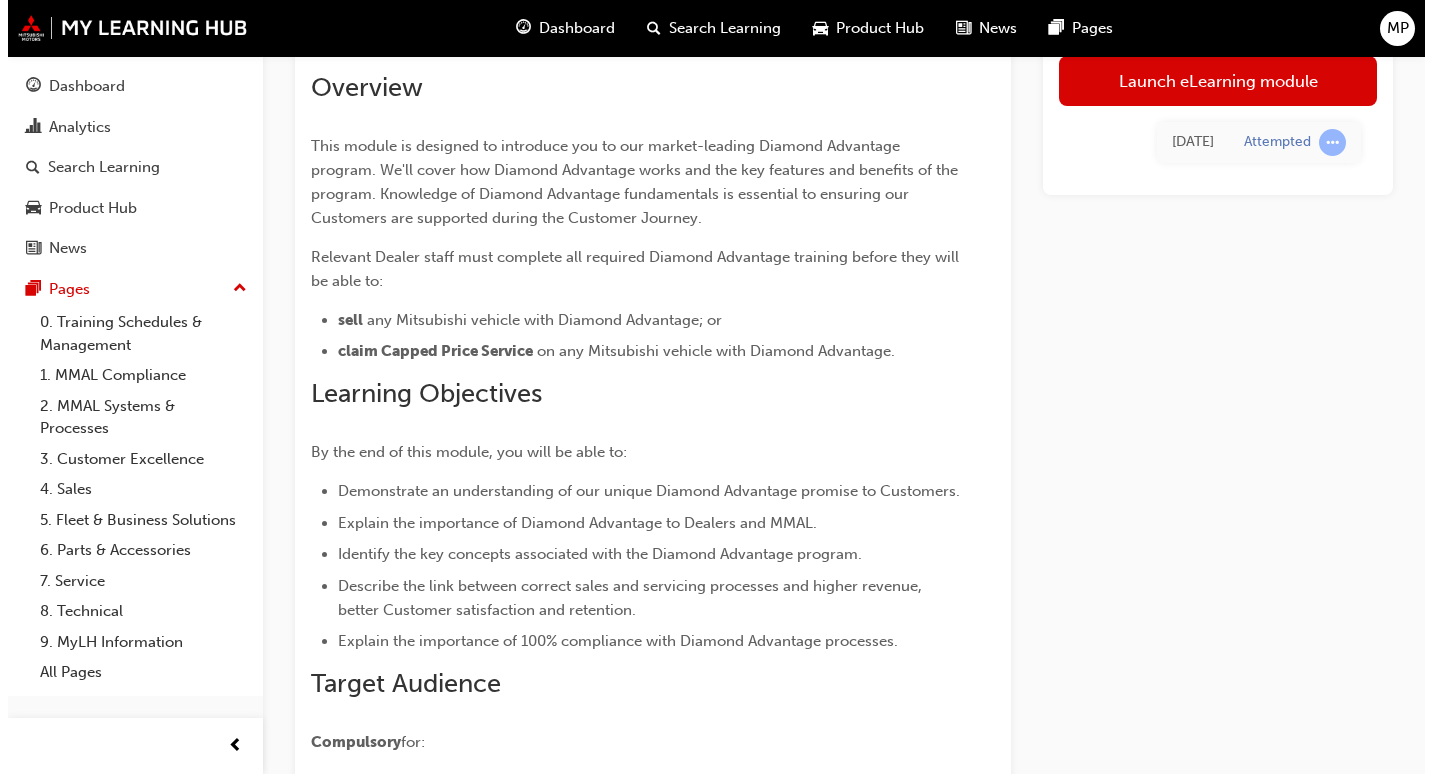 scroll, scrollTop: 0, scrollLeft: 0, axis: both 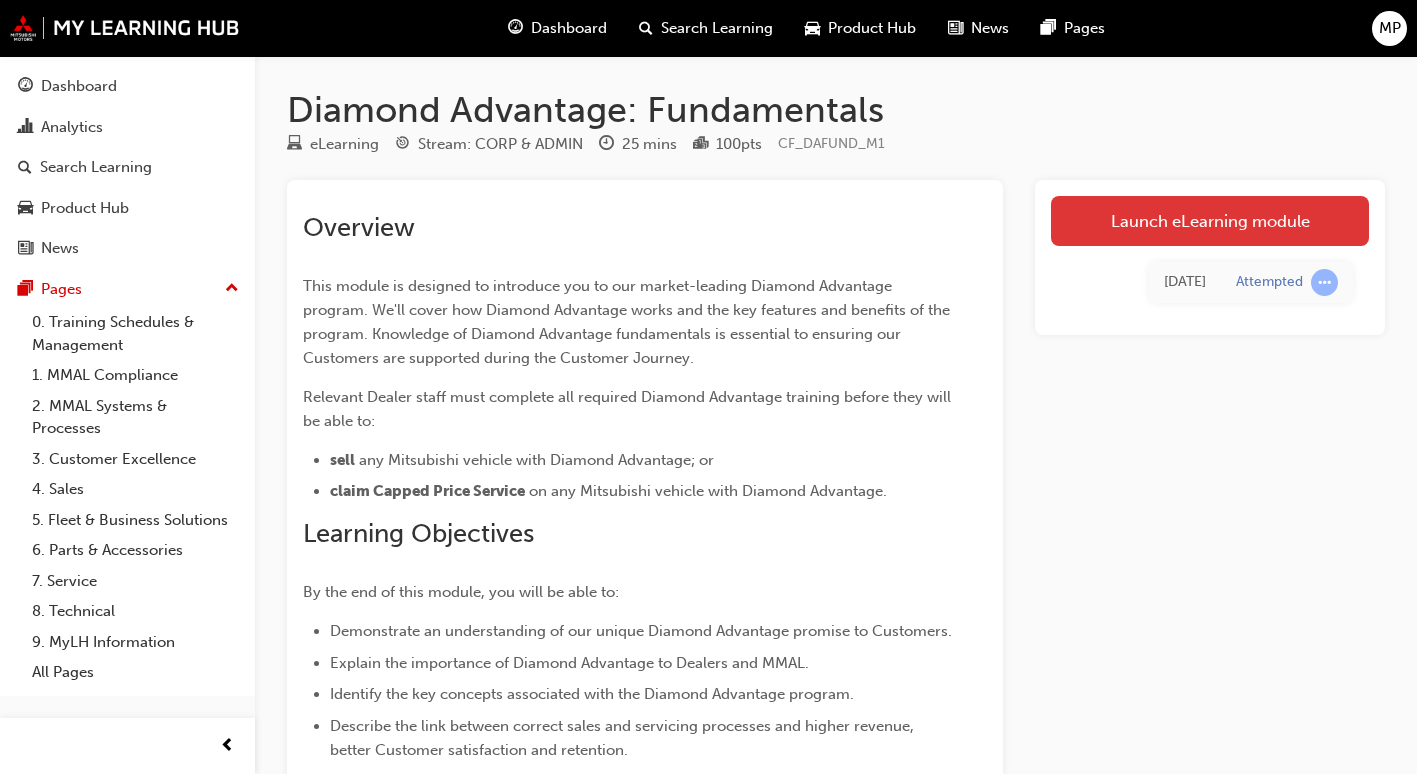 click on "Launch eLearning module" at bounding box center [1210, 221] 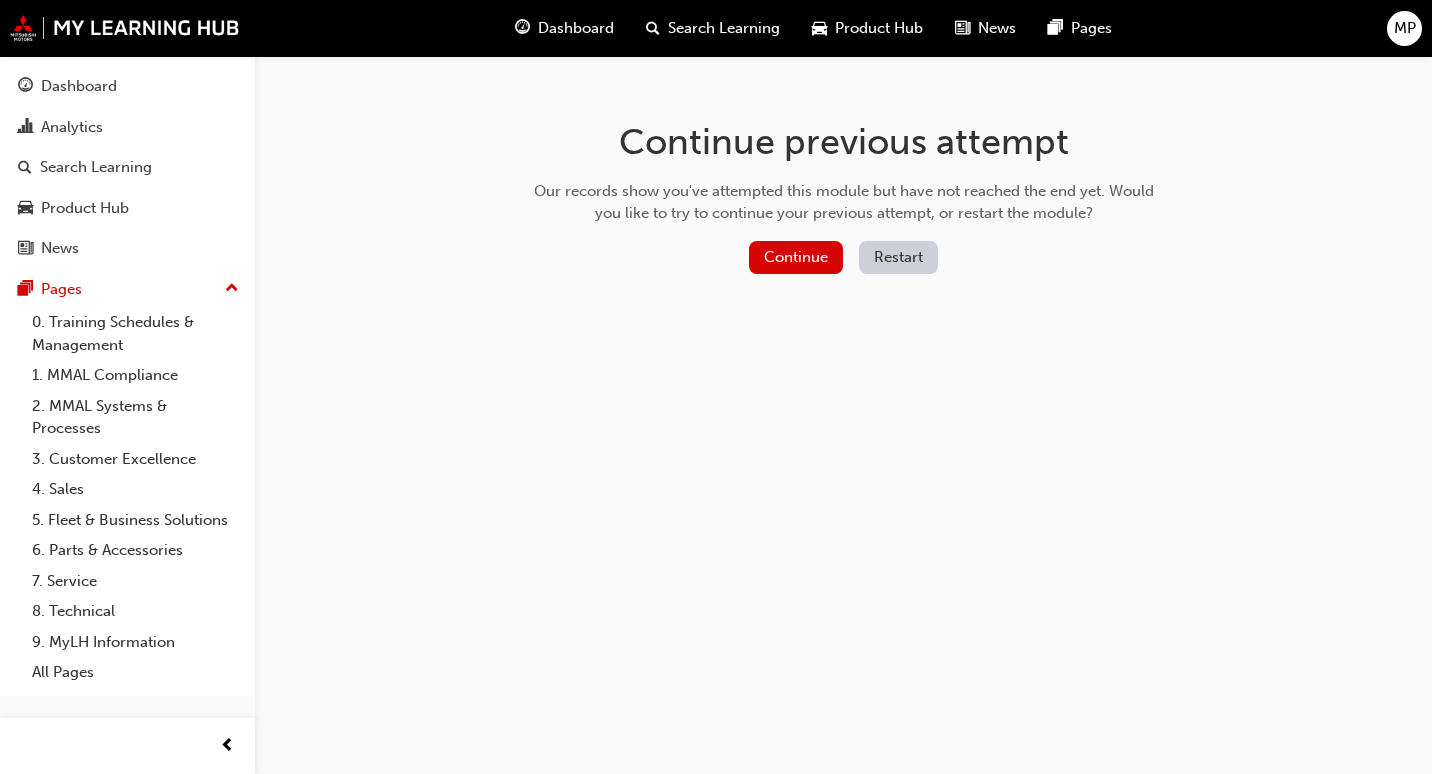 click on "Continue previous attempt Our records show you've attempted this module but have not reached the end yet. Would you like to try to continue your previous attempt, or restart the module? Continue Restart" at bounding box center [844, 201] 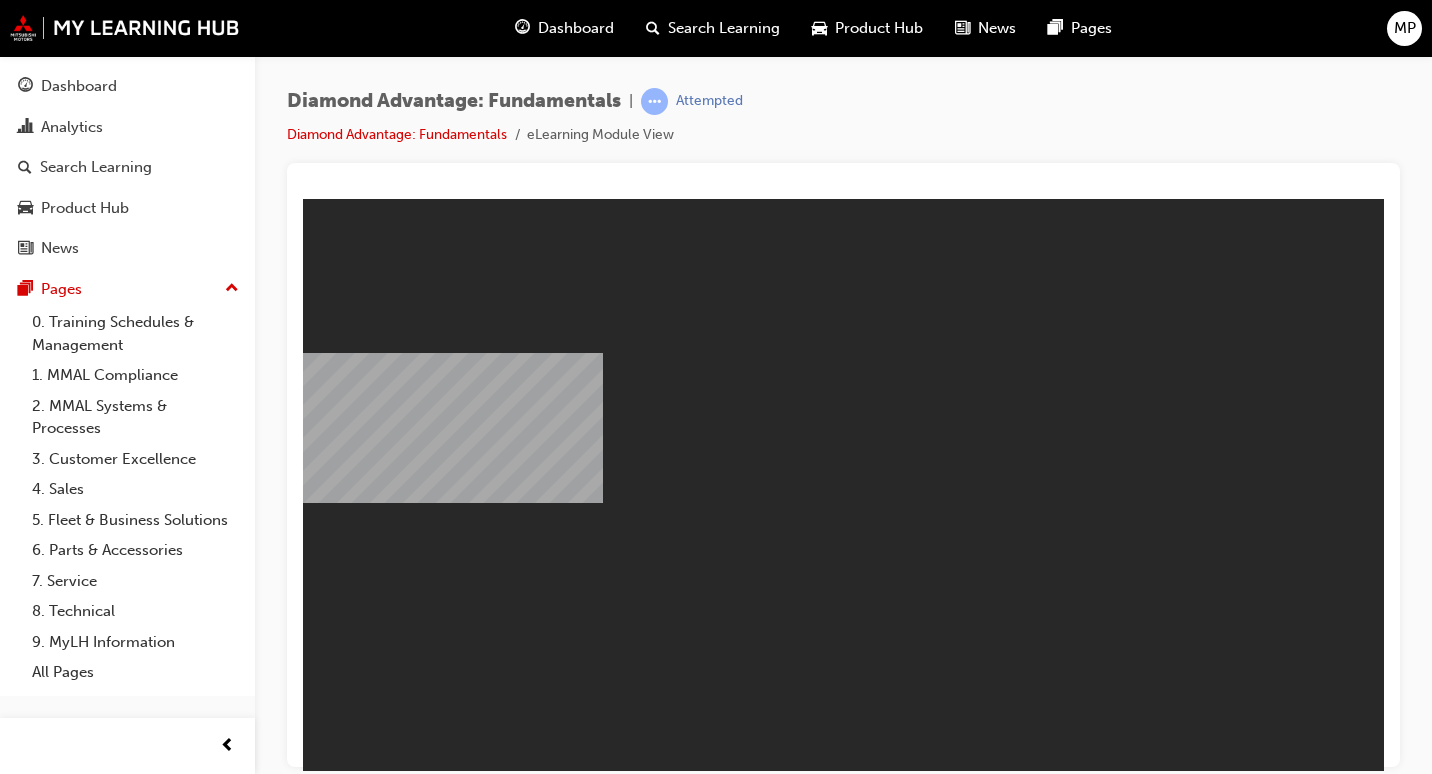 scroll, scrollTop: 0, scrollLeft: 0, axis: both 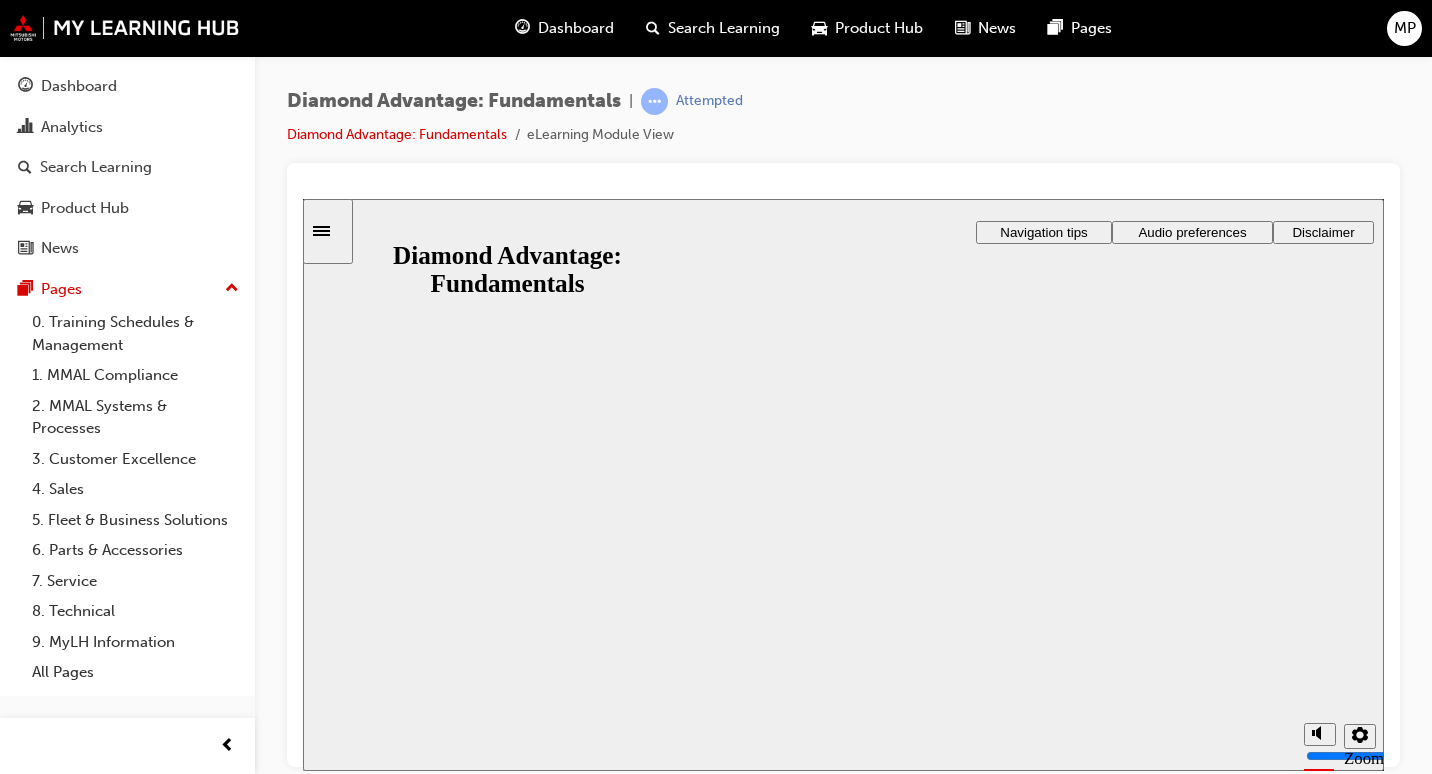 click on "Resume" at bounding box center [342, 945] 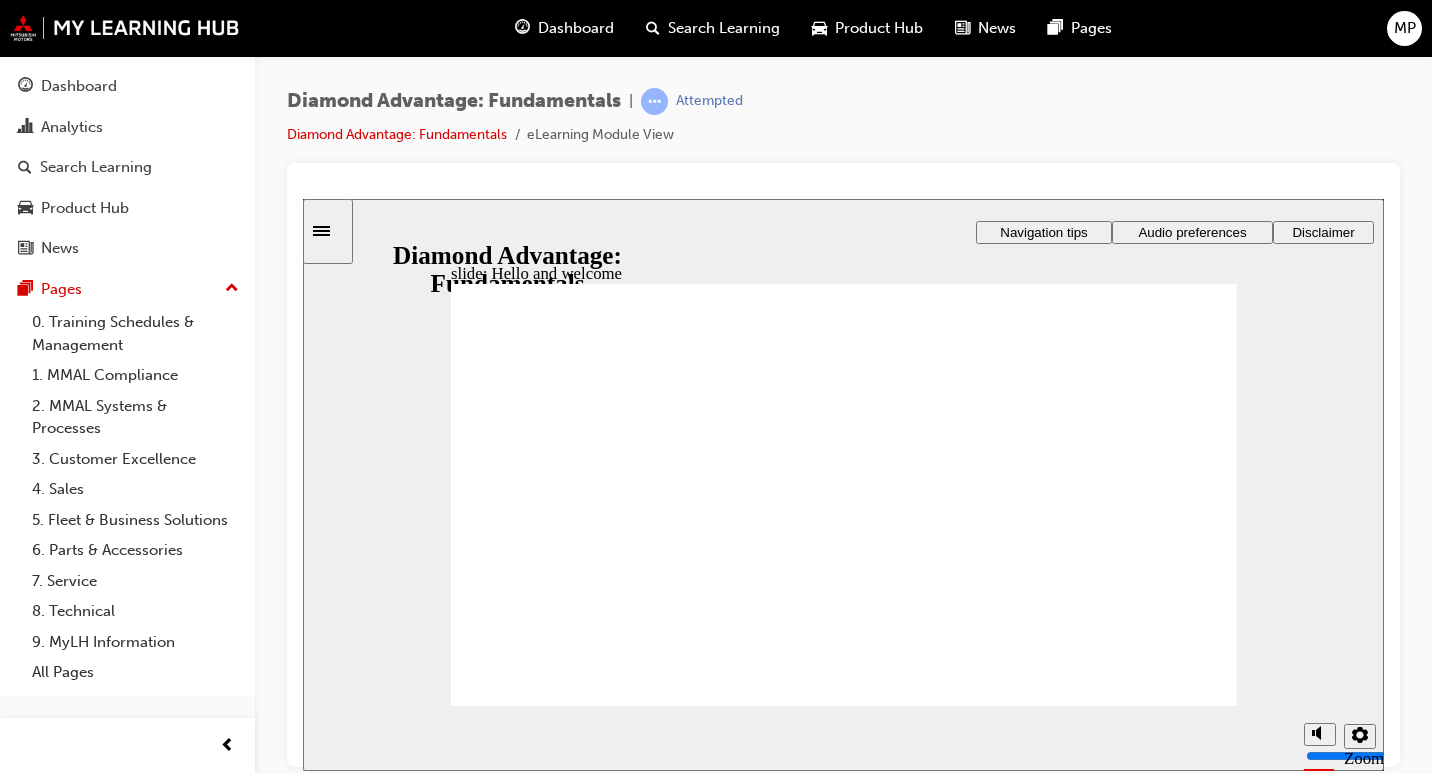 click 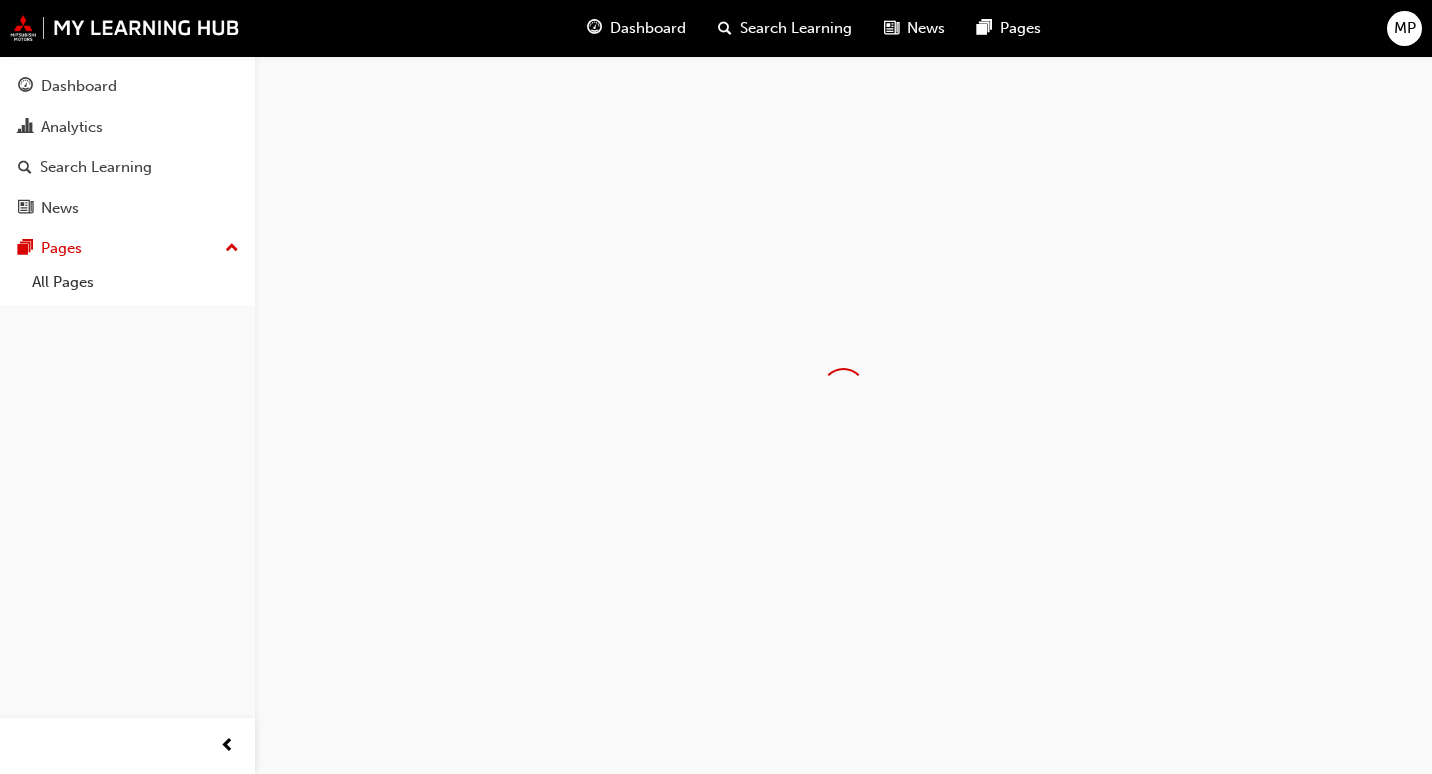 scroll, scrollTop: 0, scrollLeft: 0, axis: both 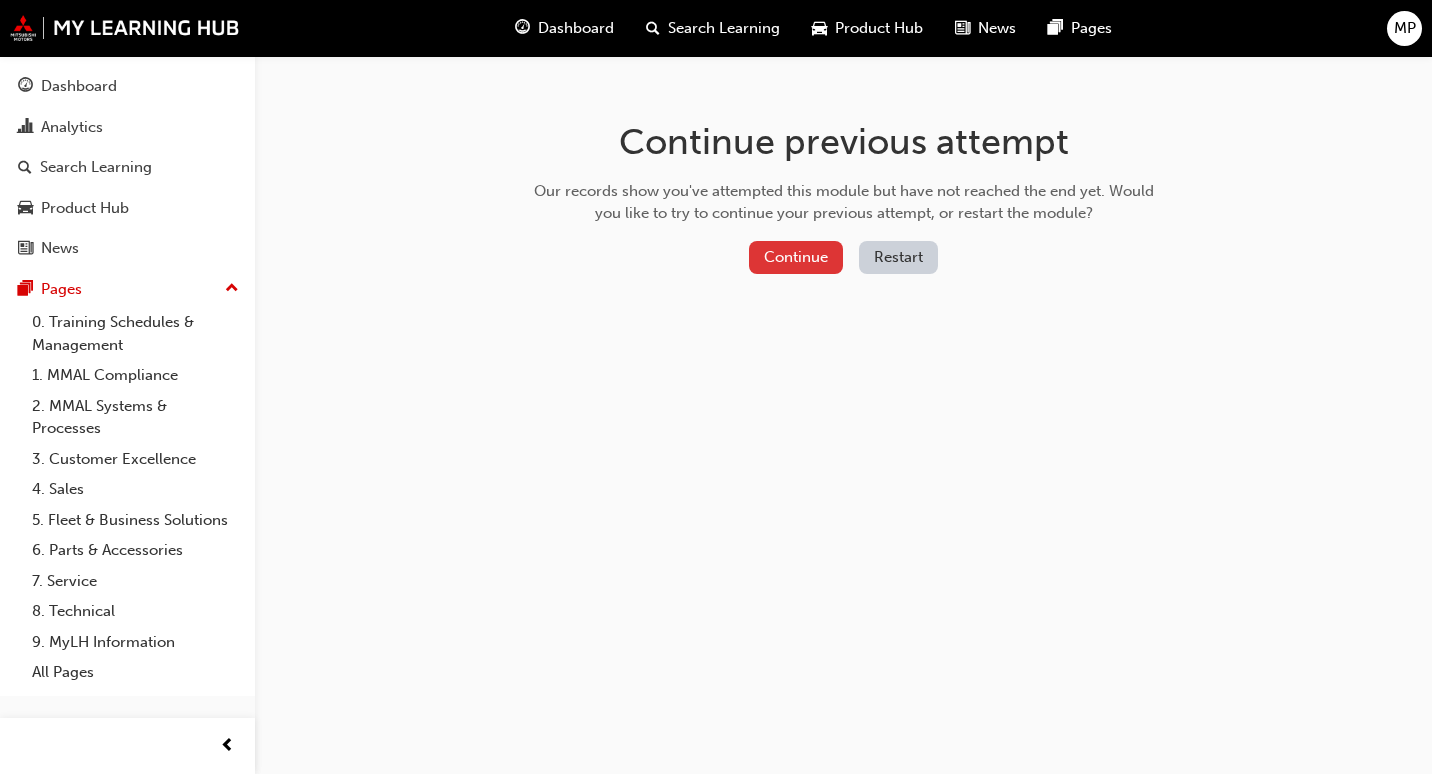 click on "Continue" at bounding box center (796, 257) 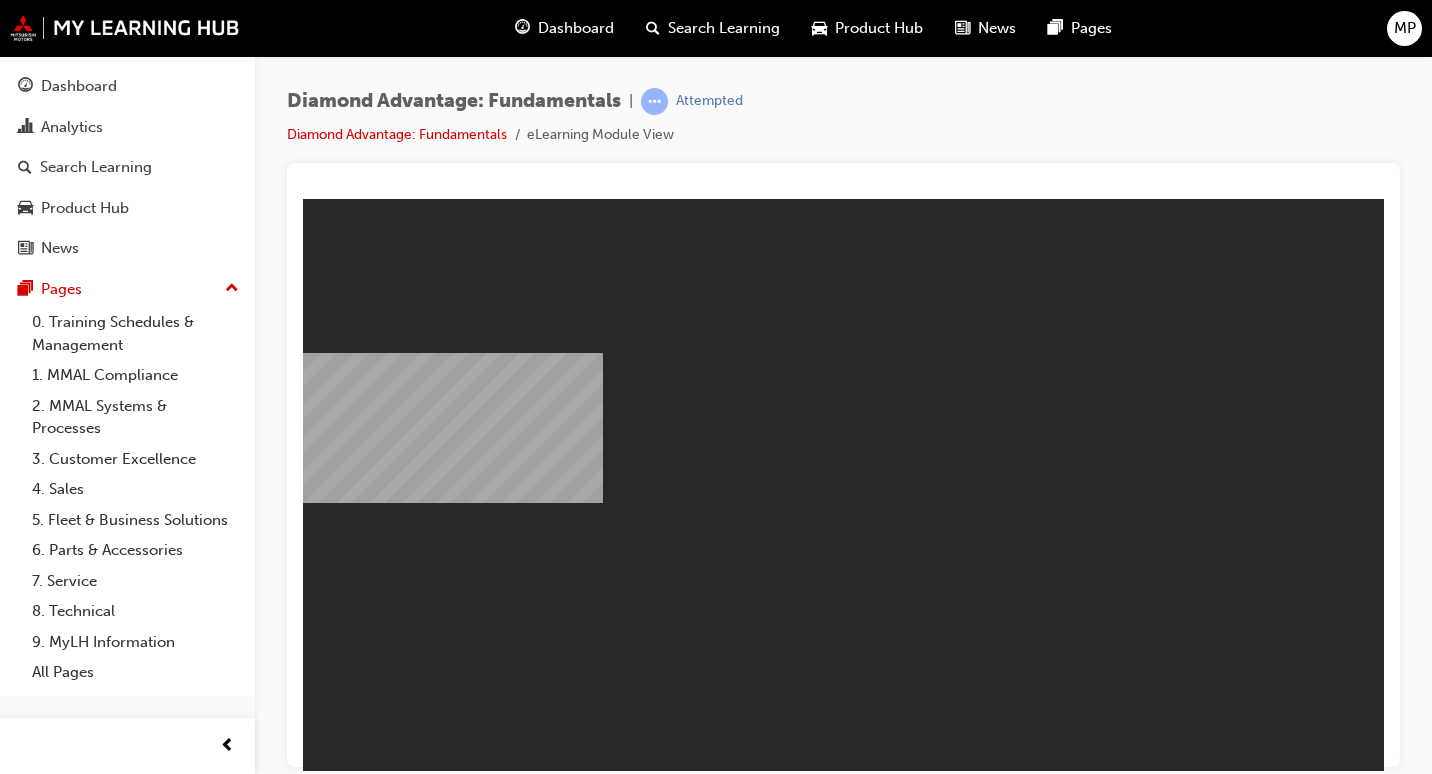 scroll, scrollTop: 0, scrollLeft: 0, axis: both 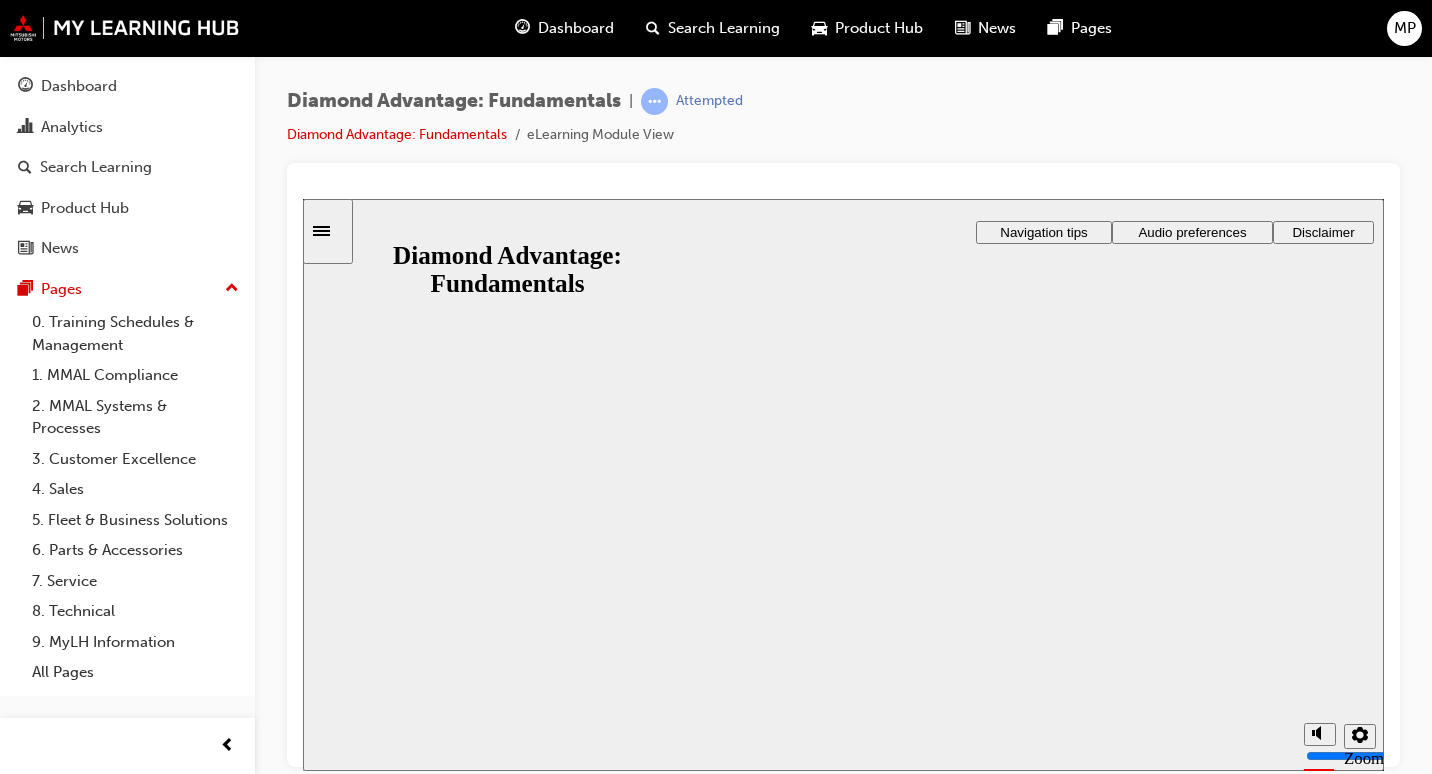click on "Resume" at bounding box center [342, 945] 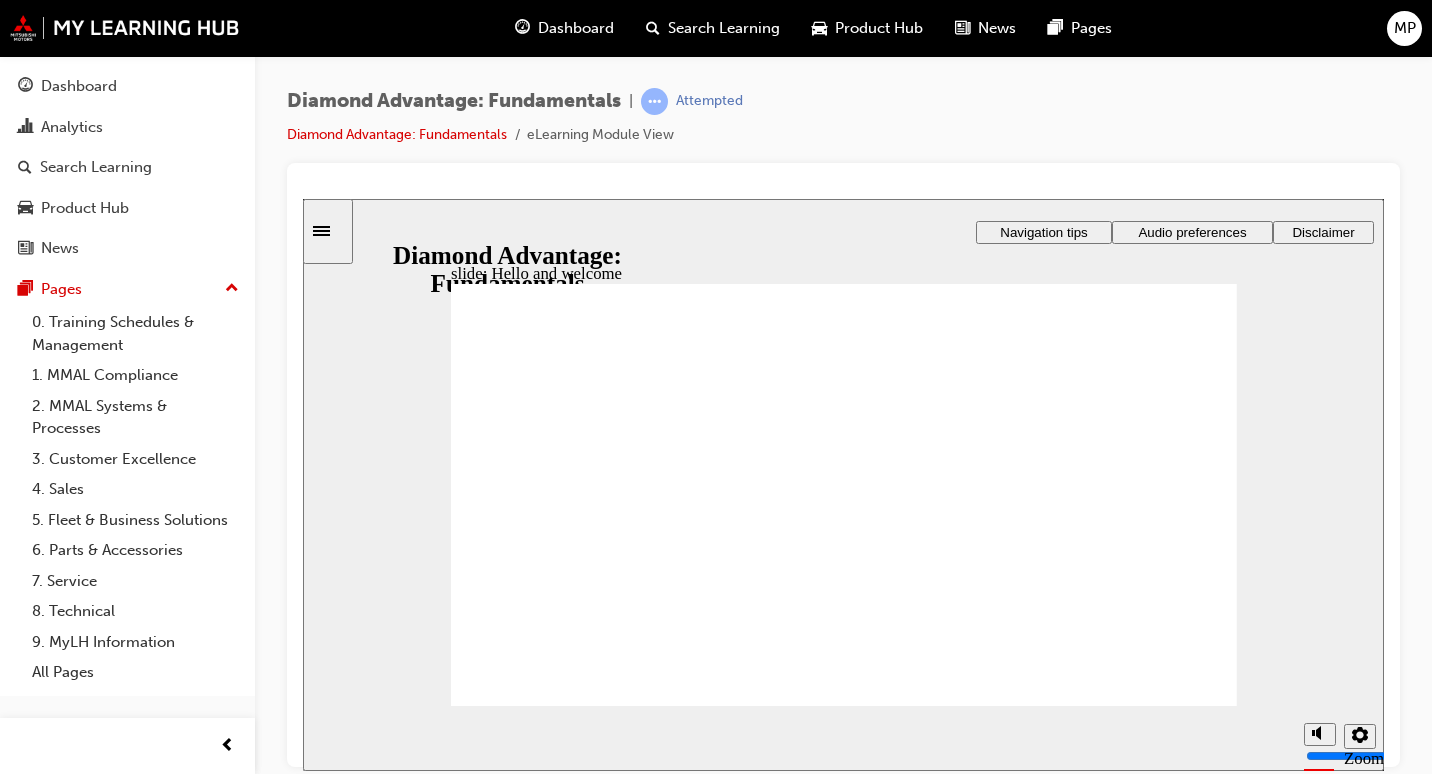click 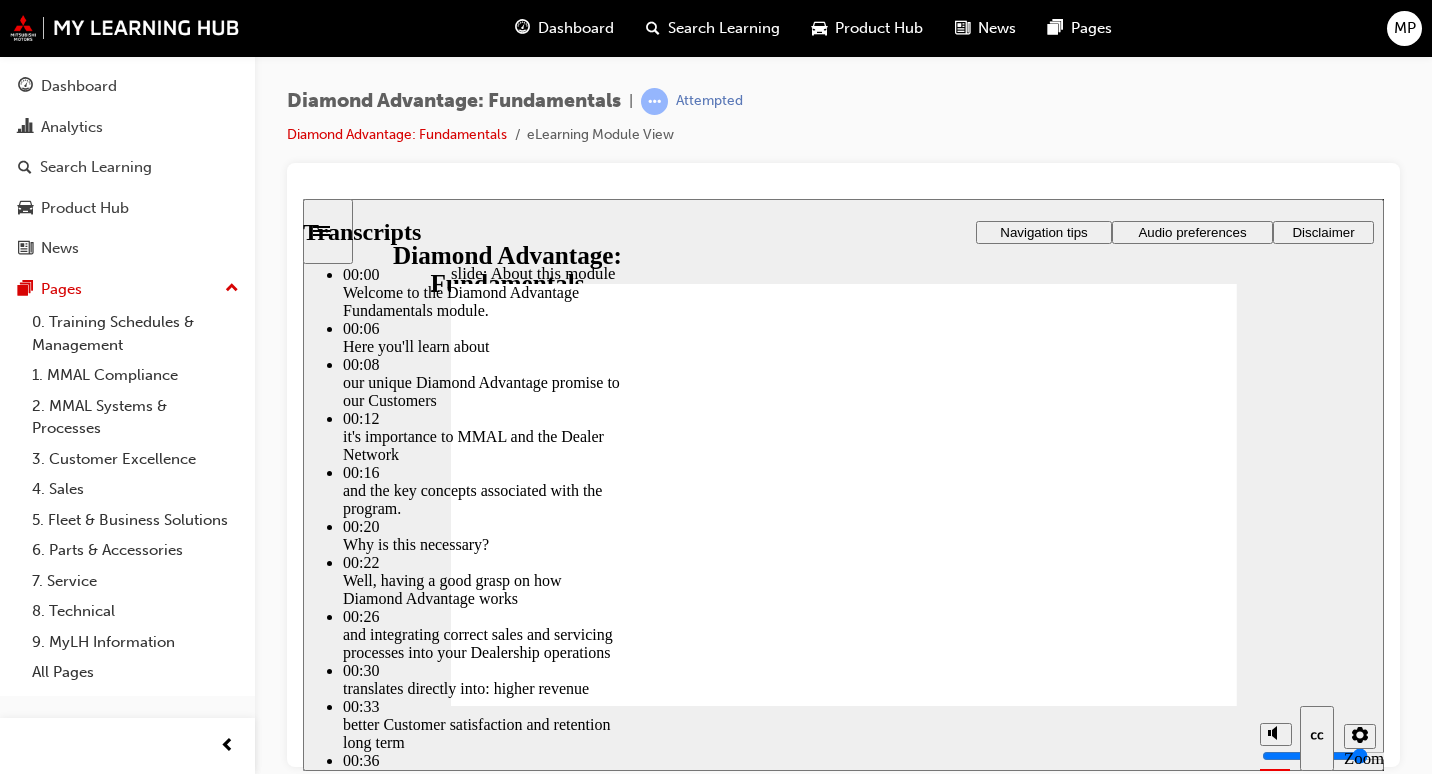 type on "45" 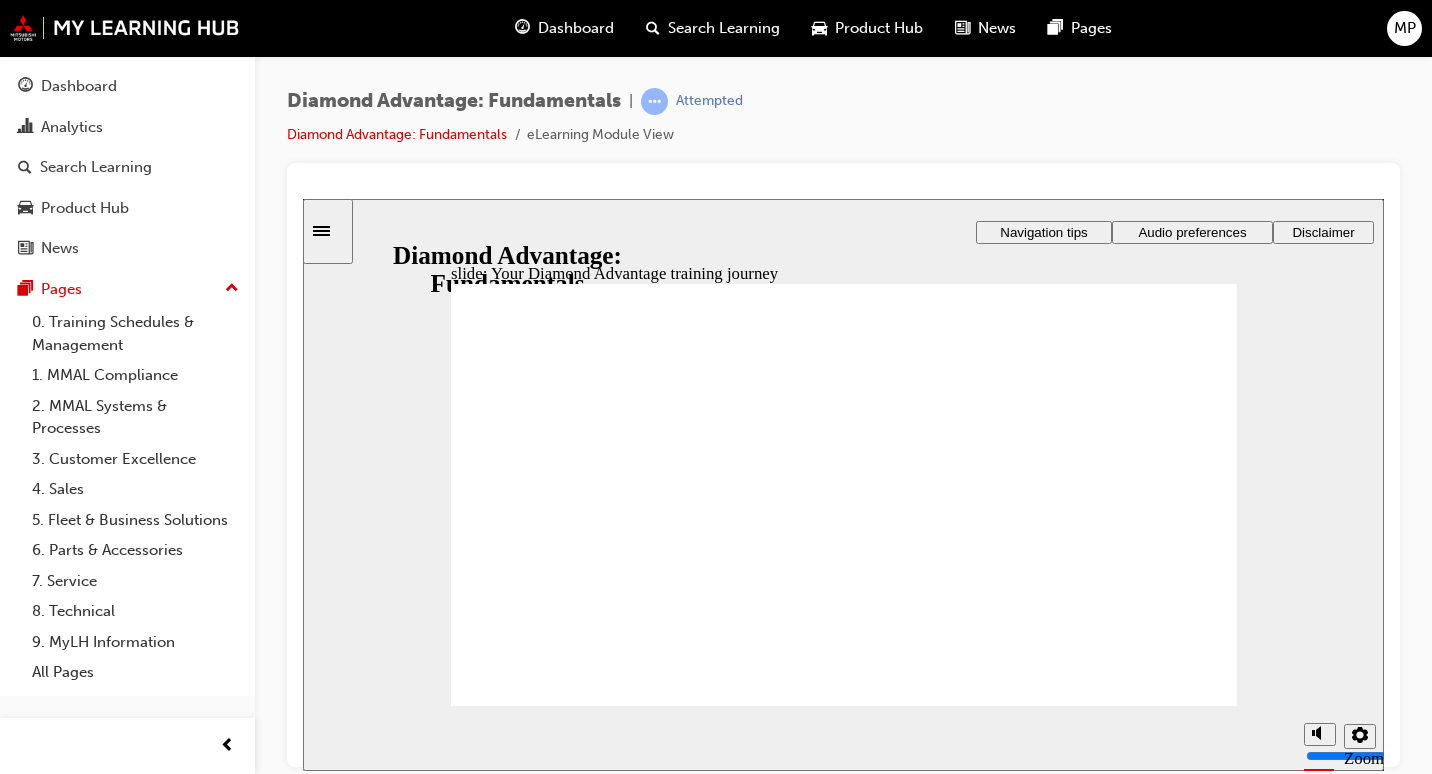 click 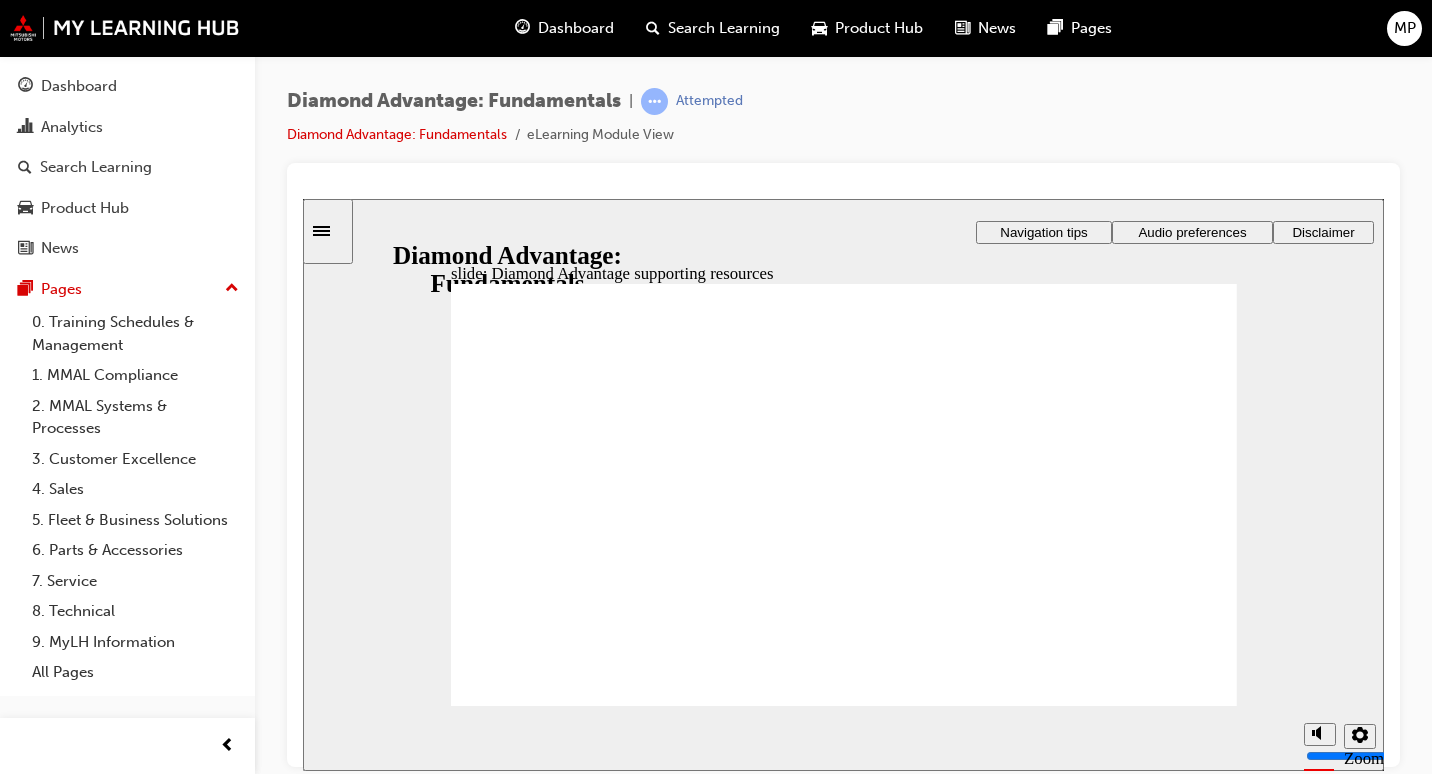 click 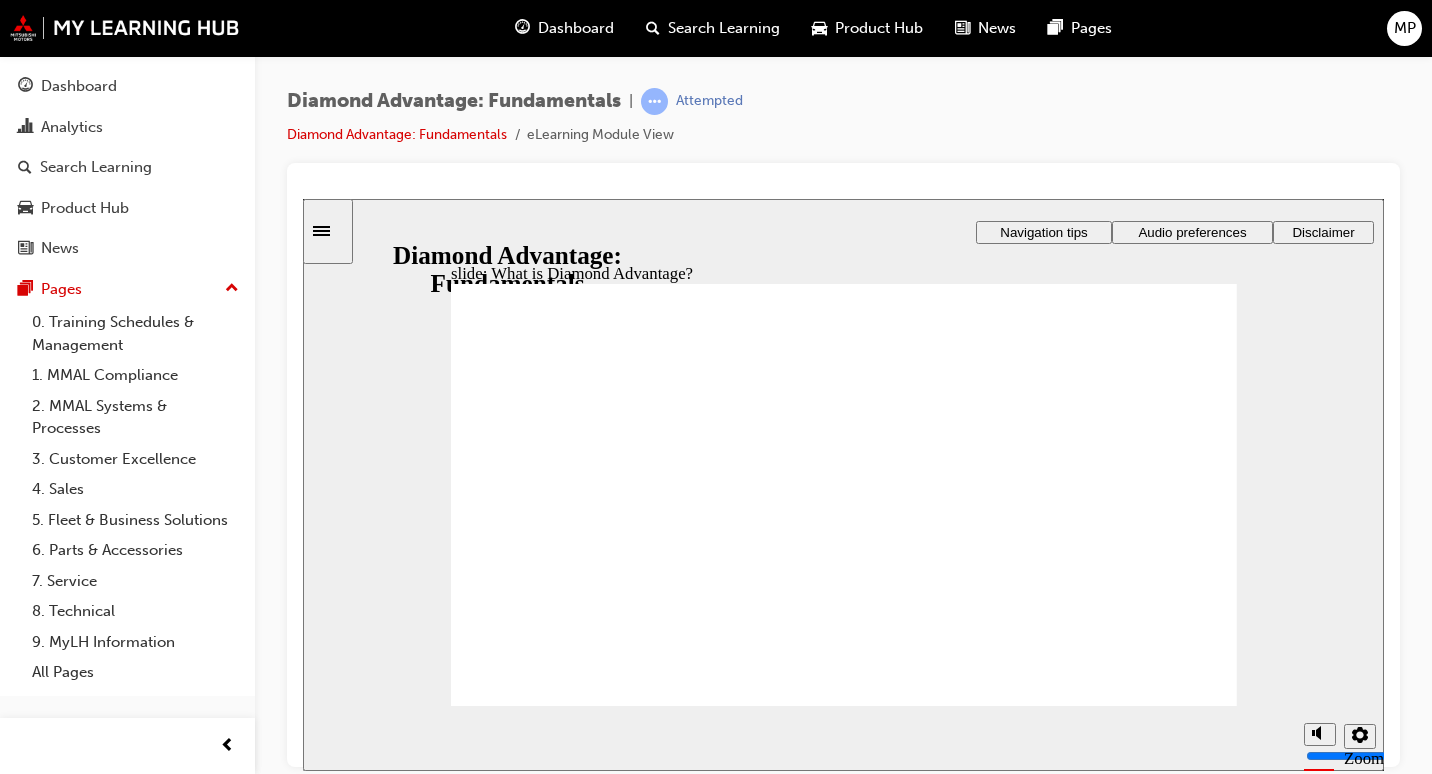 click 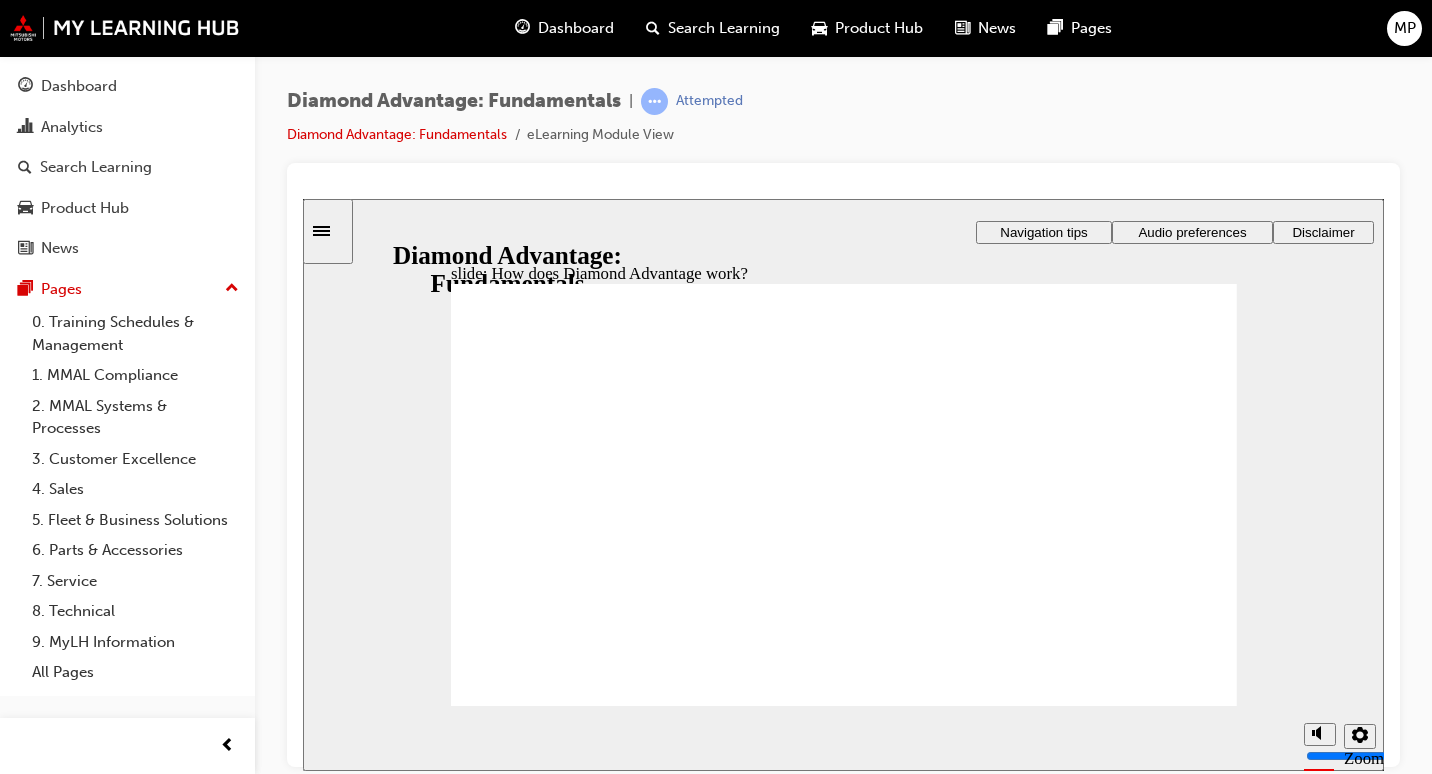 click 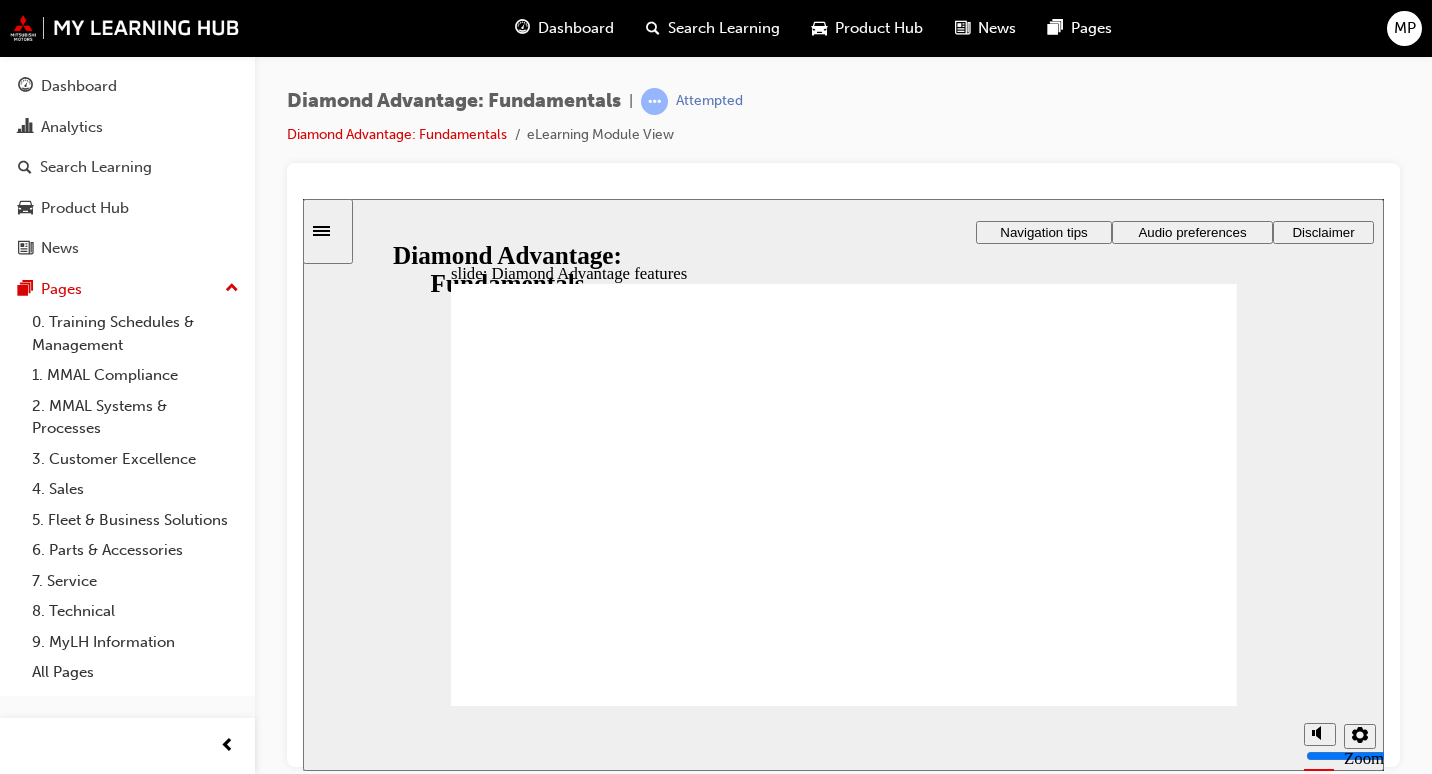click 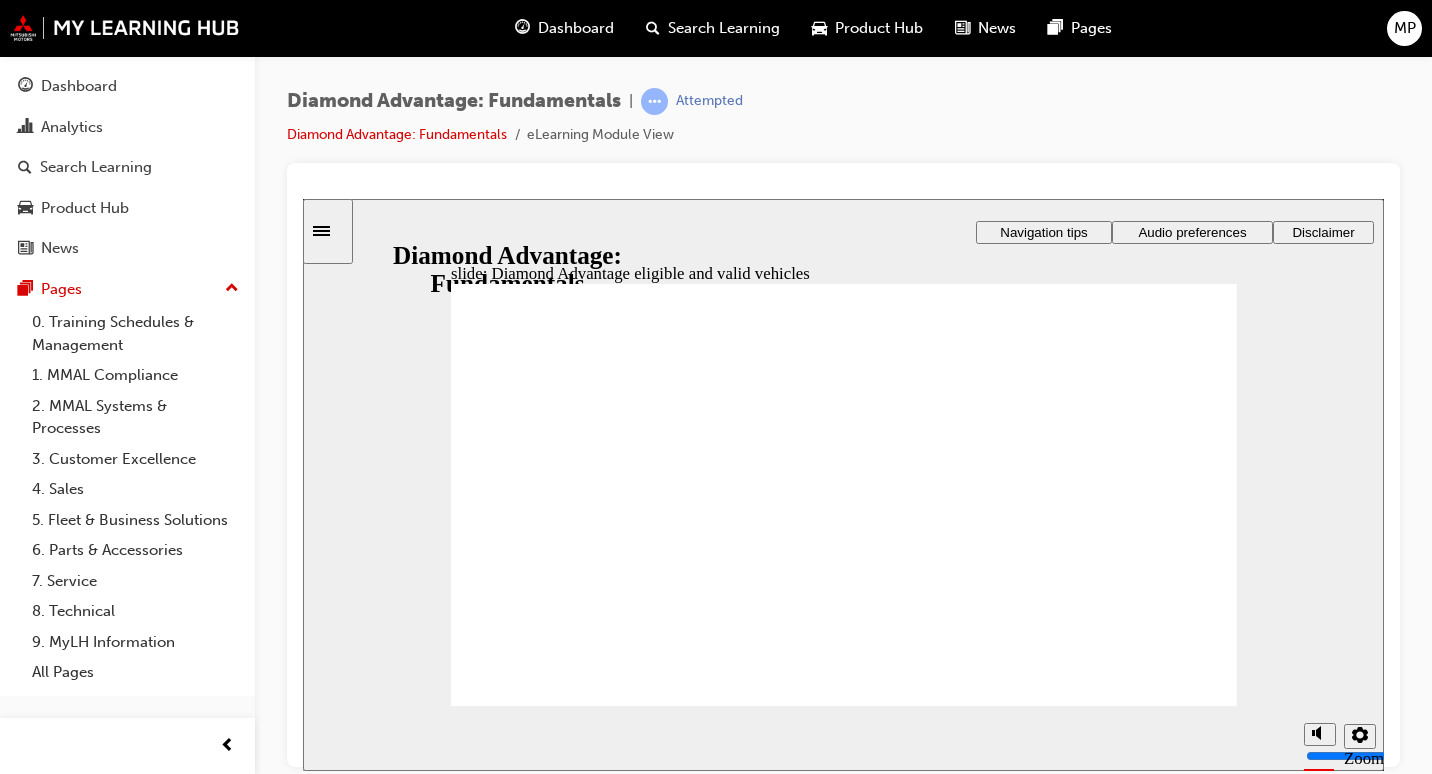 click 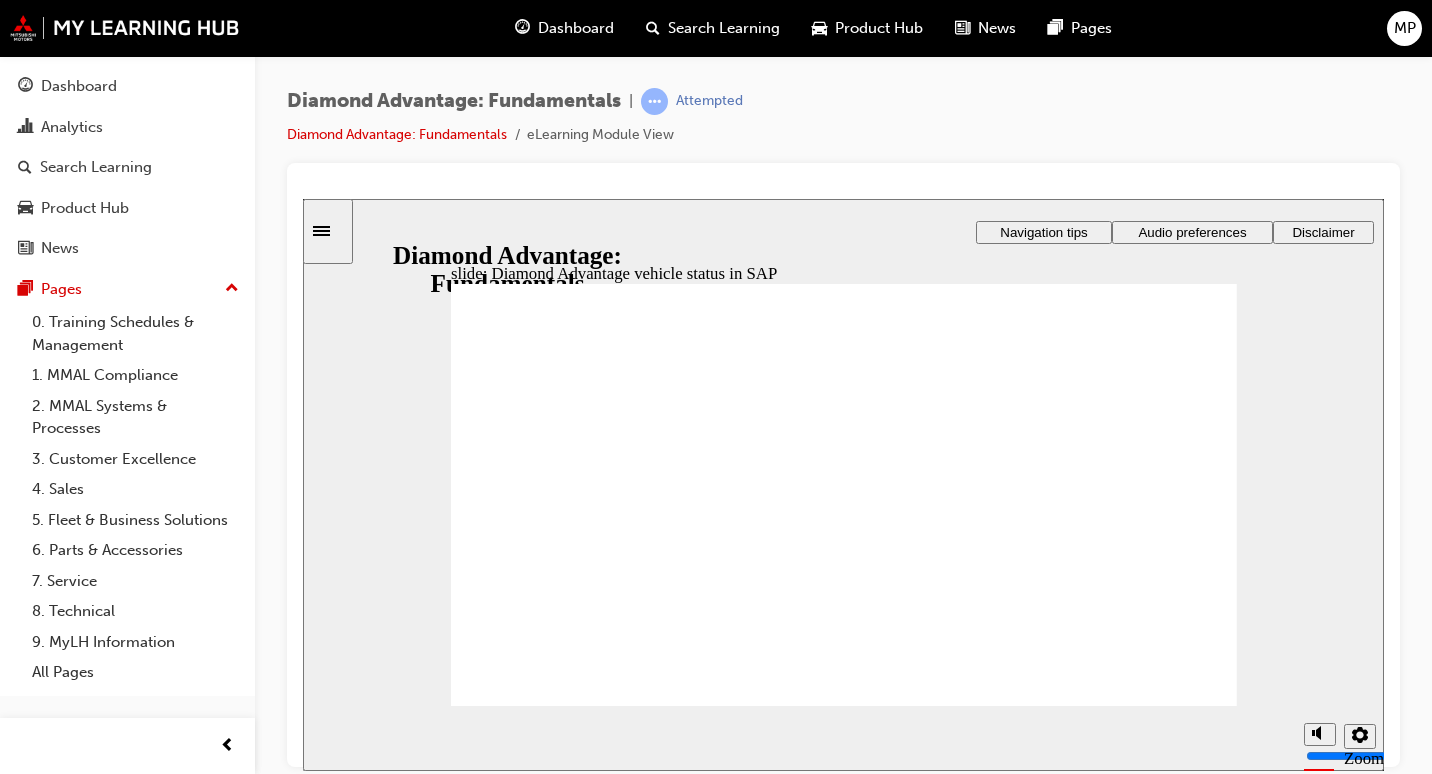 click 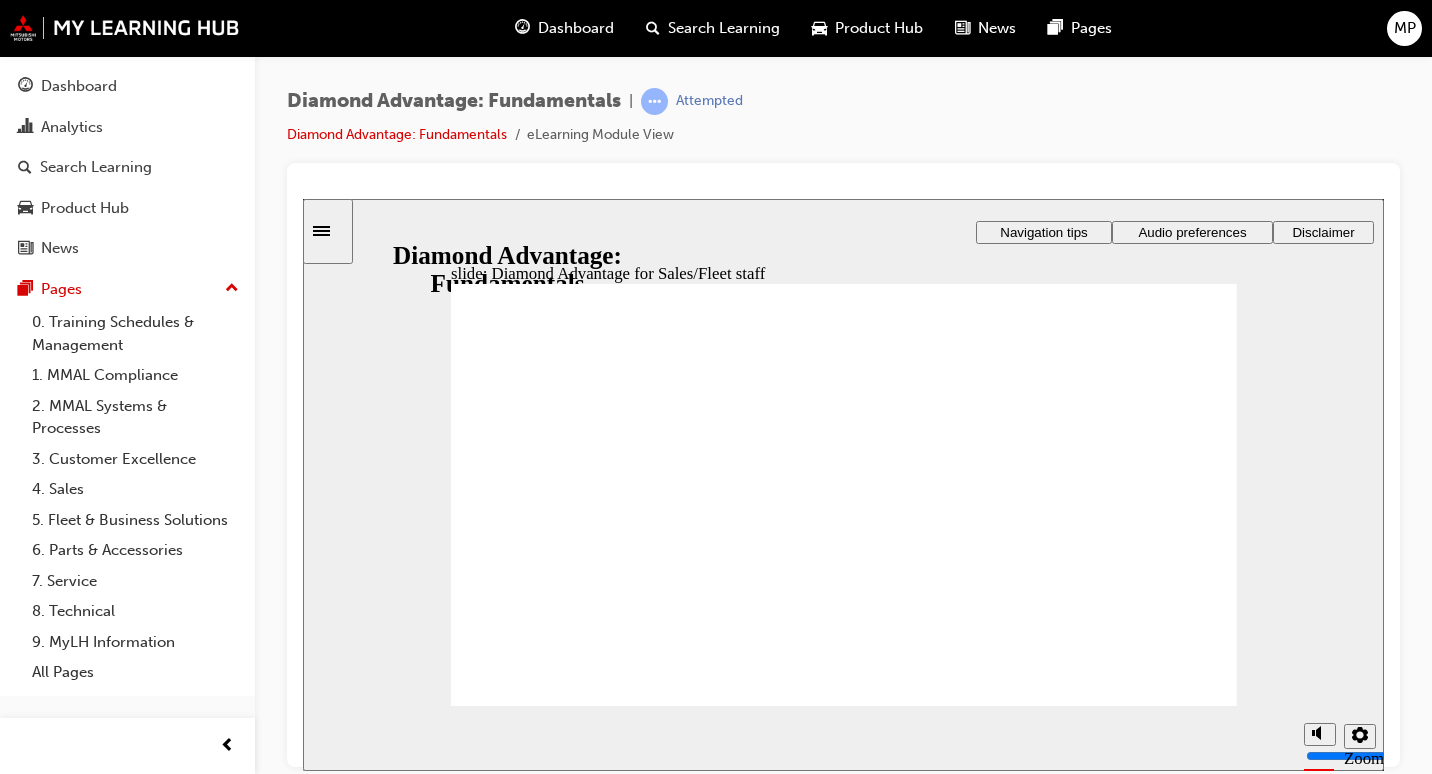 click 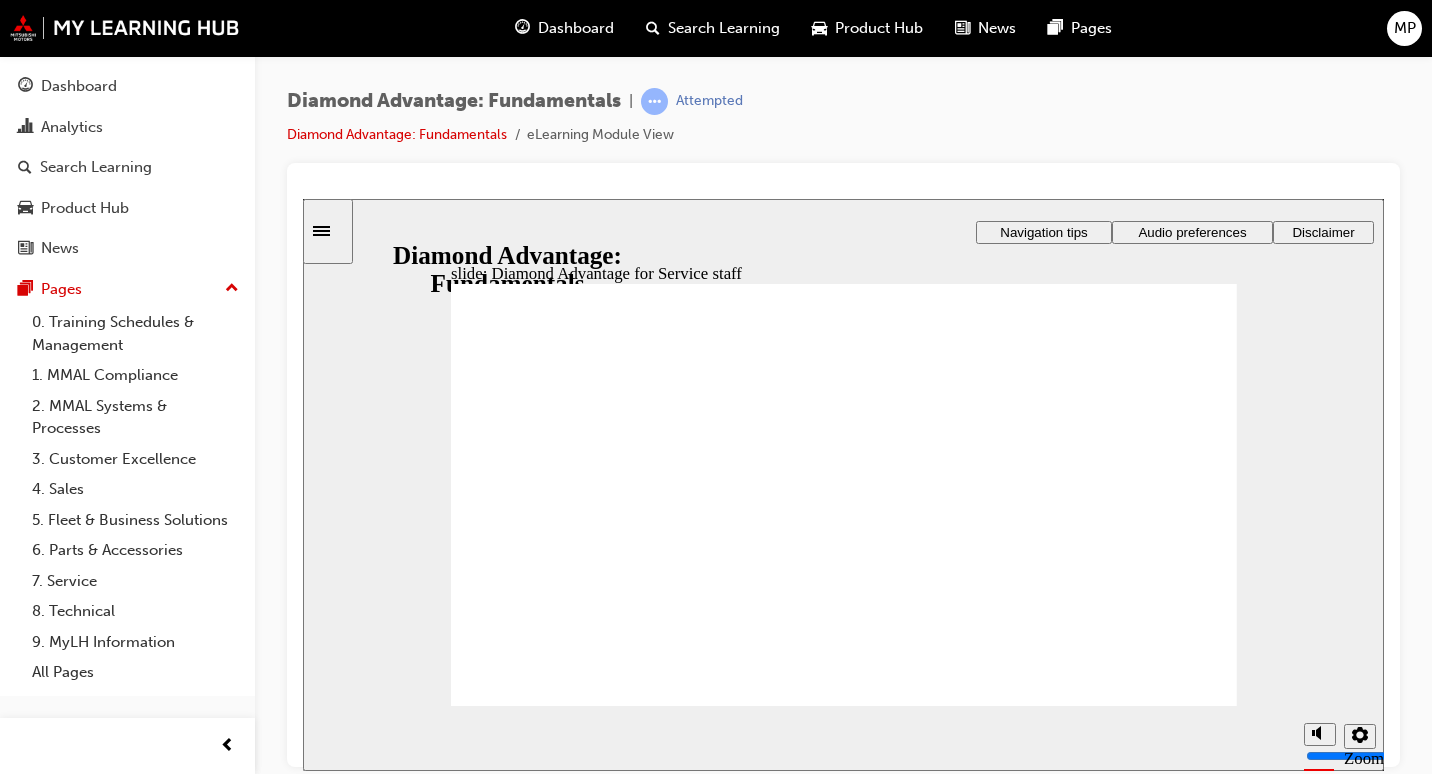 click 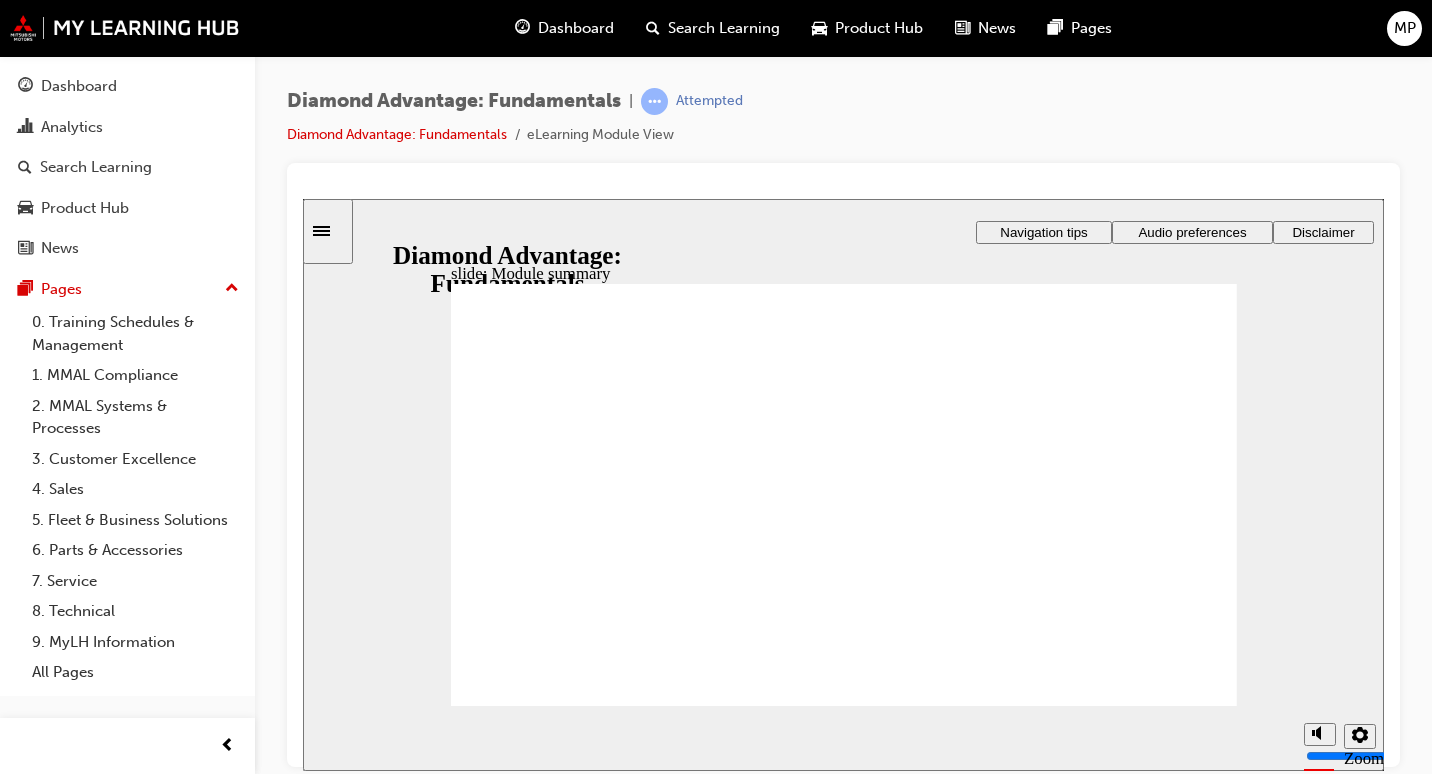 click 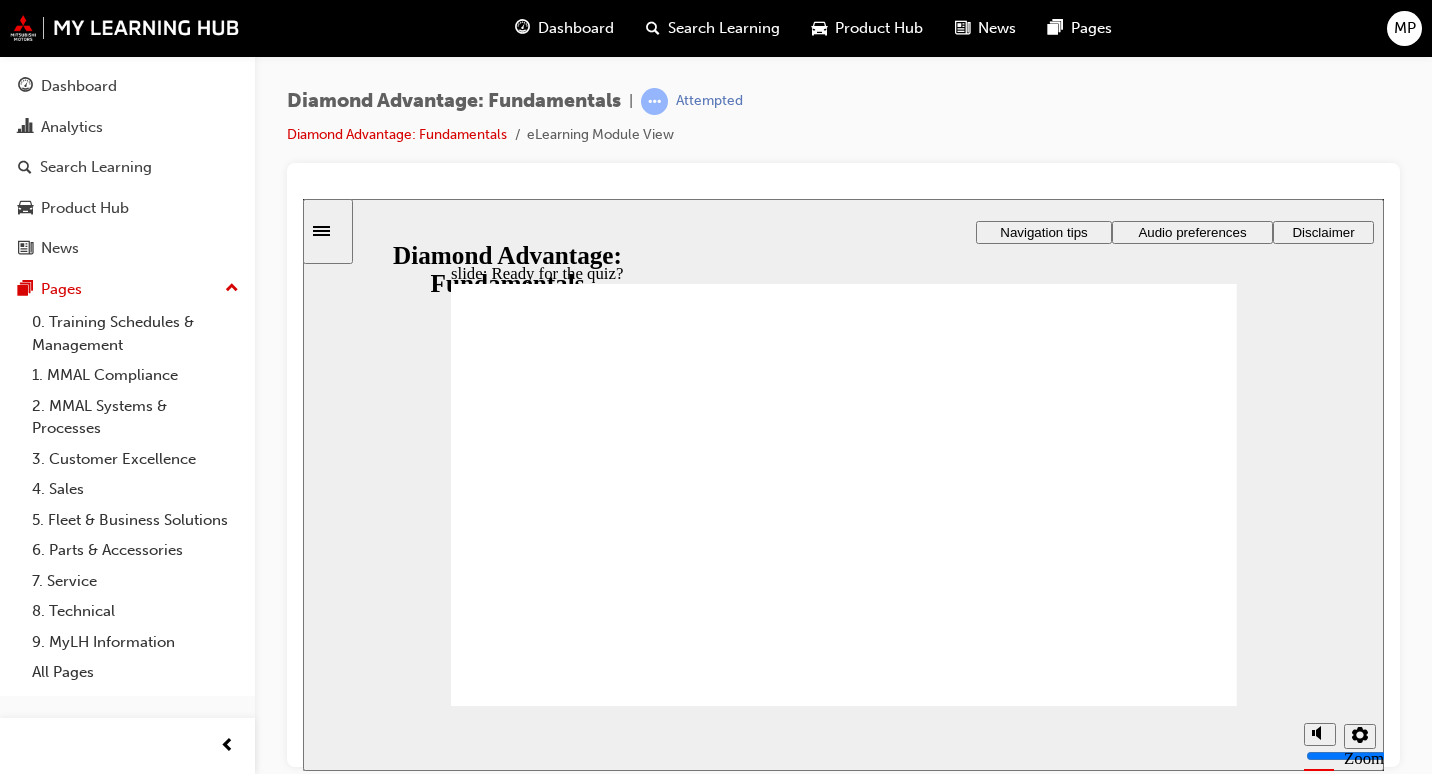 click 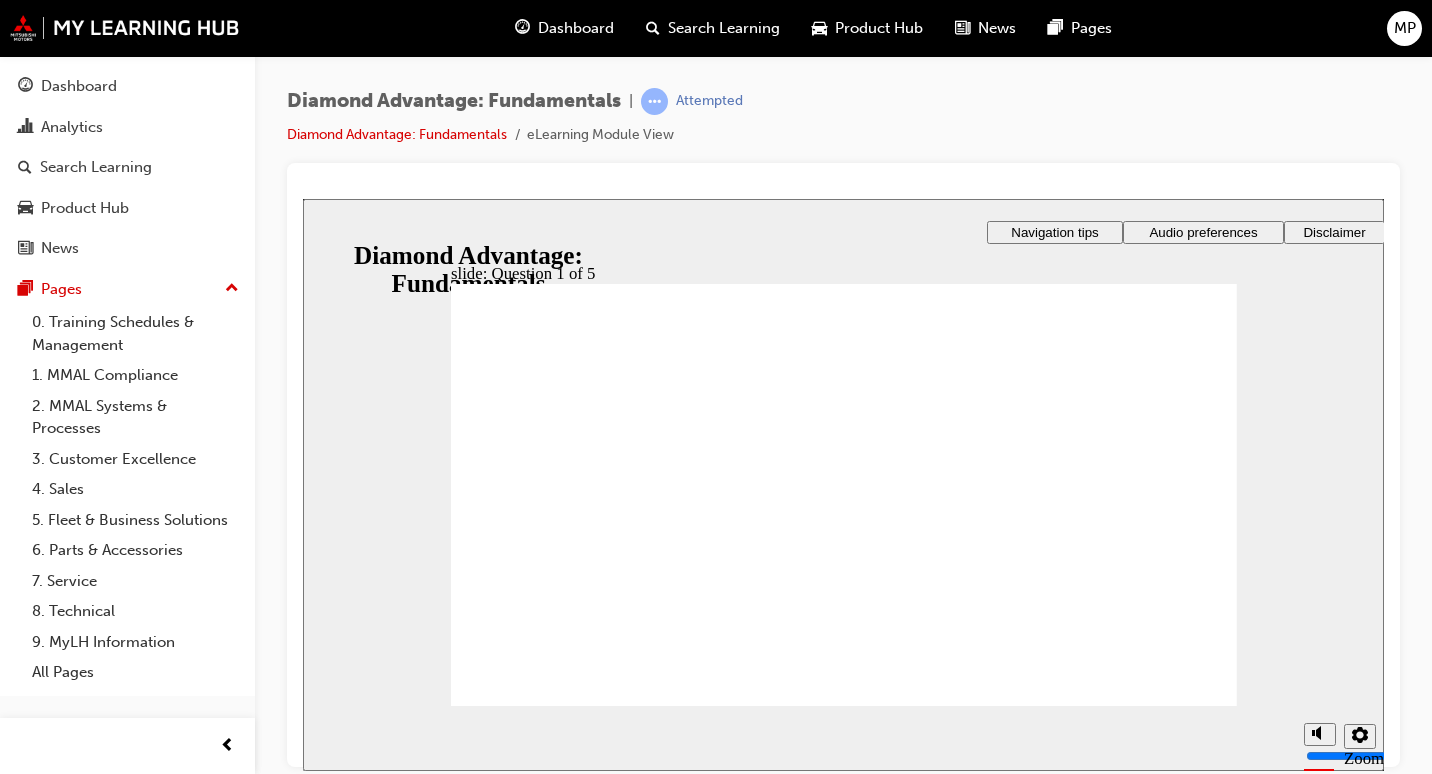 drag, startPoint x: 679, startPoint y: 608, endPoint x: 1092, endPoint y: 538, distance: 418.8902 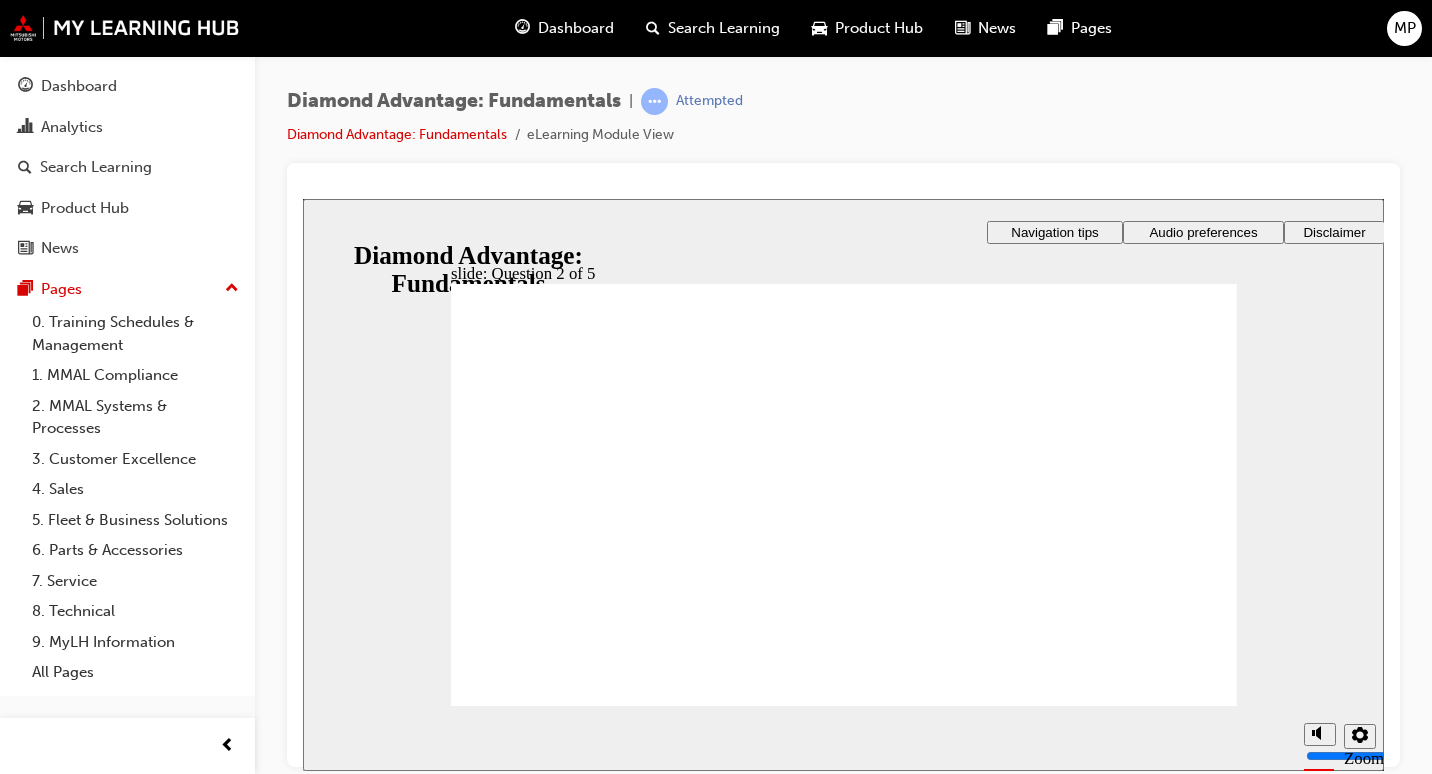 click 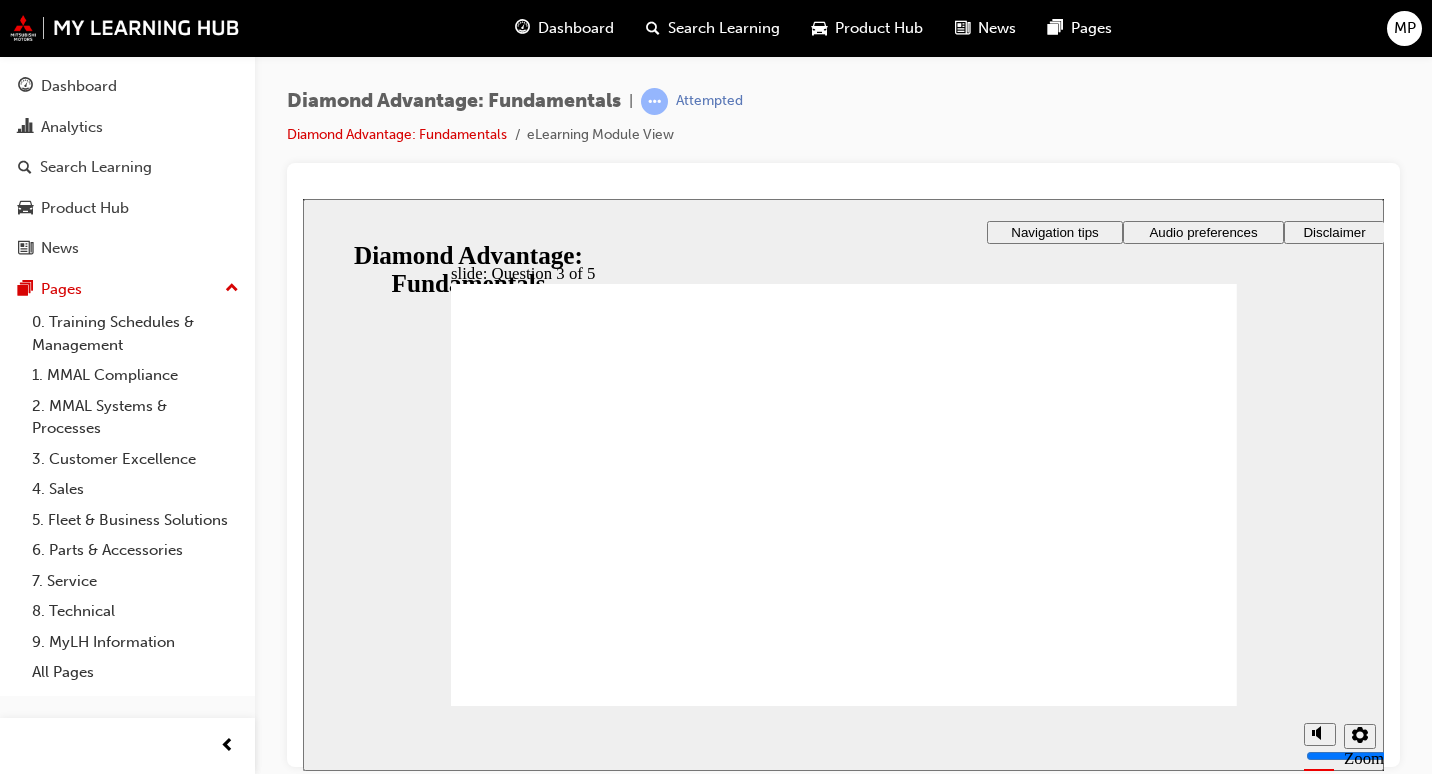 click 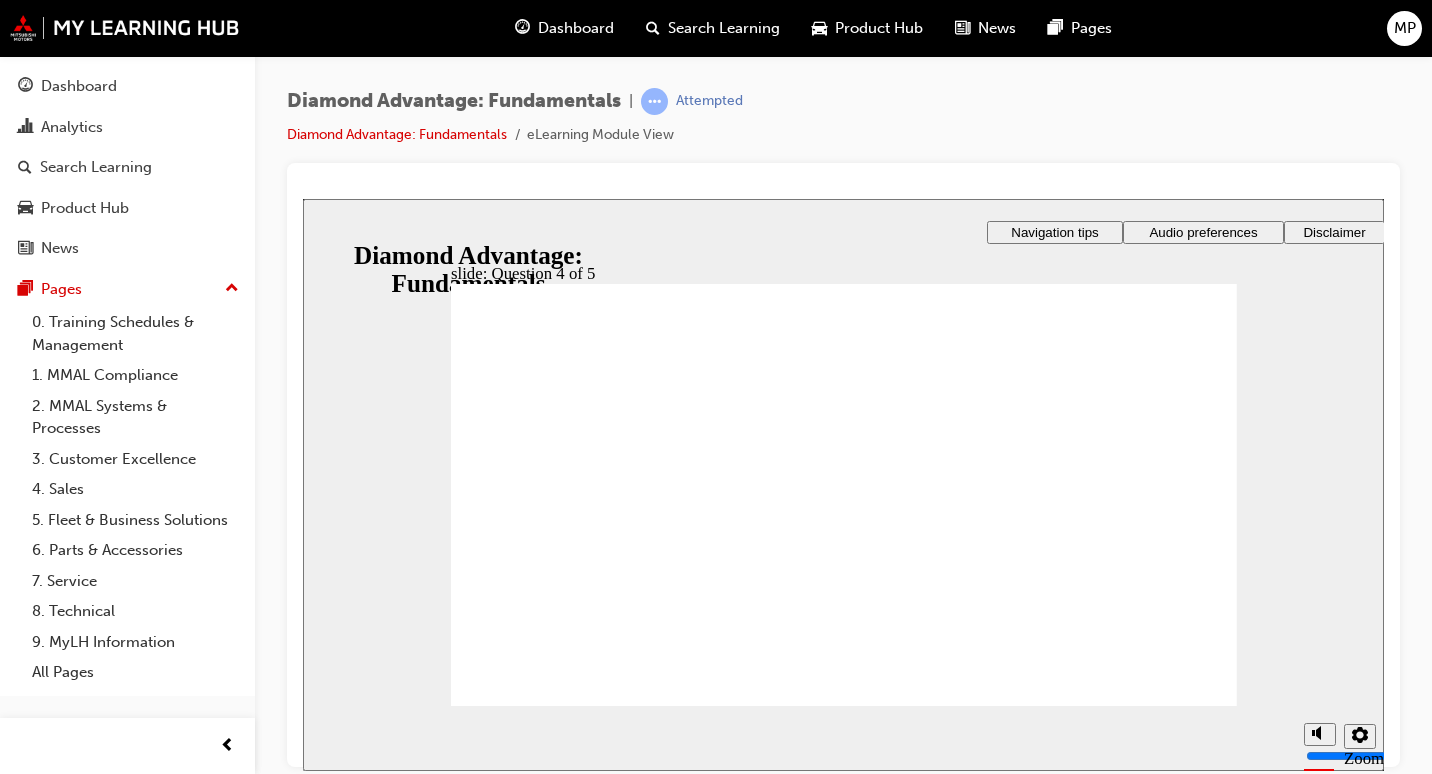 click 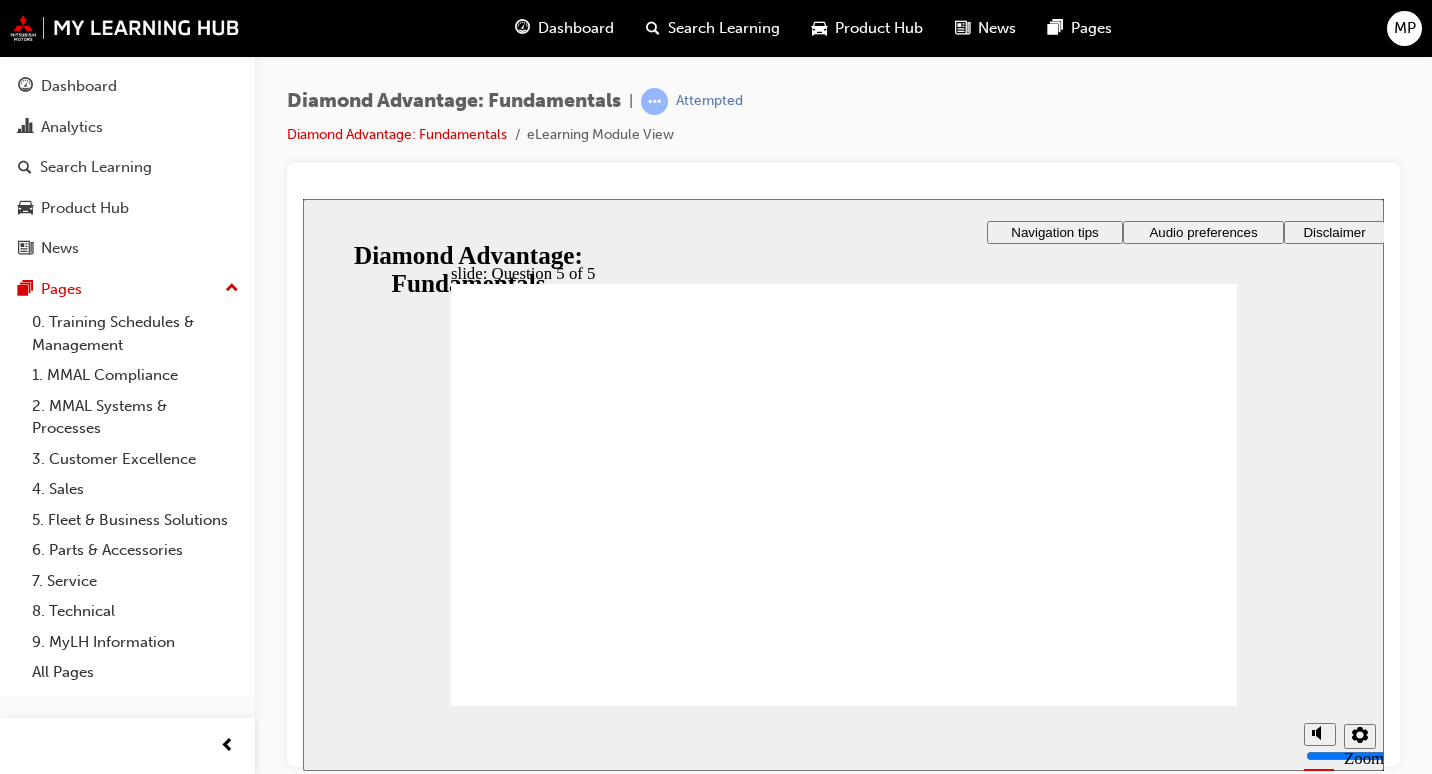 click 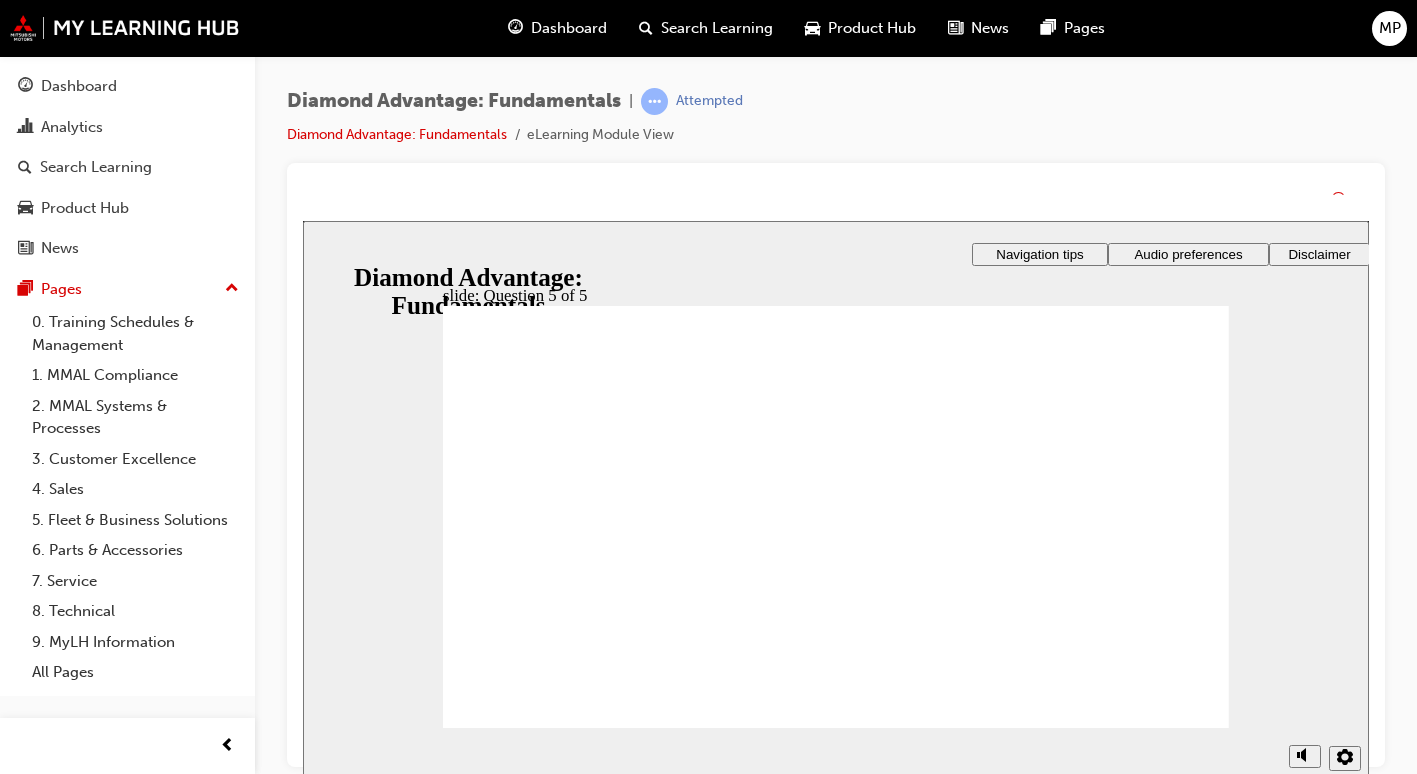 click 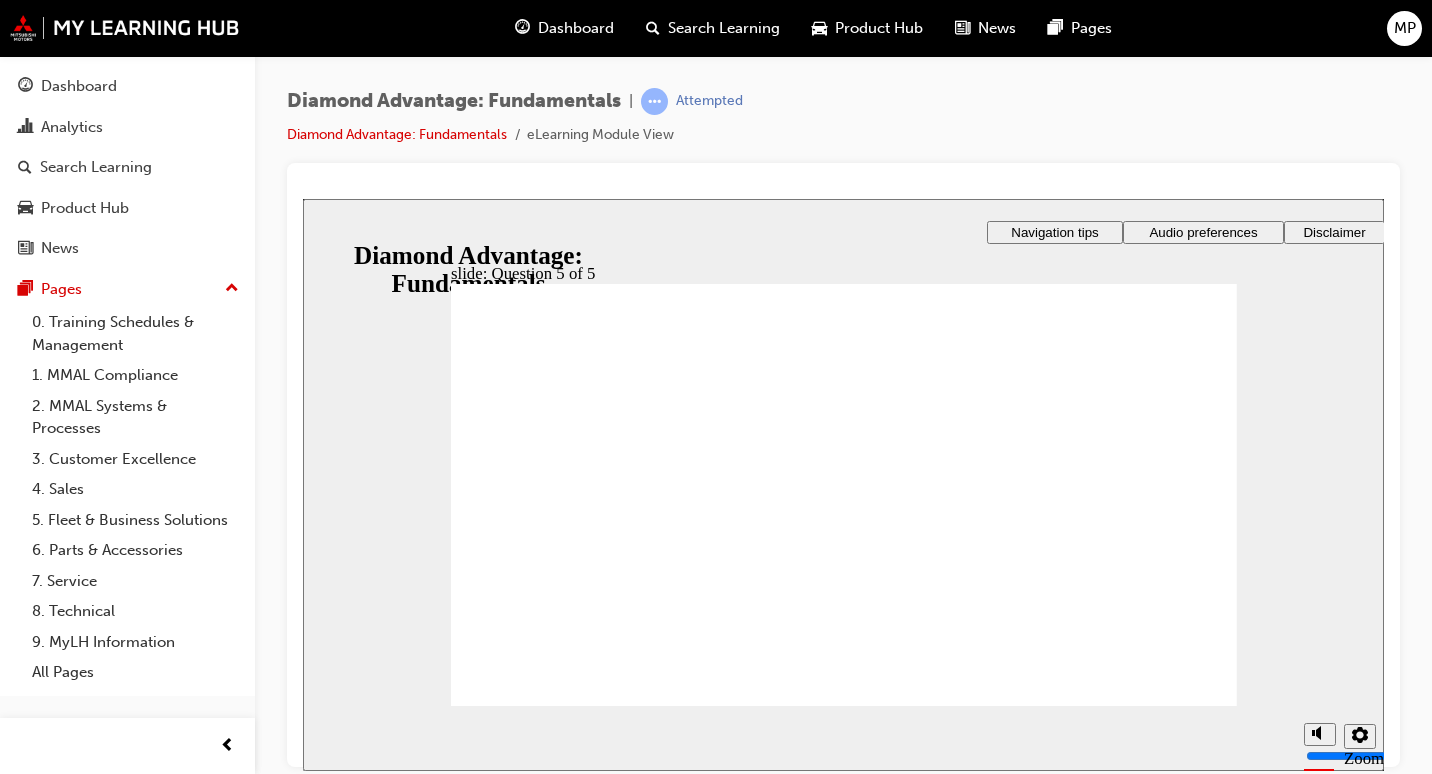 click 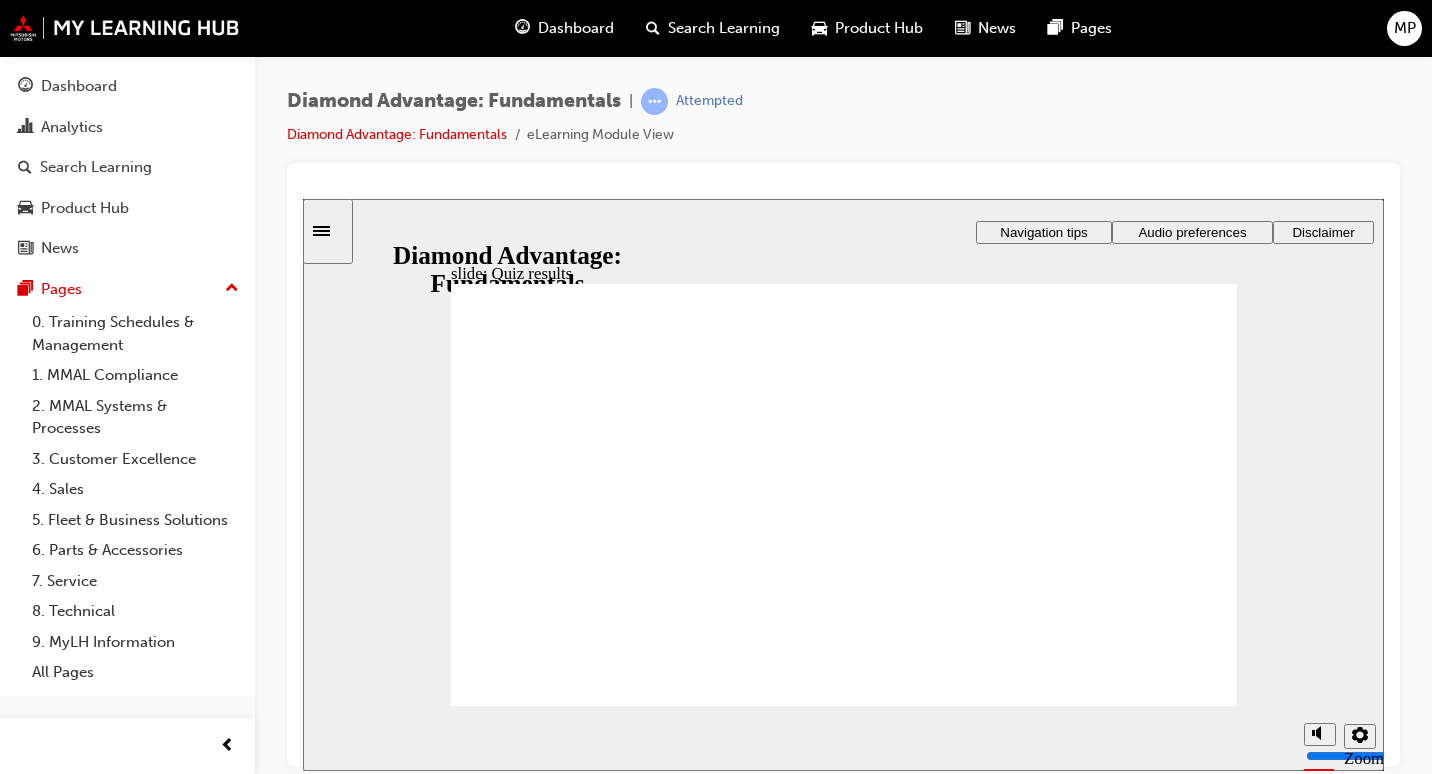 click 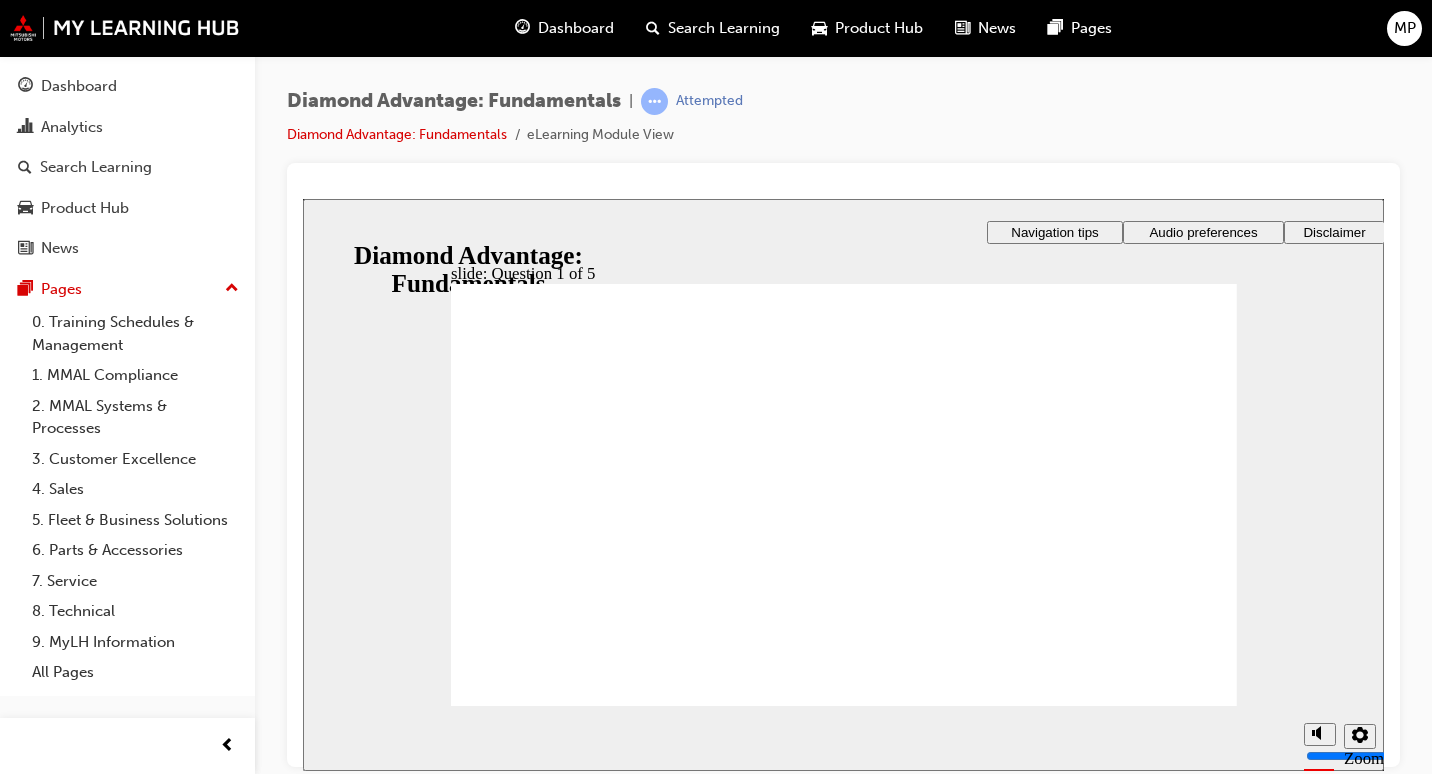 drag, startPoint x: 855, startPoint y: 611, endPoint x: 1069, endPoint y: 552, distance: 221.98424 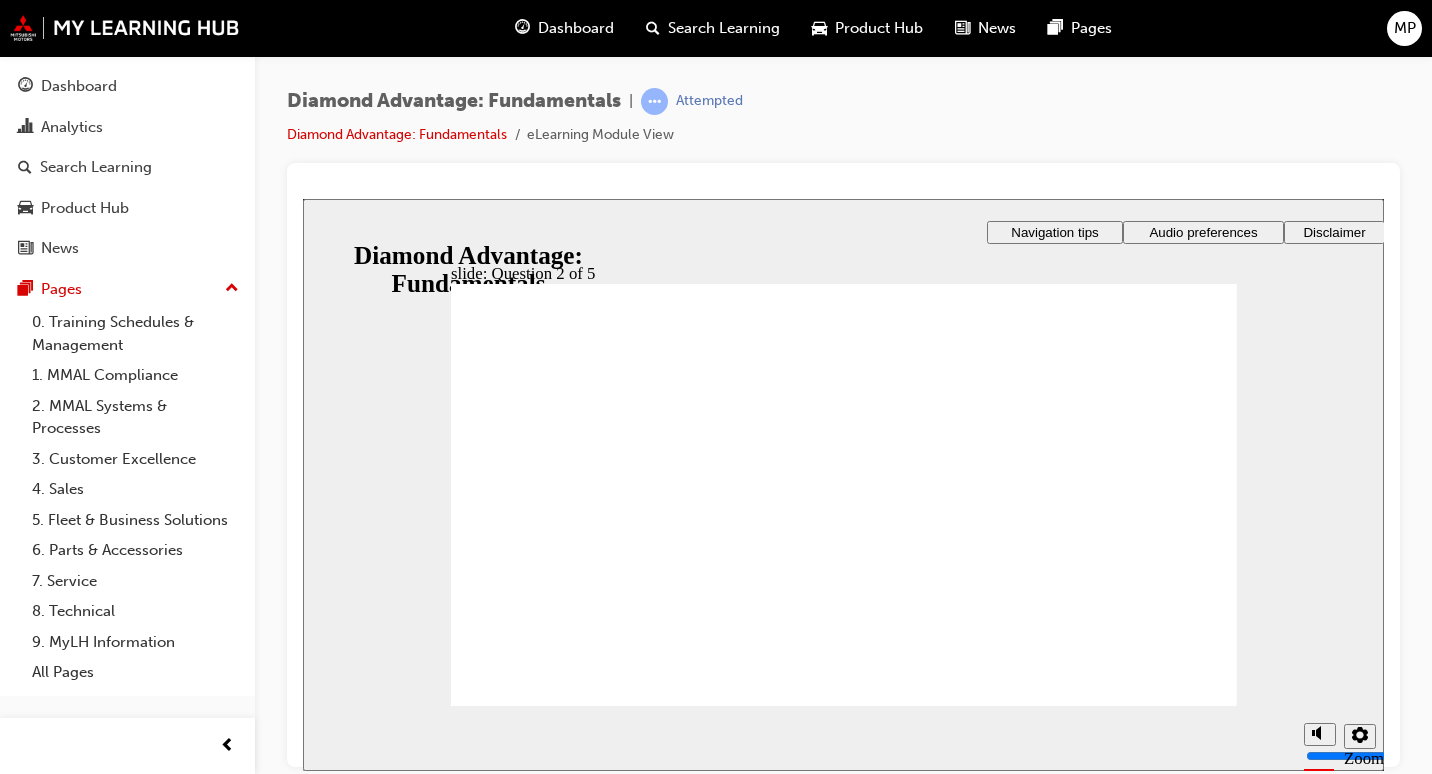 click 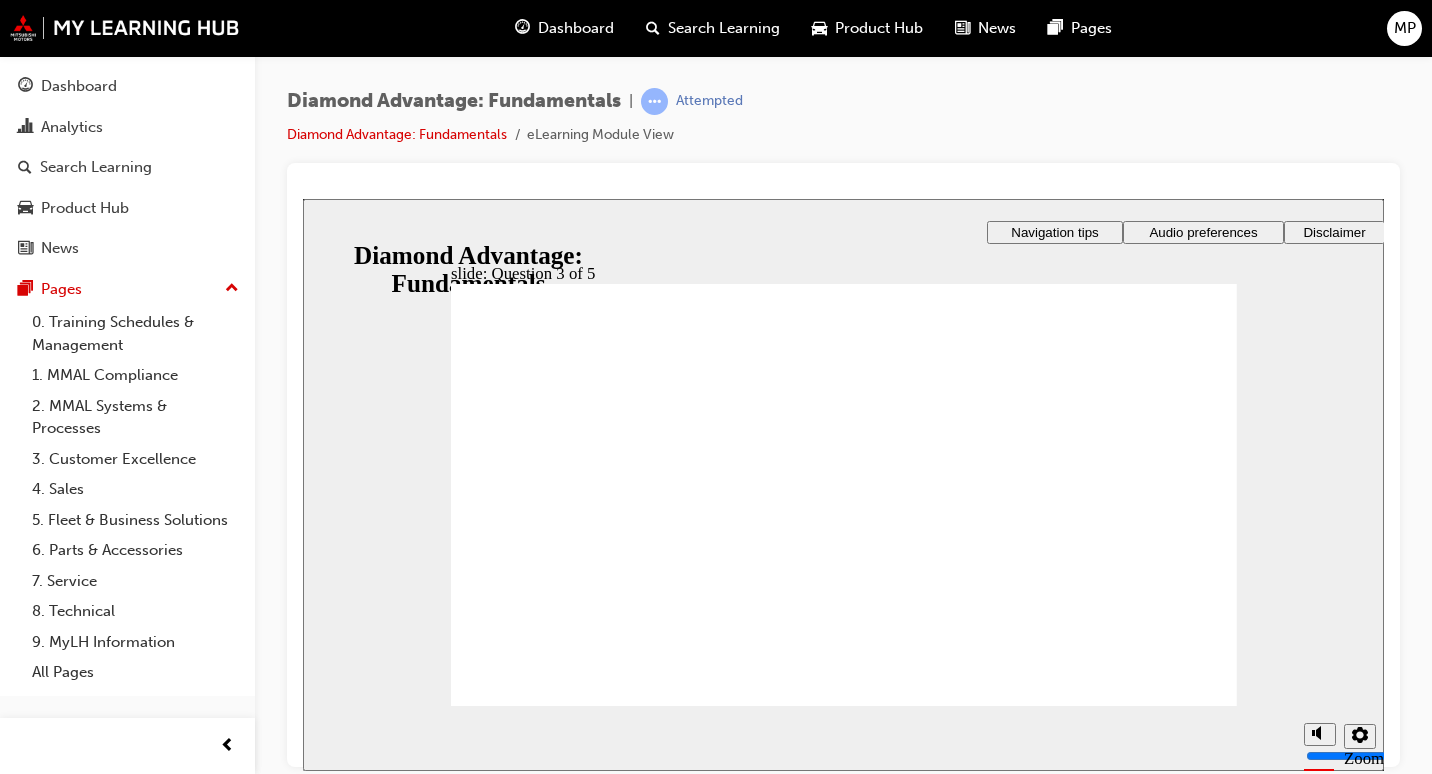 click 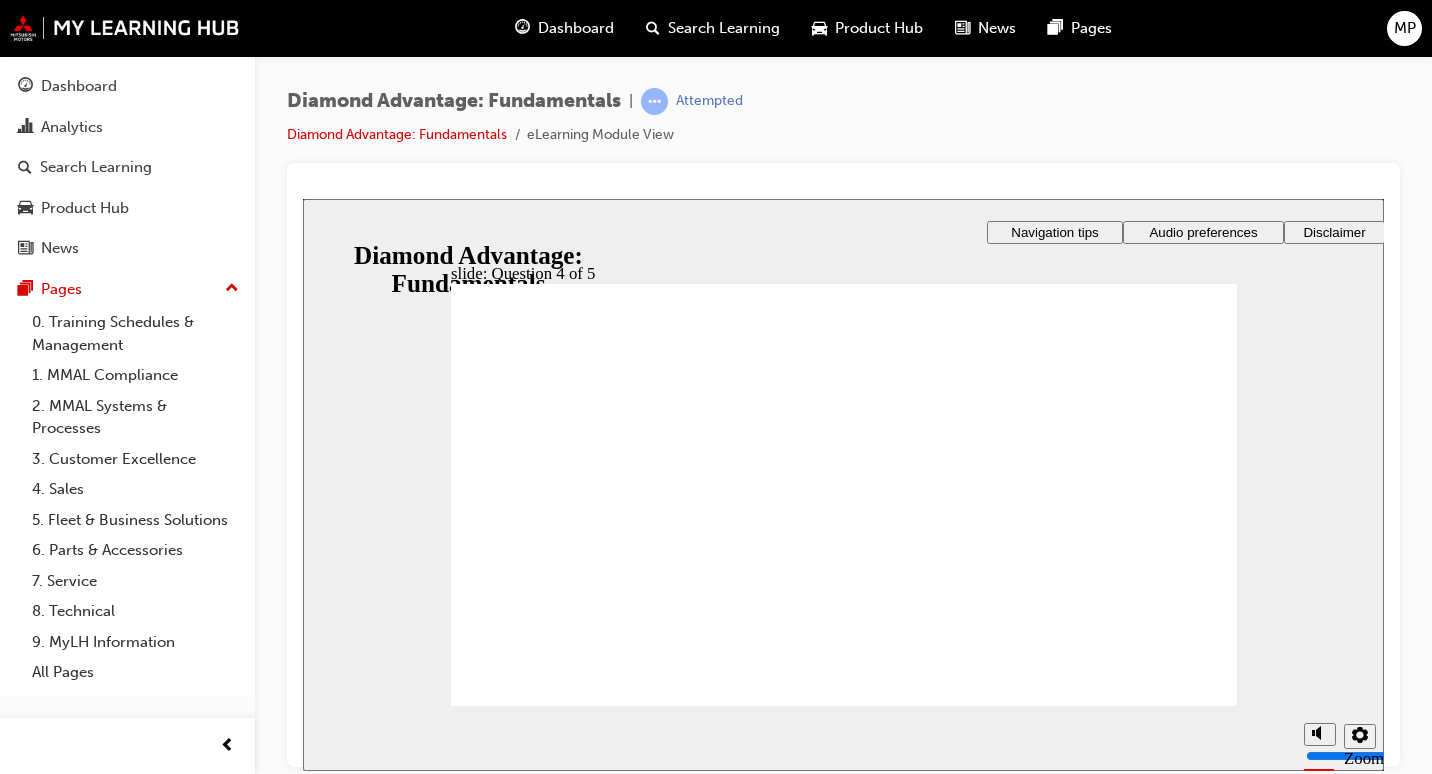 click 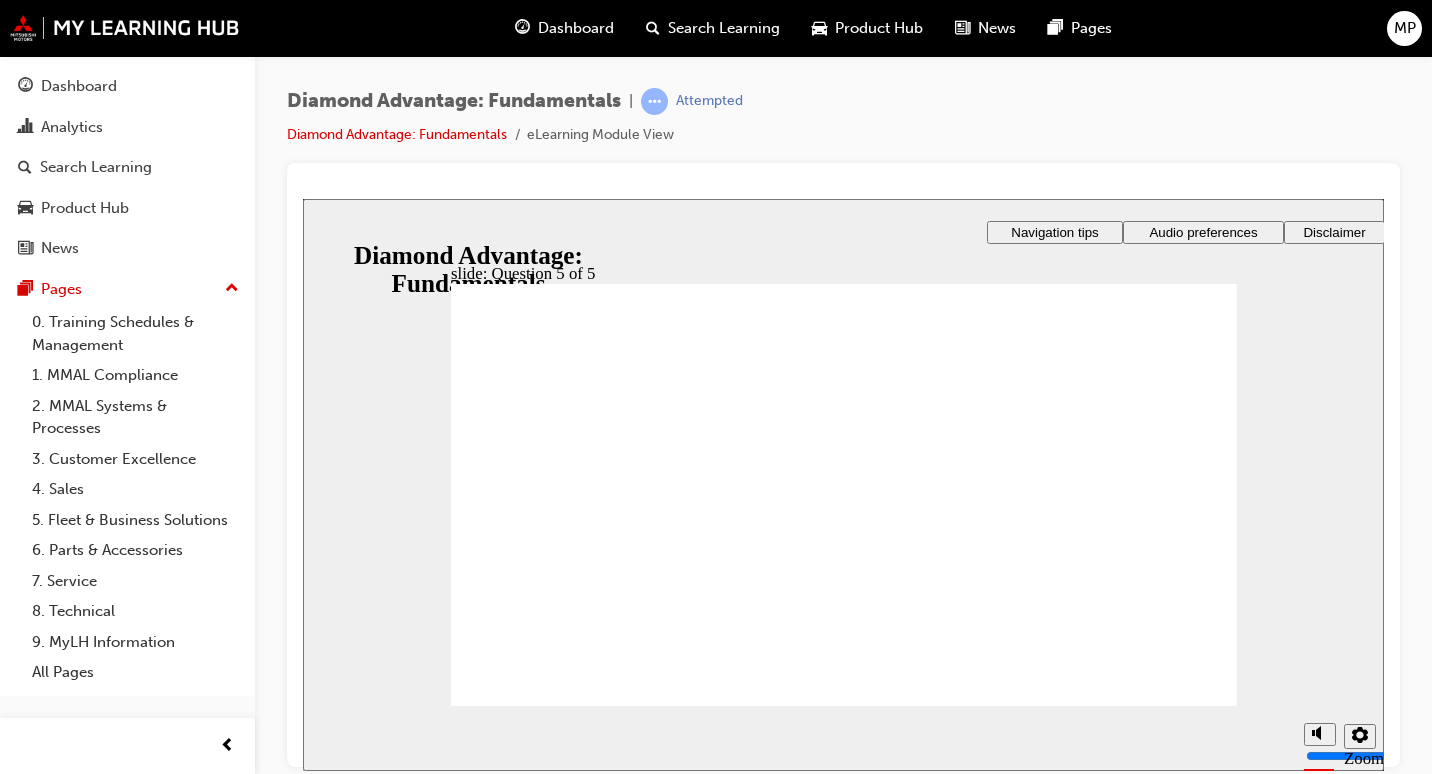 click 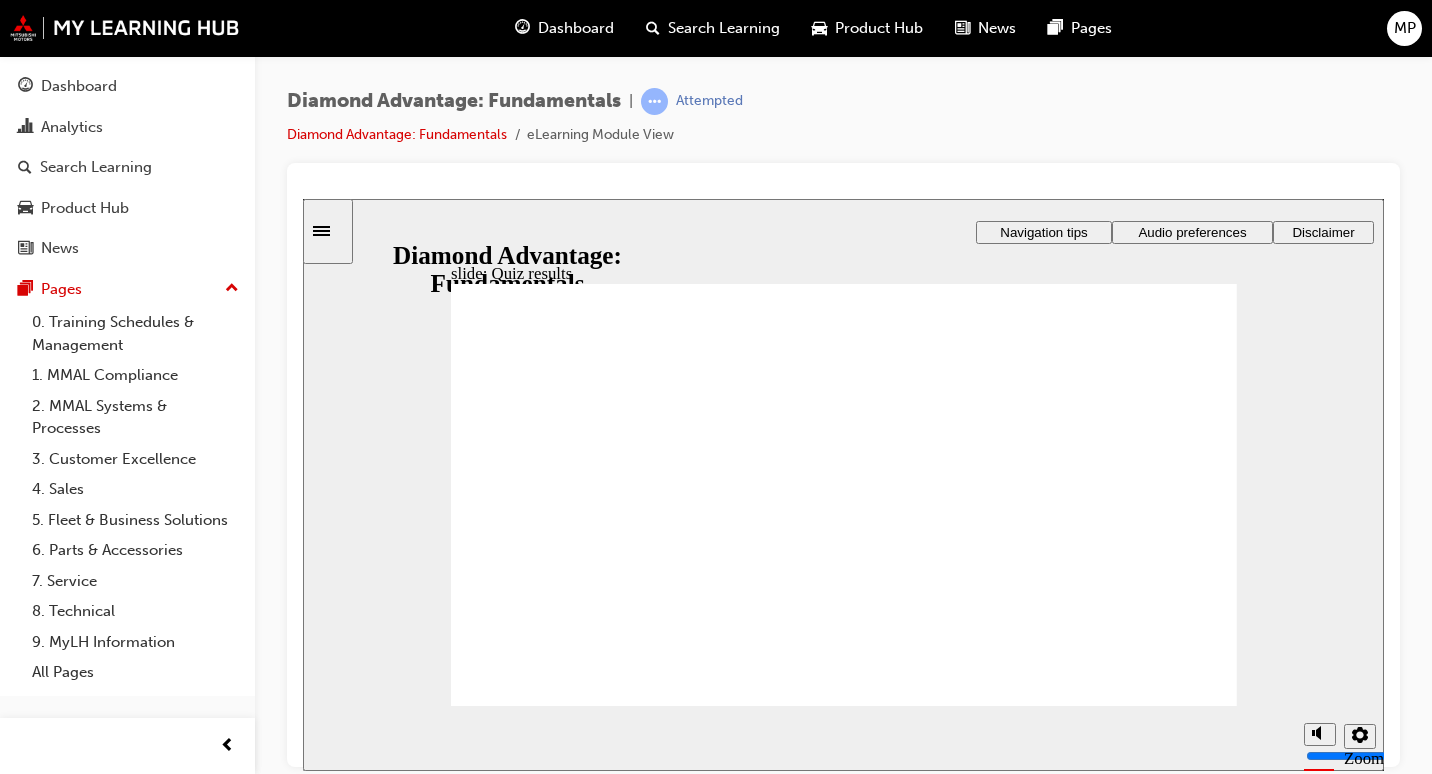 click 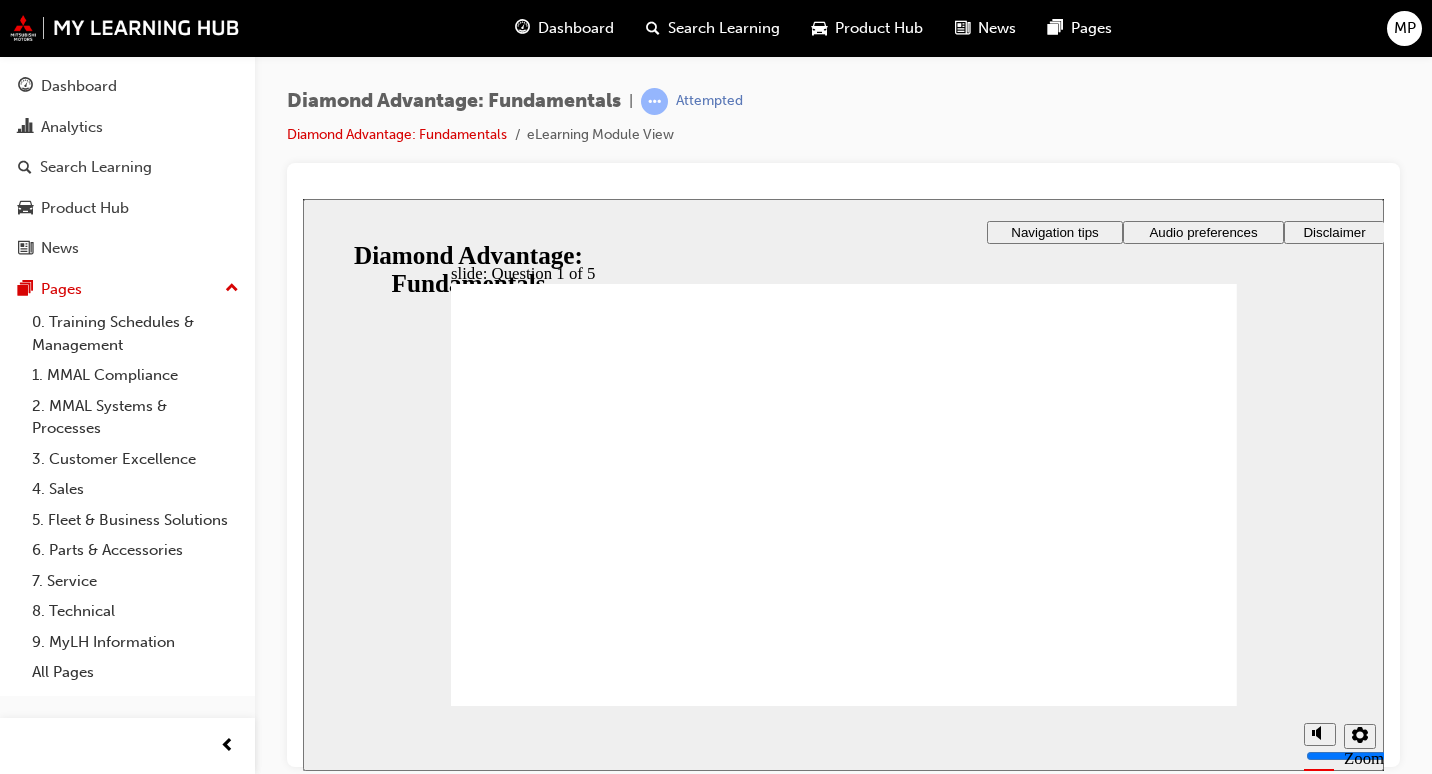 drag, startPoint x: 886, startPoint y: 615, endPoint x: 685, endPoint y: 562, distance: 207.87015 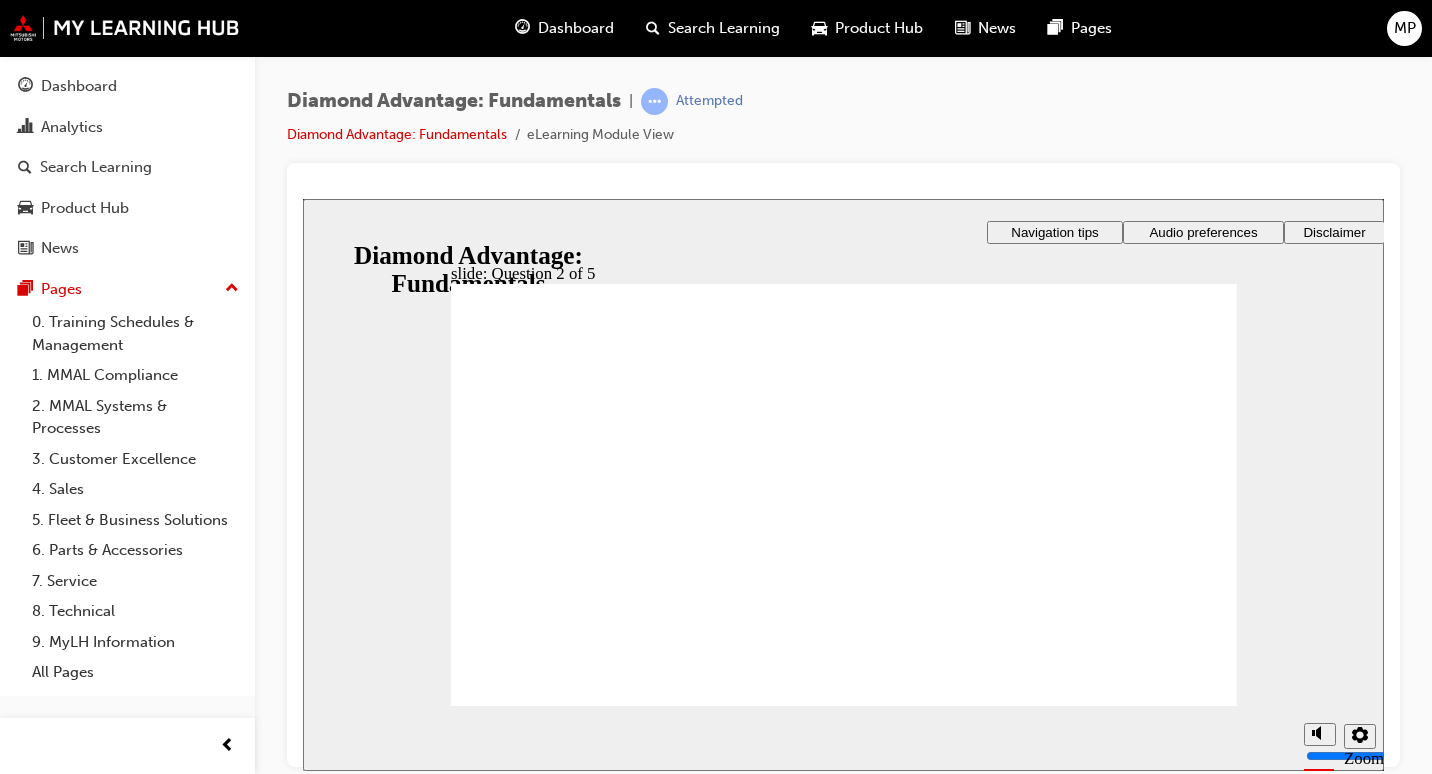 click 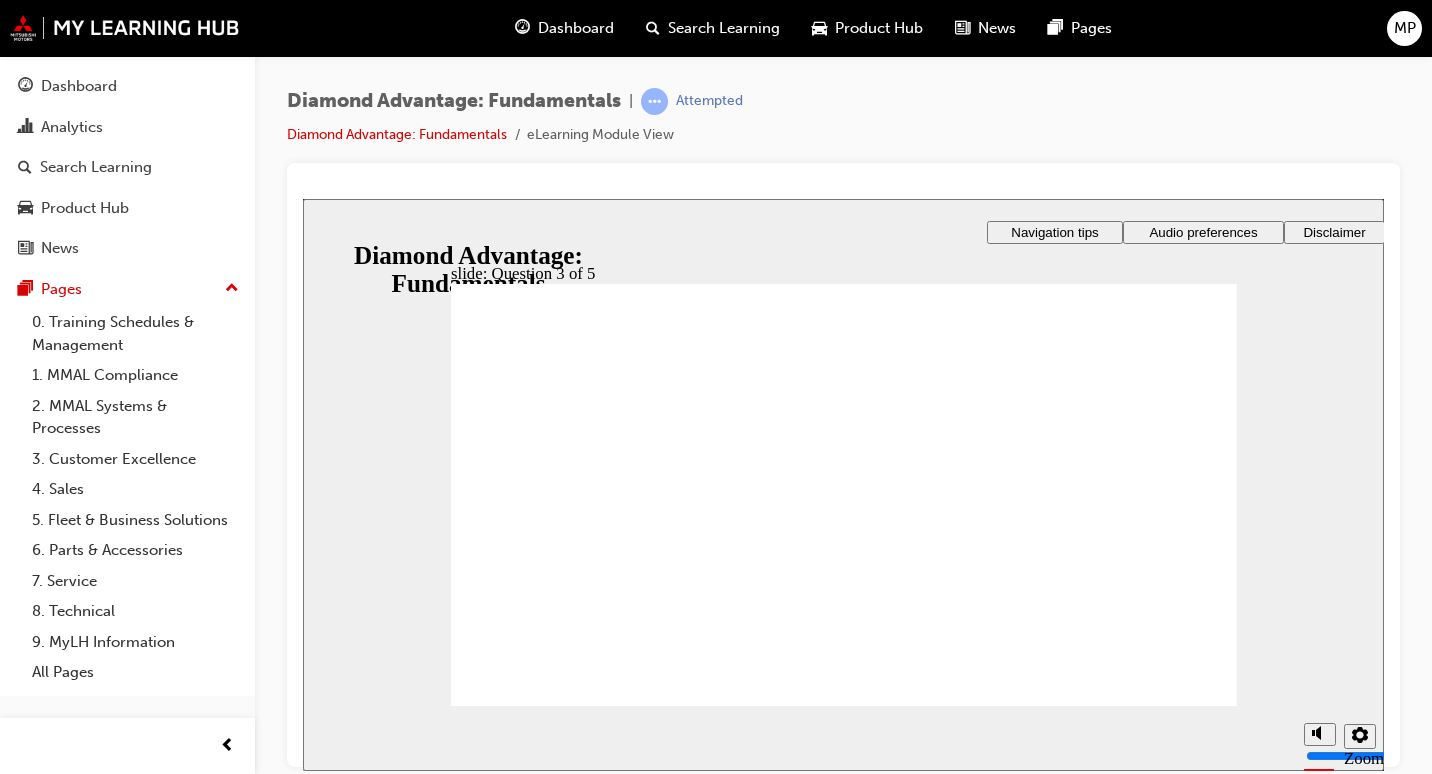 click 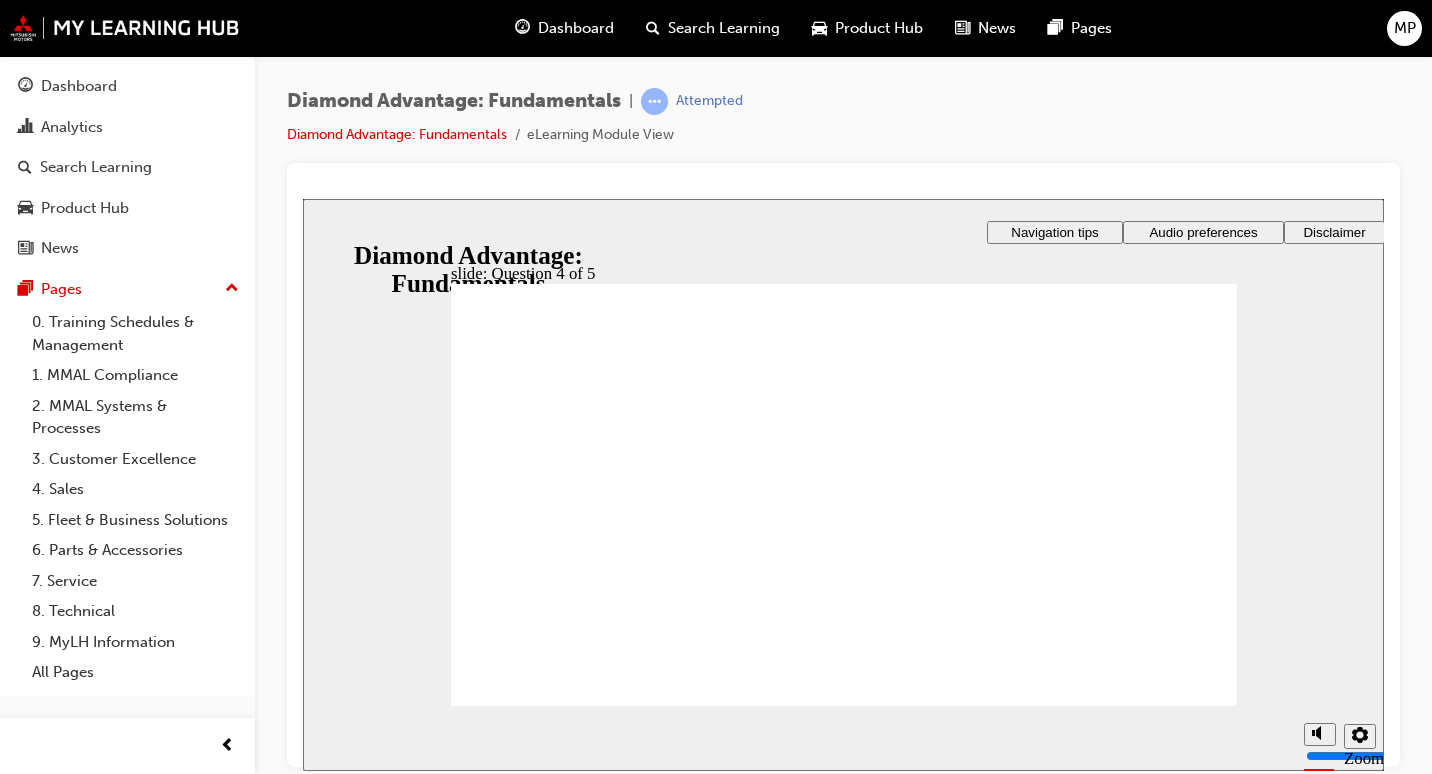 click 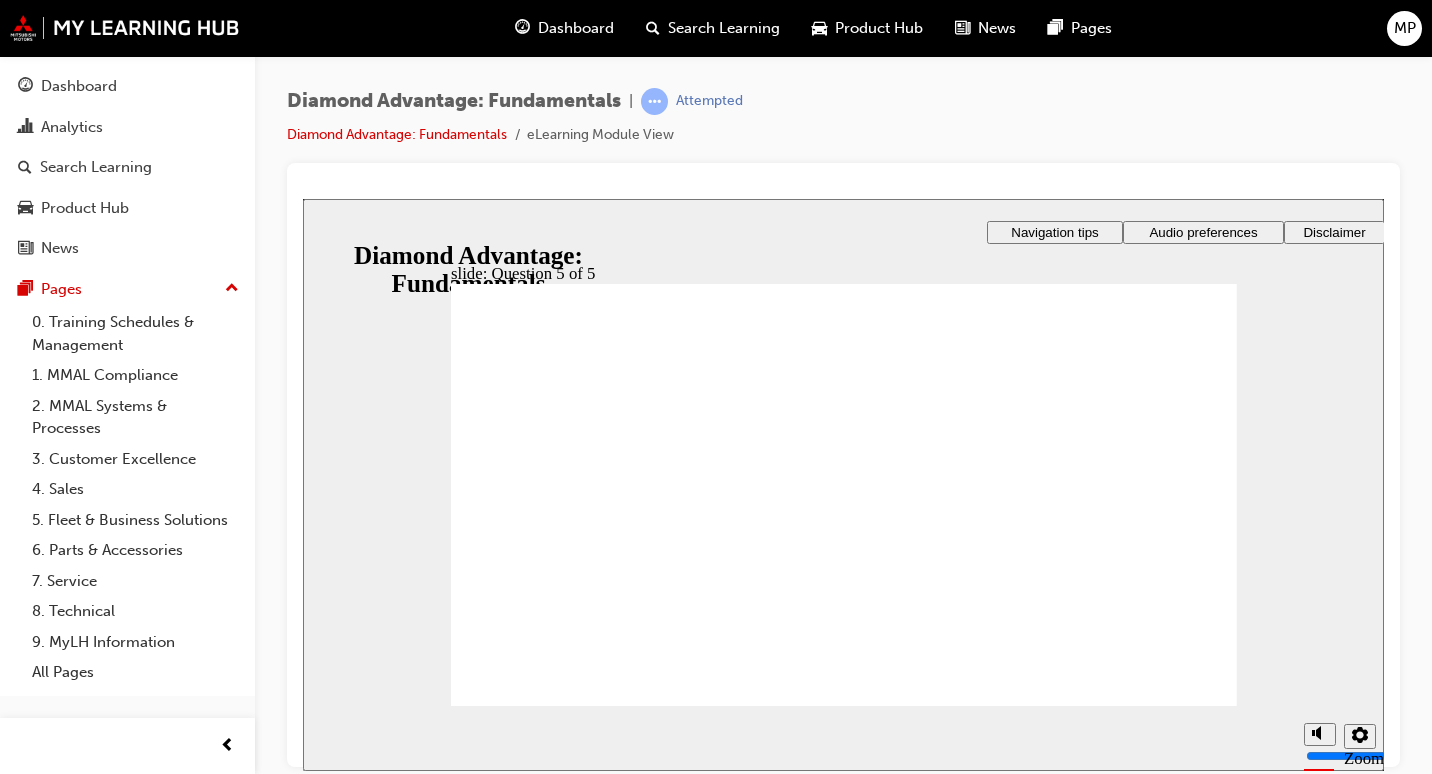 click 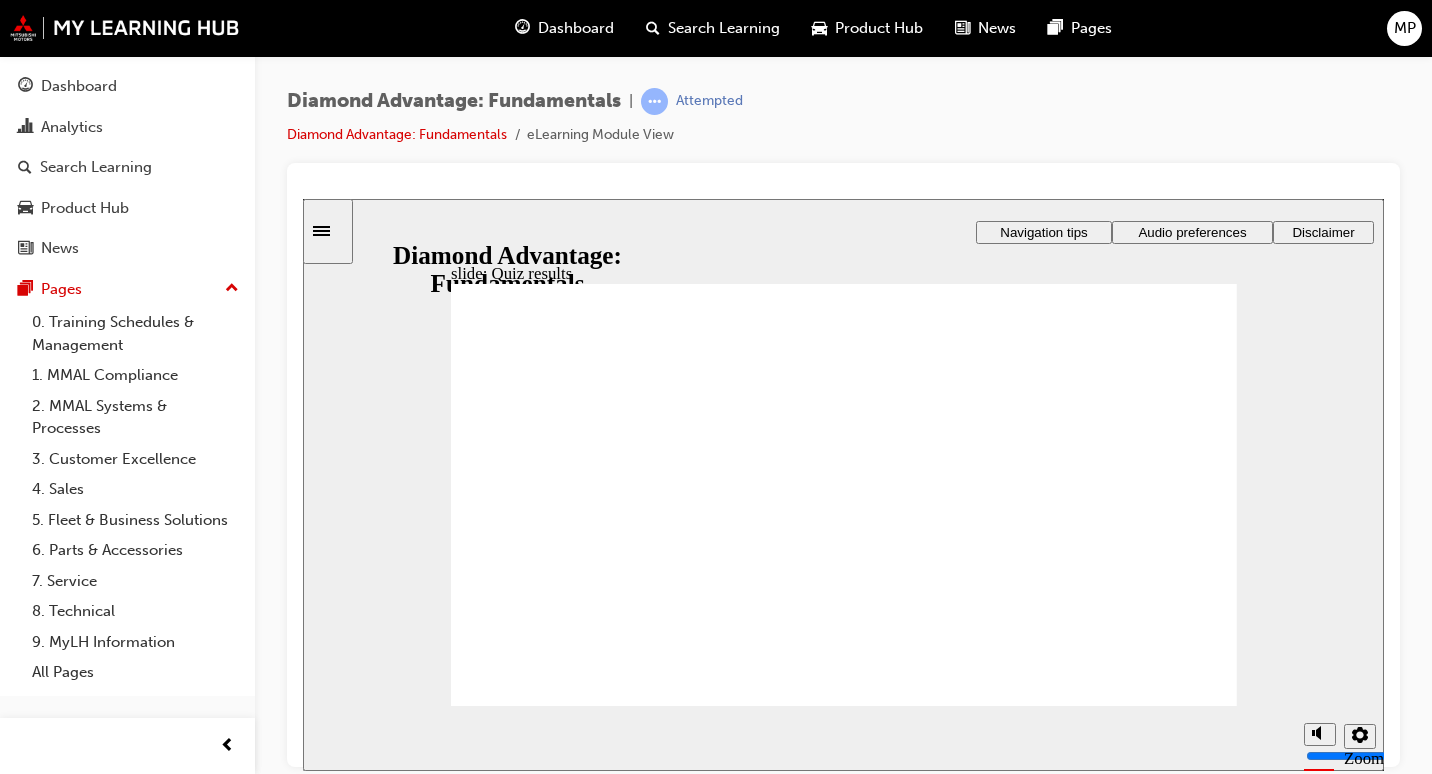click 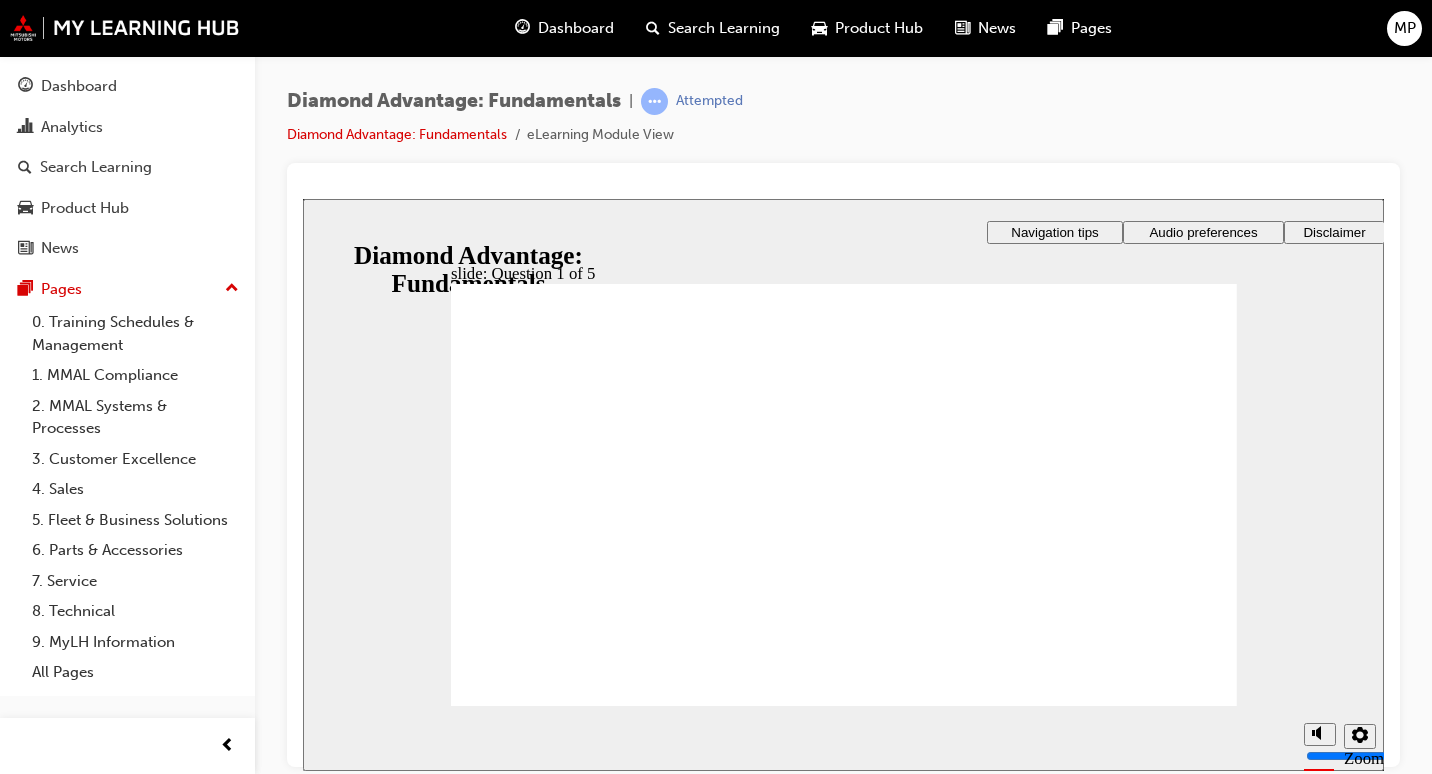 drag, startPoint x: 814, startPoint y: 603, endPoint x: 663, endPoint y: 540, distance: 163.6154 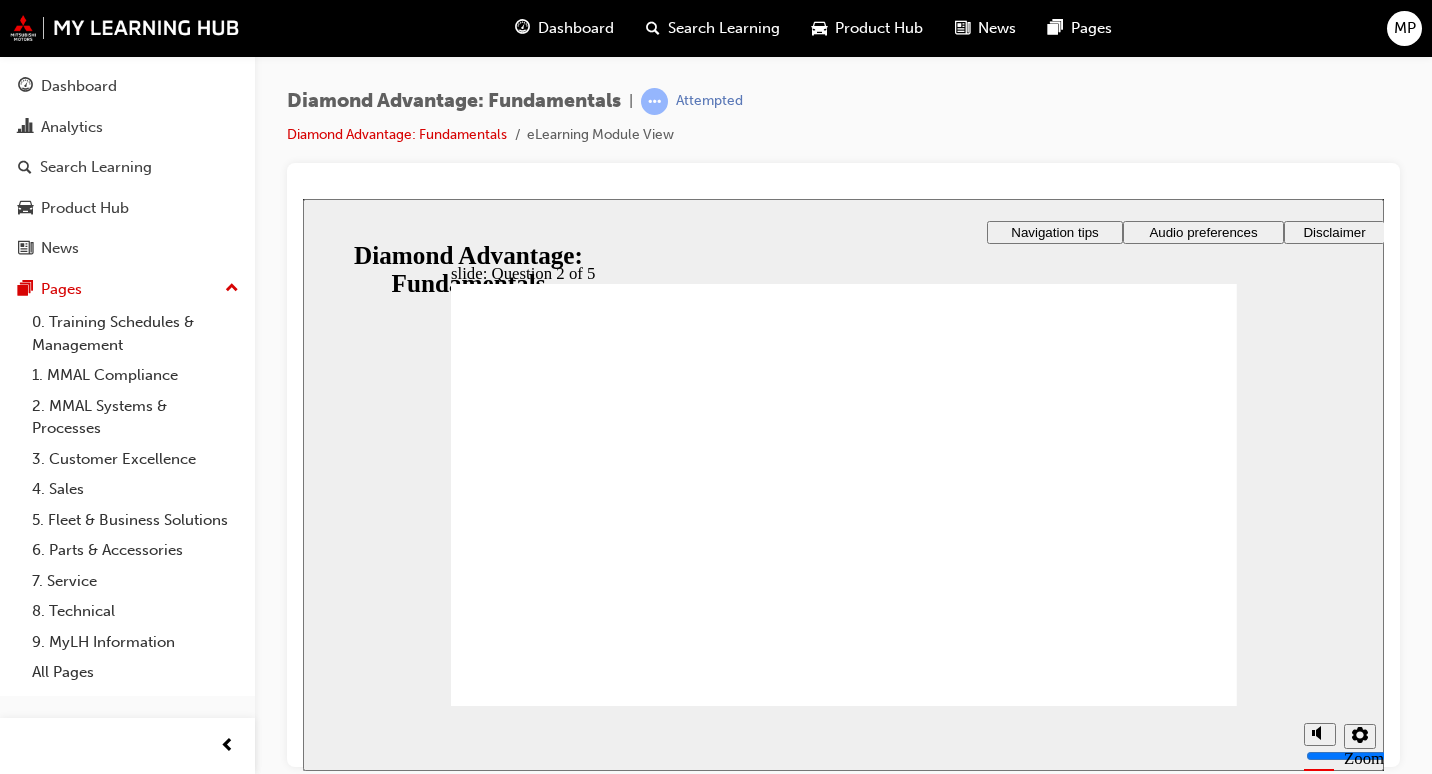 click 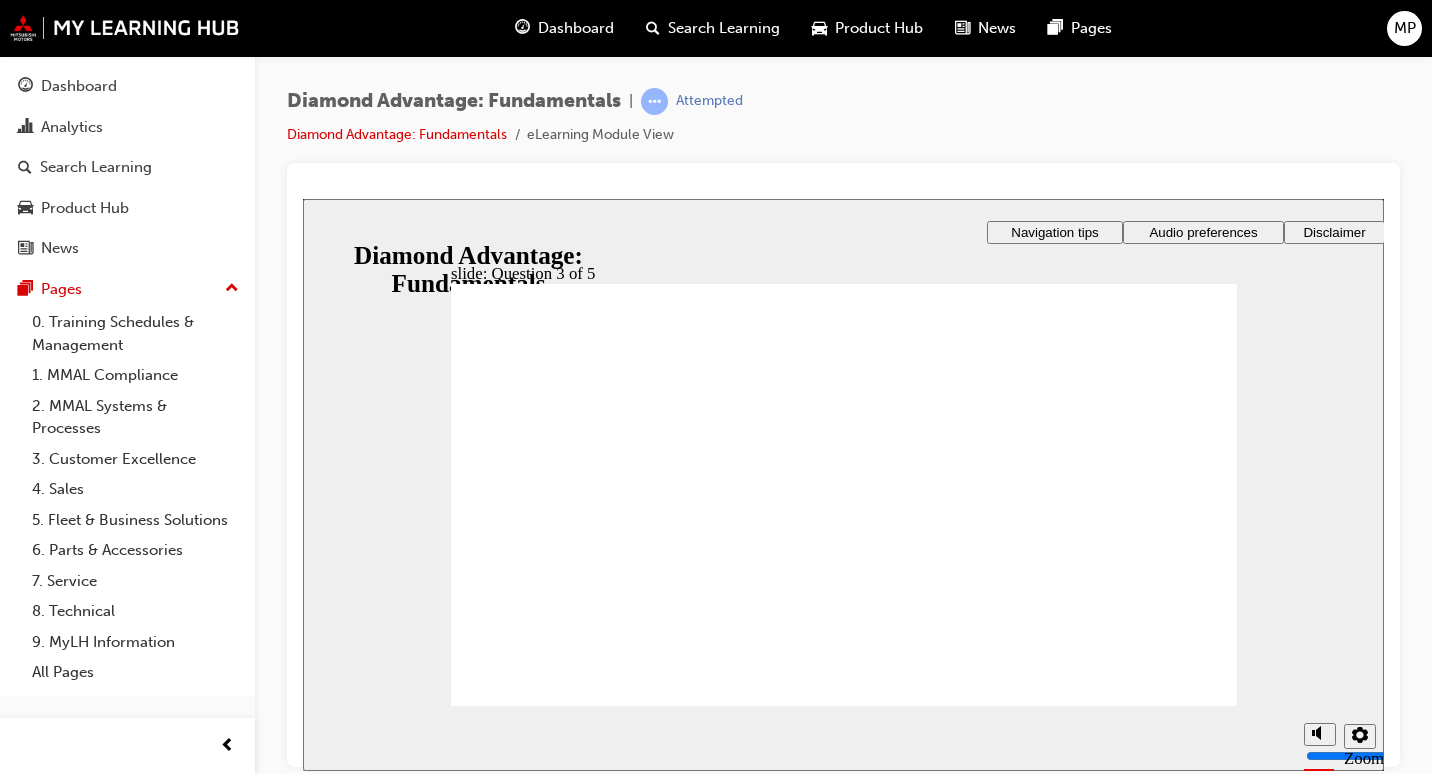 drag, startPoint x: 835, startPoint y: 562, endPoint x: 1150, endPoint y: 698, distance: 343.10495 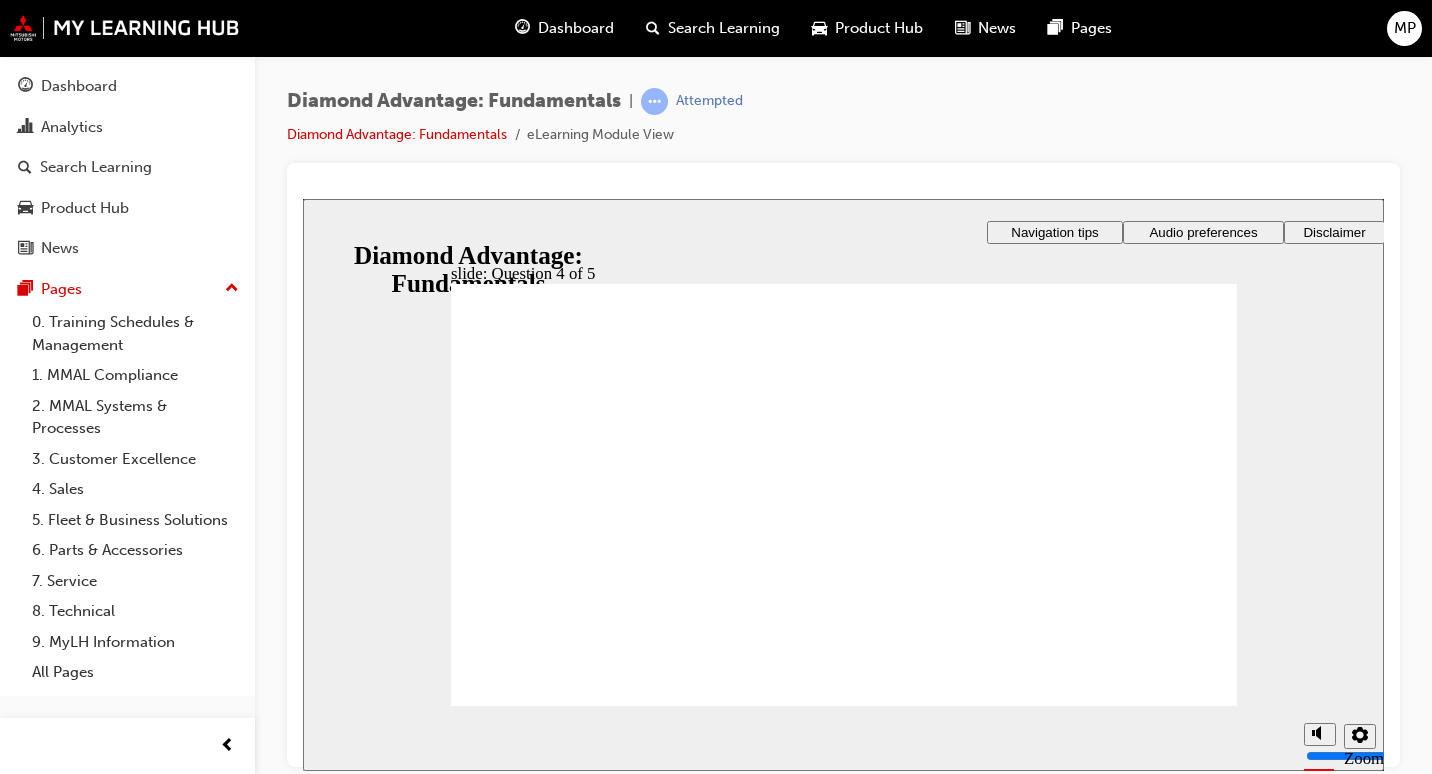 click 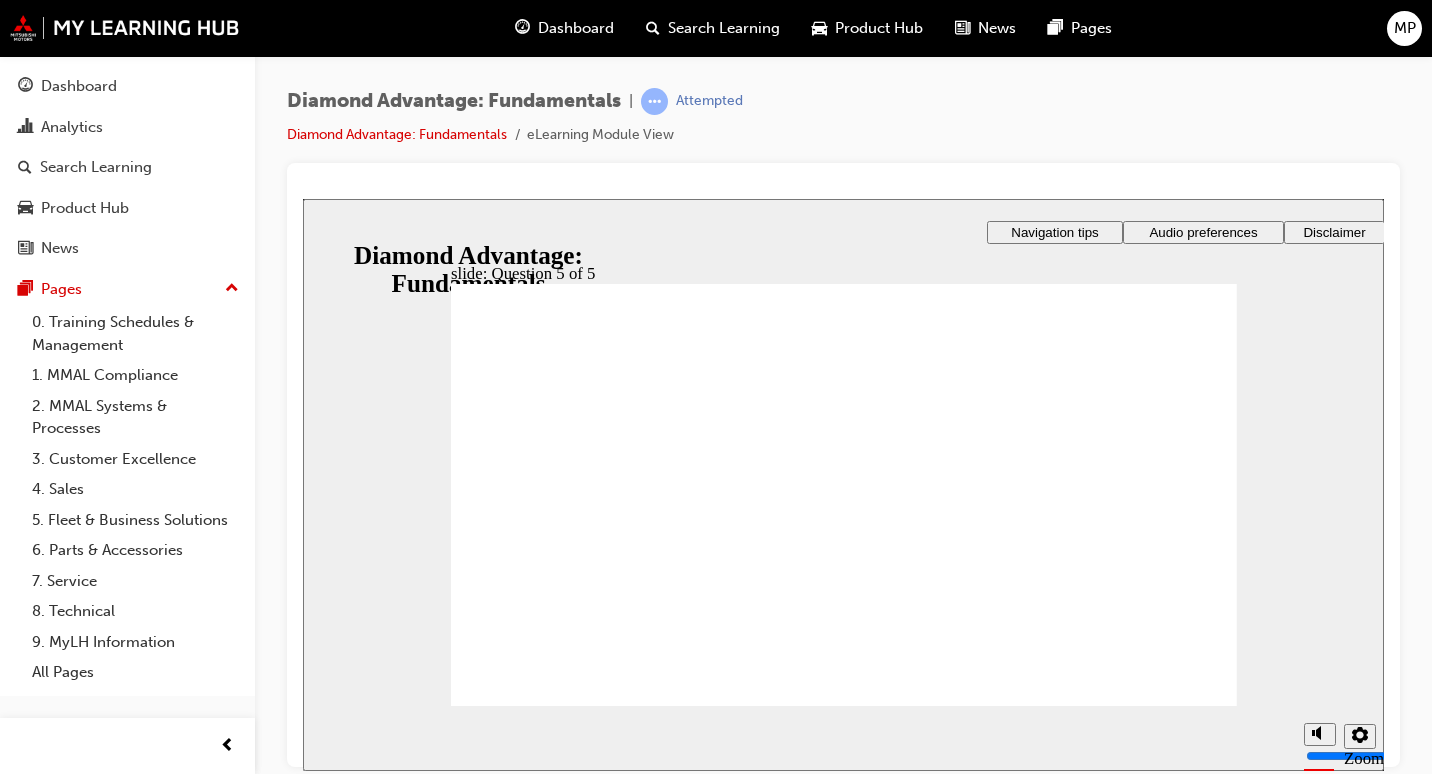 click 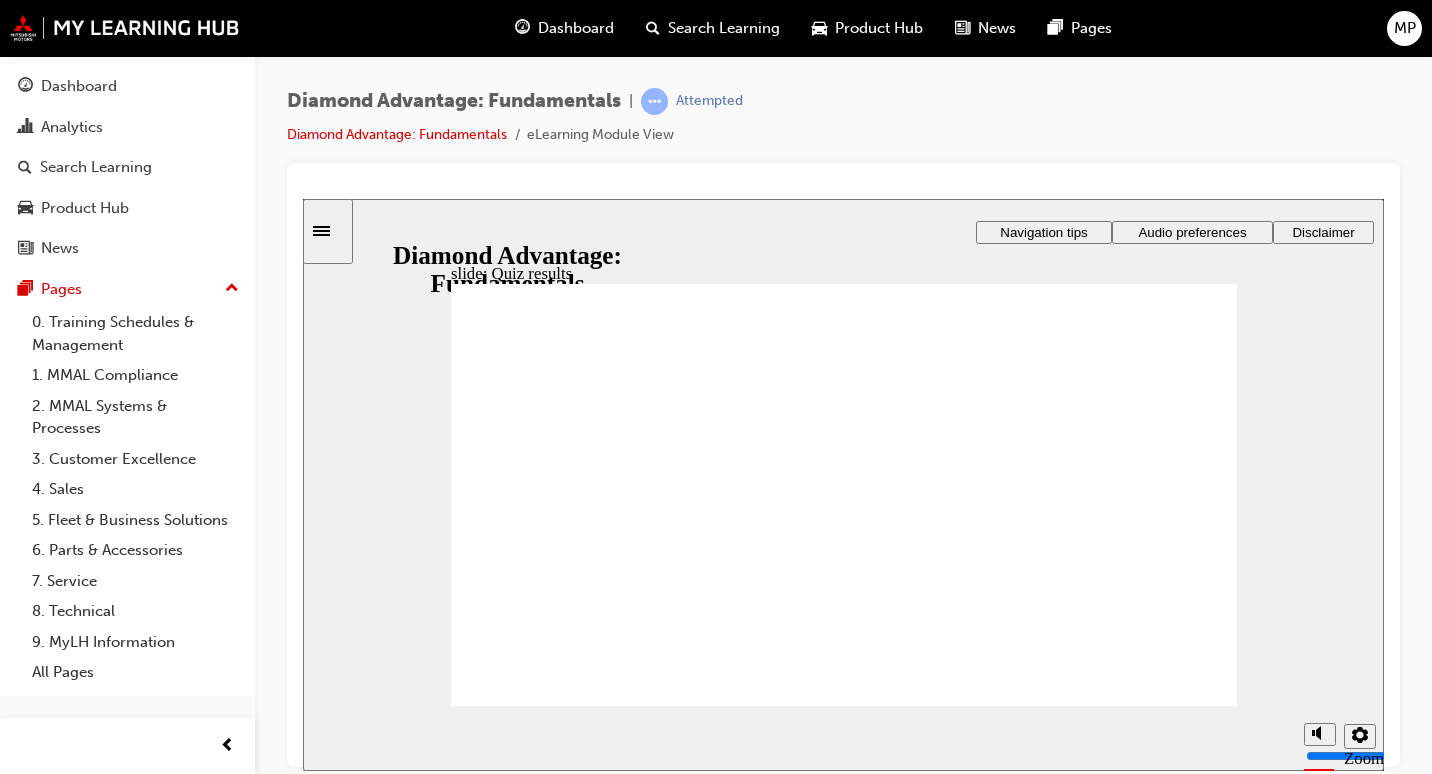 click 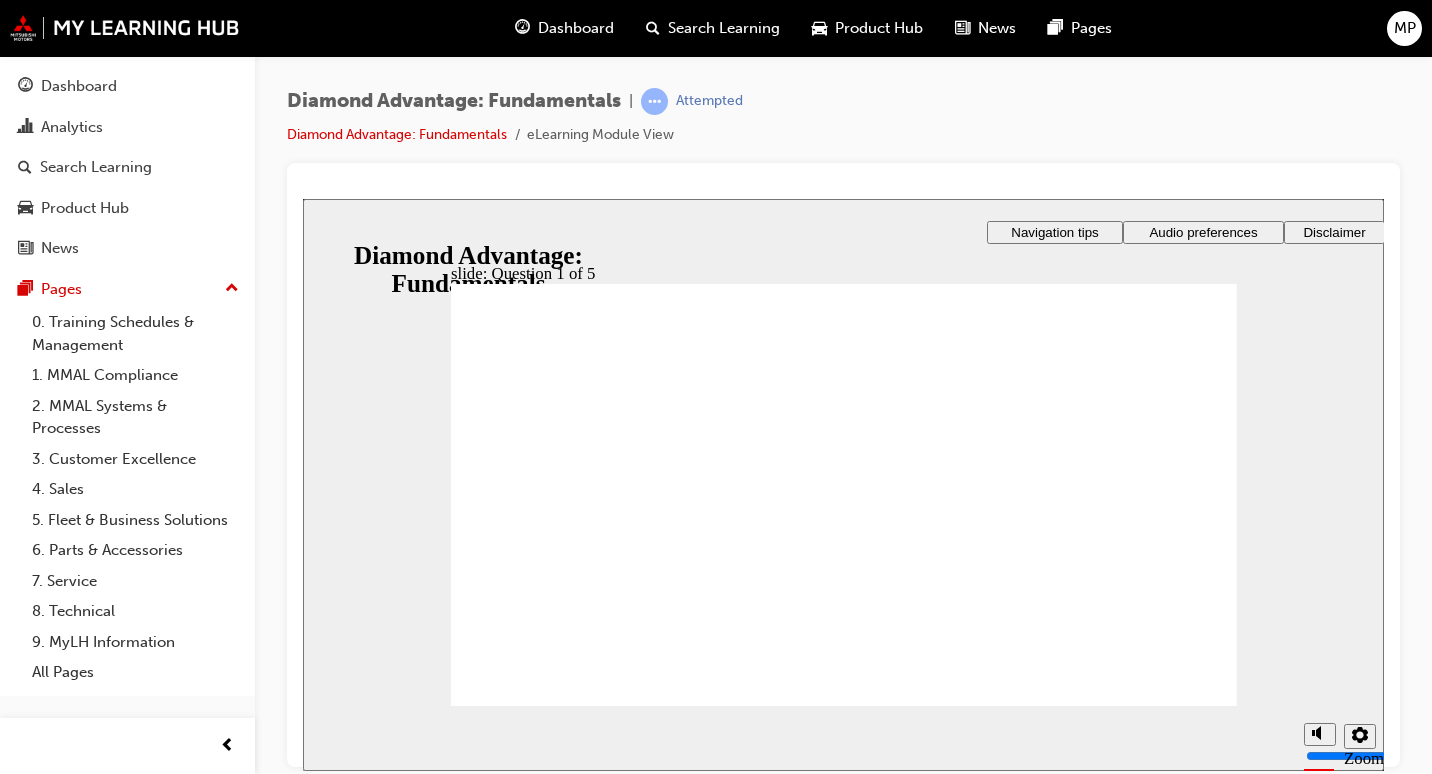 drag, startPoint x: 805, startPoint y: 606, endPoint x: 676, endPoint y: 540, distance: 144.90341 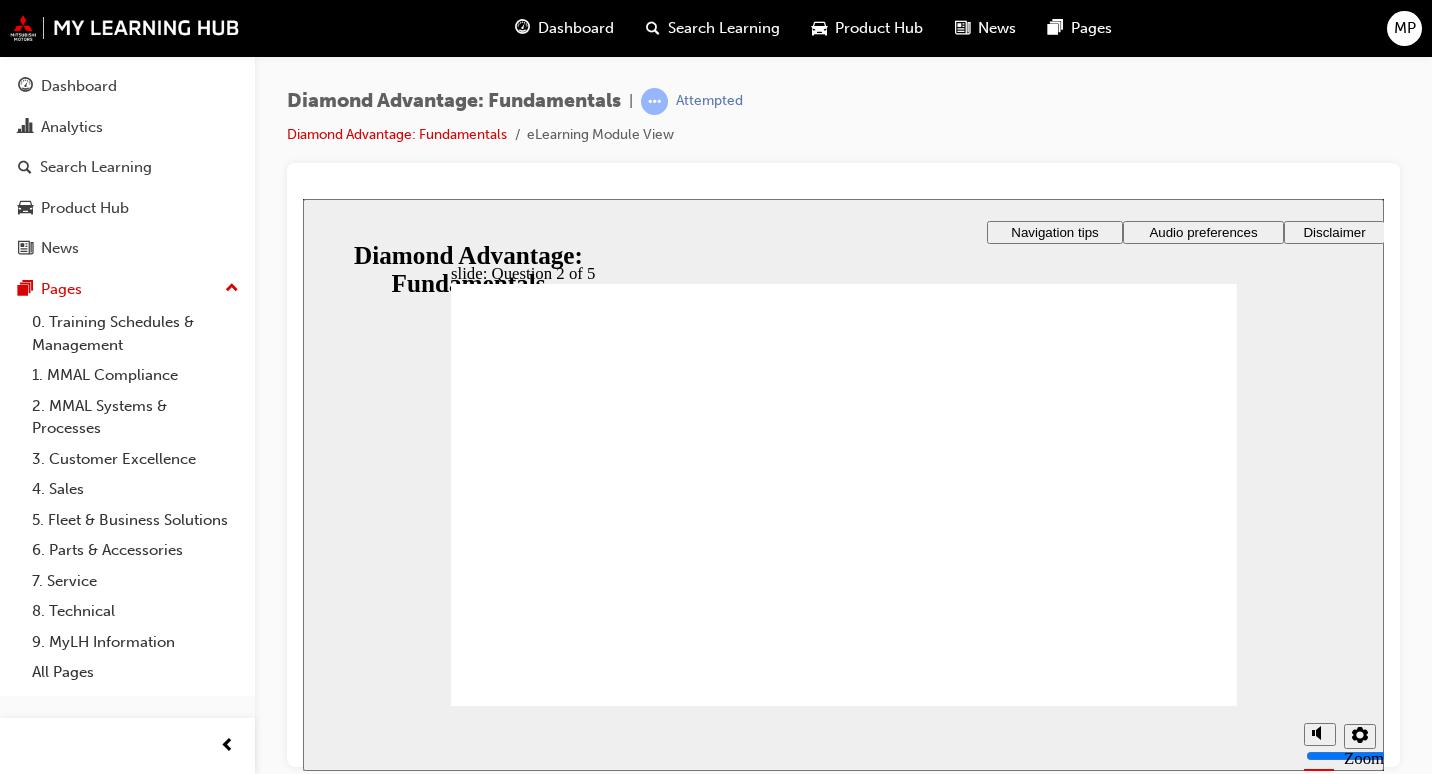 click 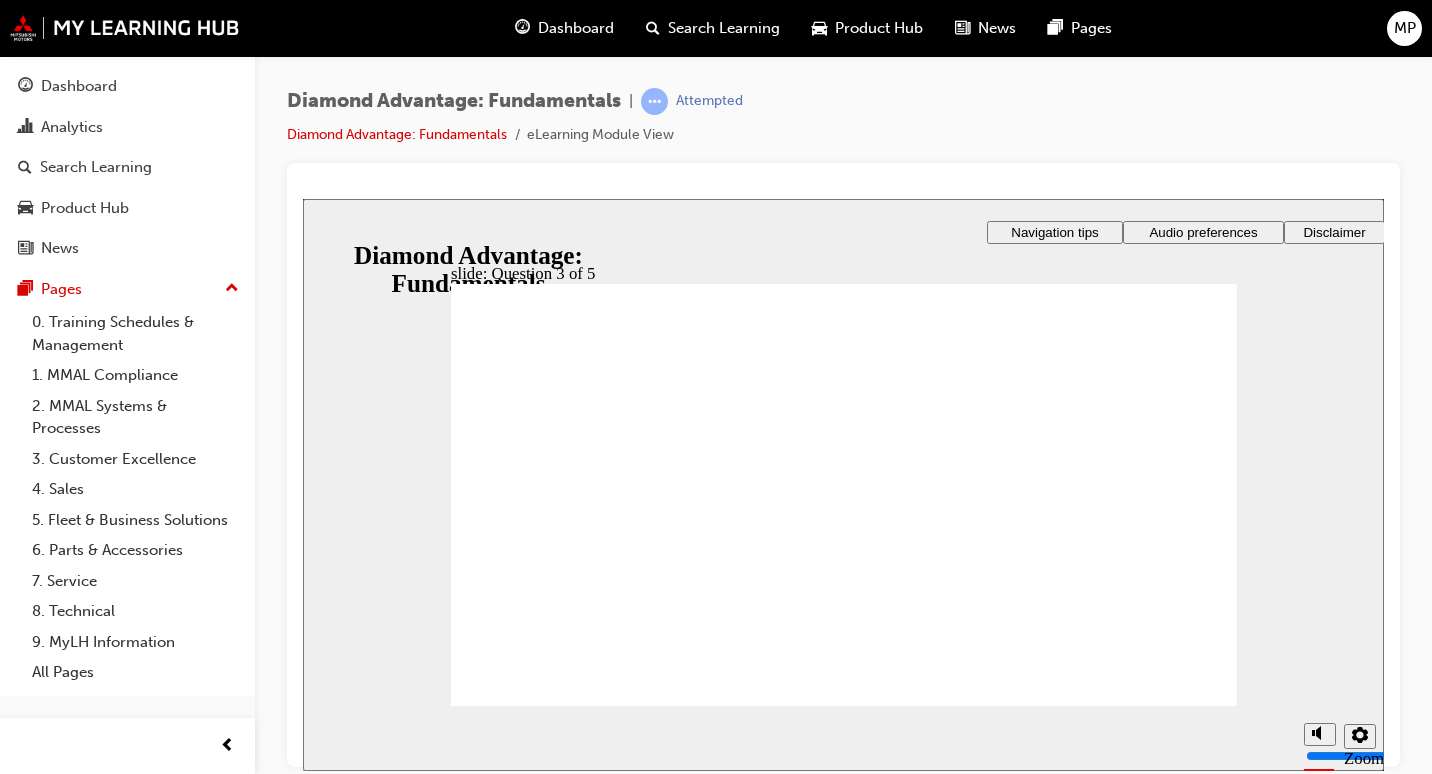 click 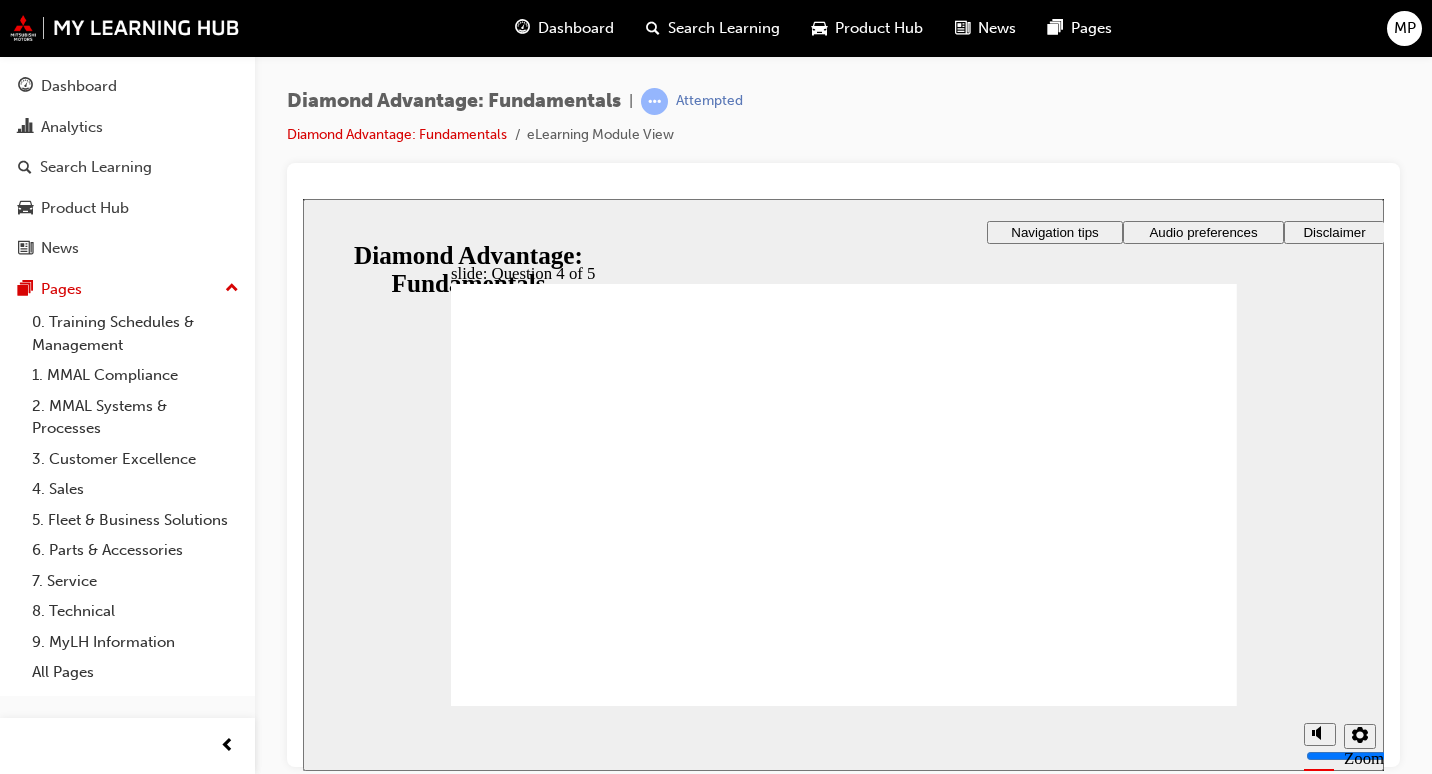 click 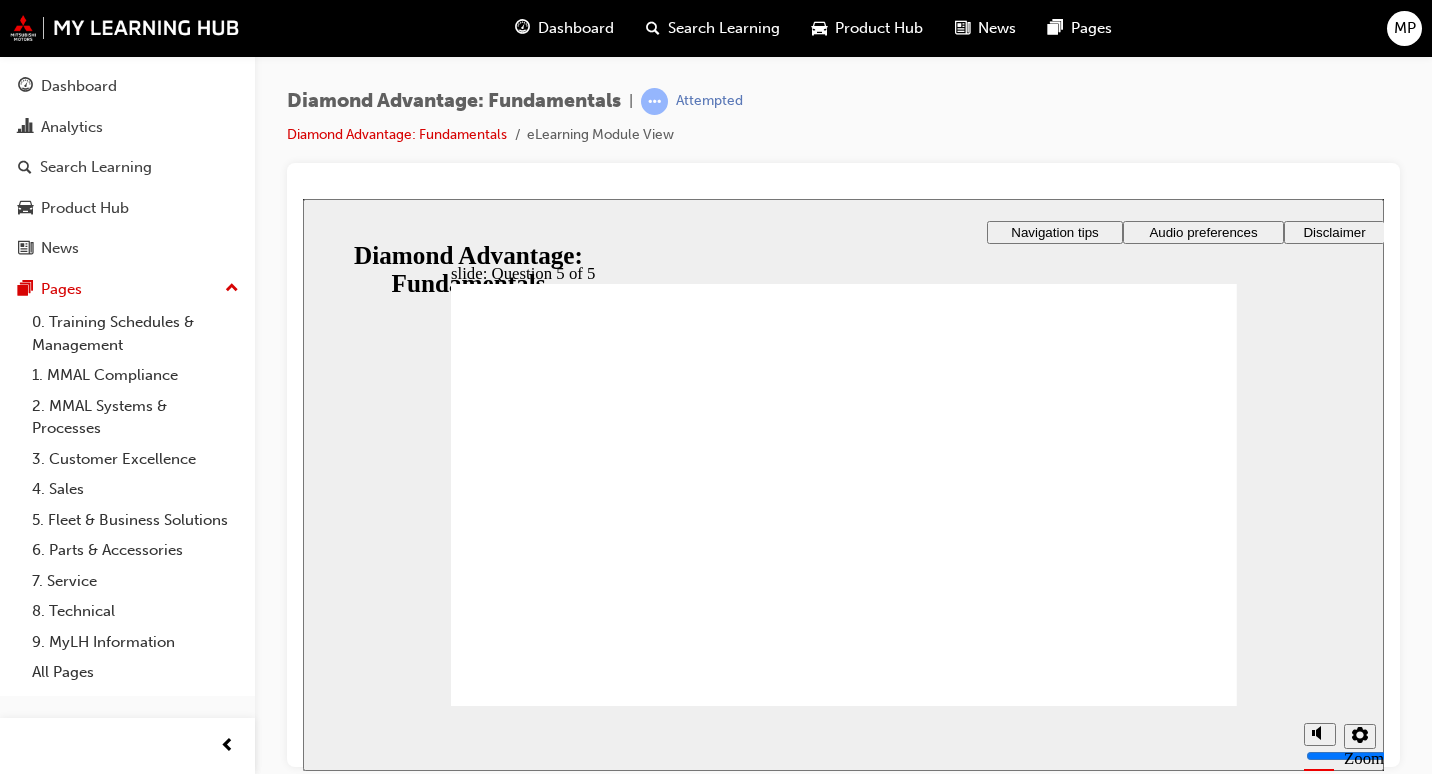 click 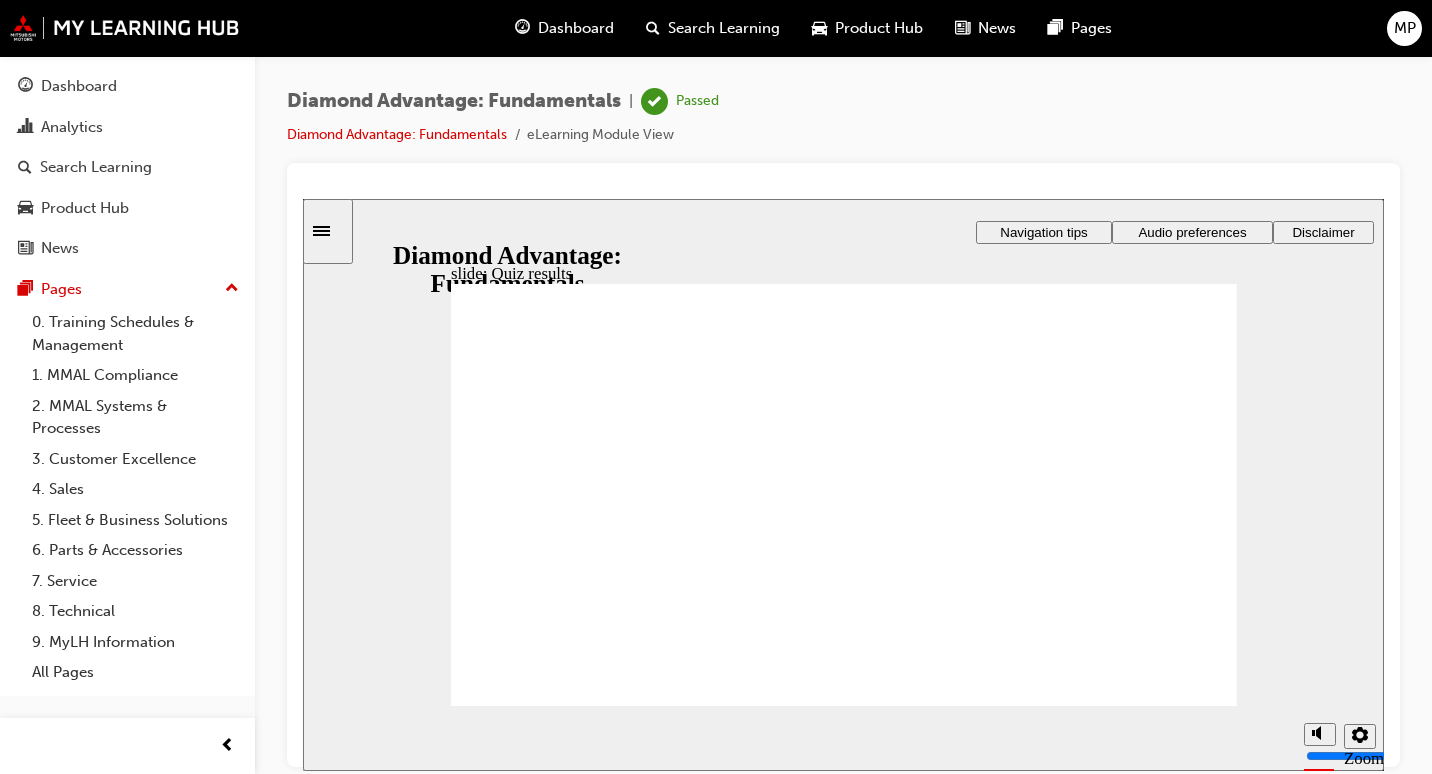 click 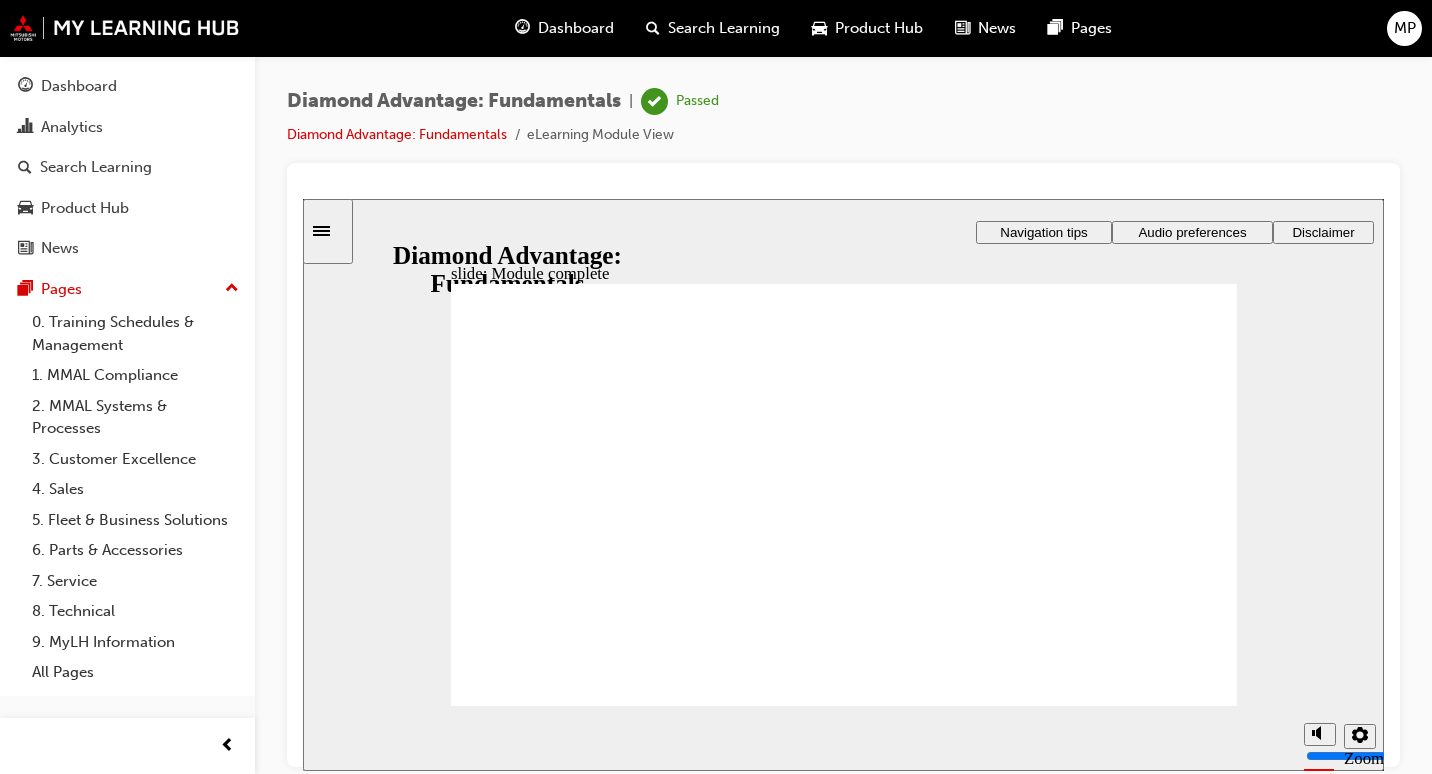 click 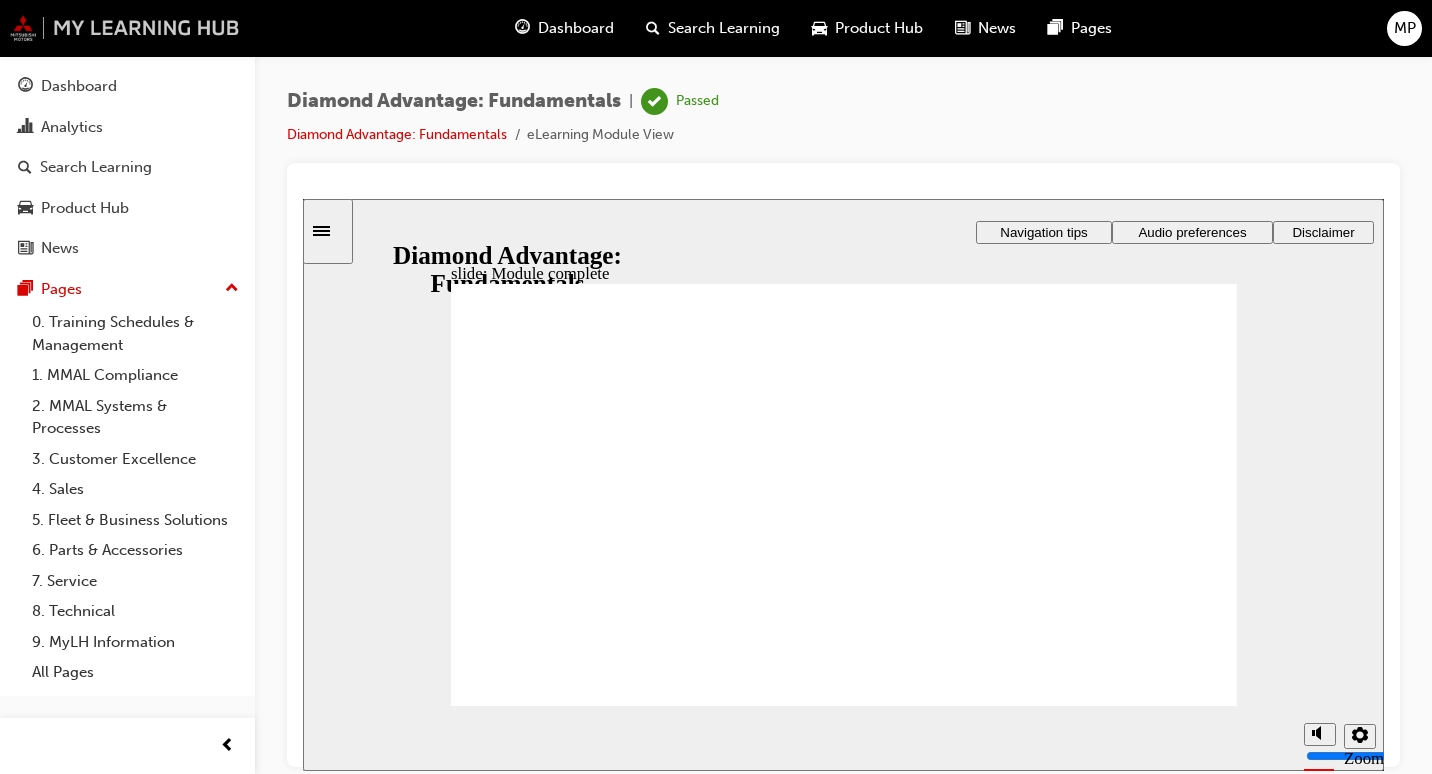 click at bounding box center [125, 28] 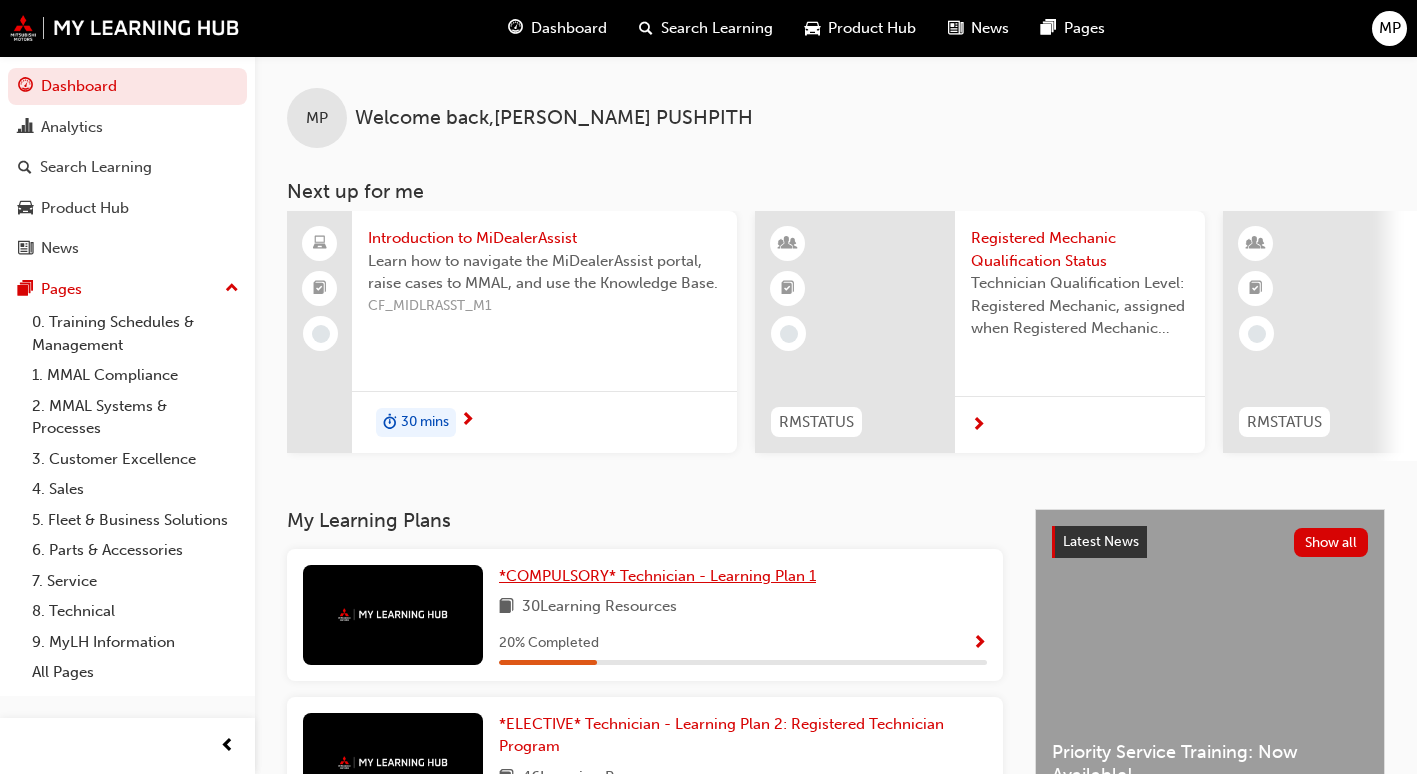 click on "*COMPULSORY* Technician - Learning Plan 1" at bounding box center (657, 576) 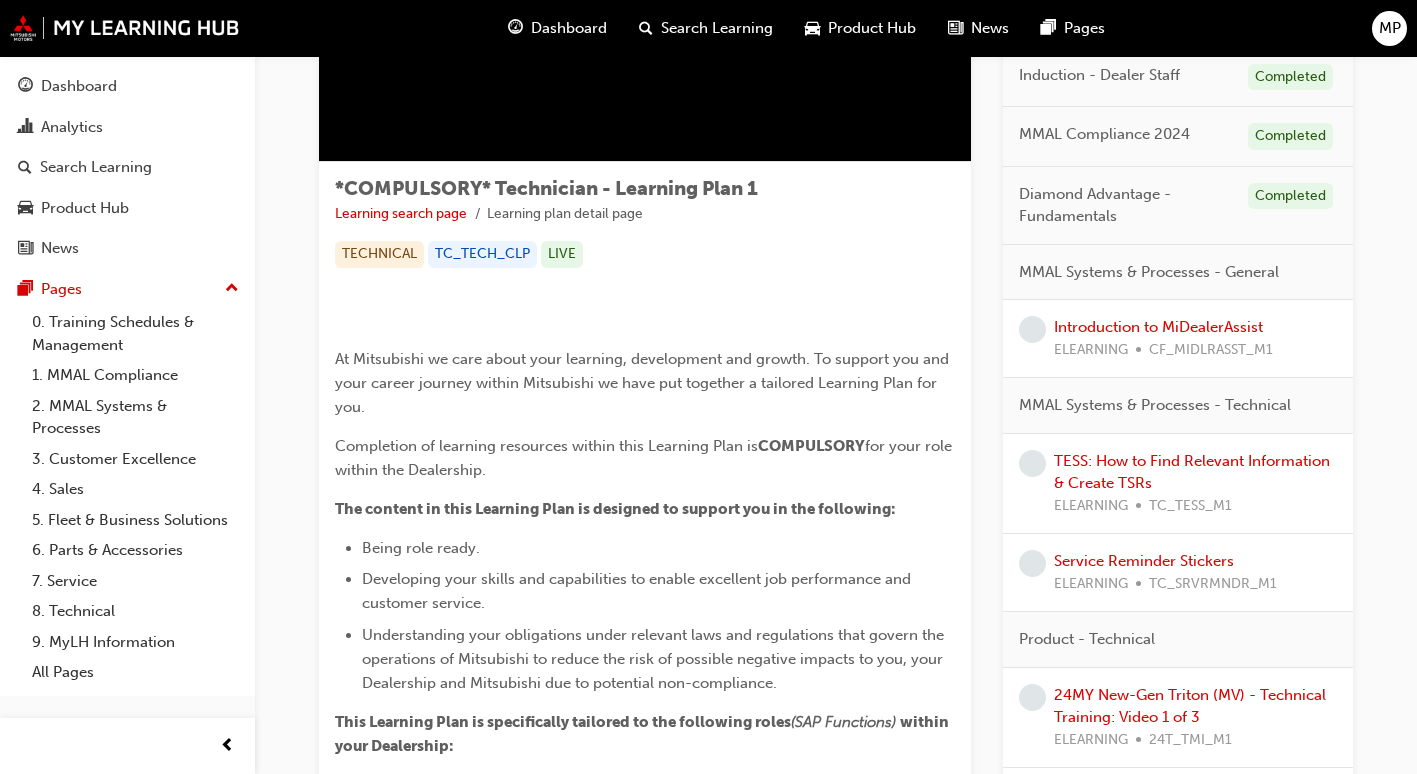 scroll, scrollTop: 164, scrollLeft: 0, axis: vertical 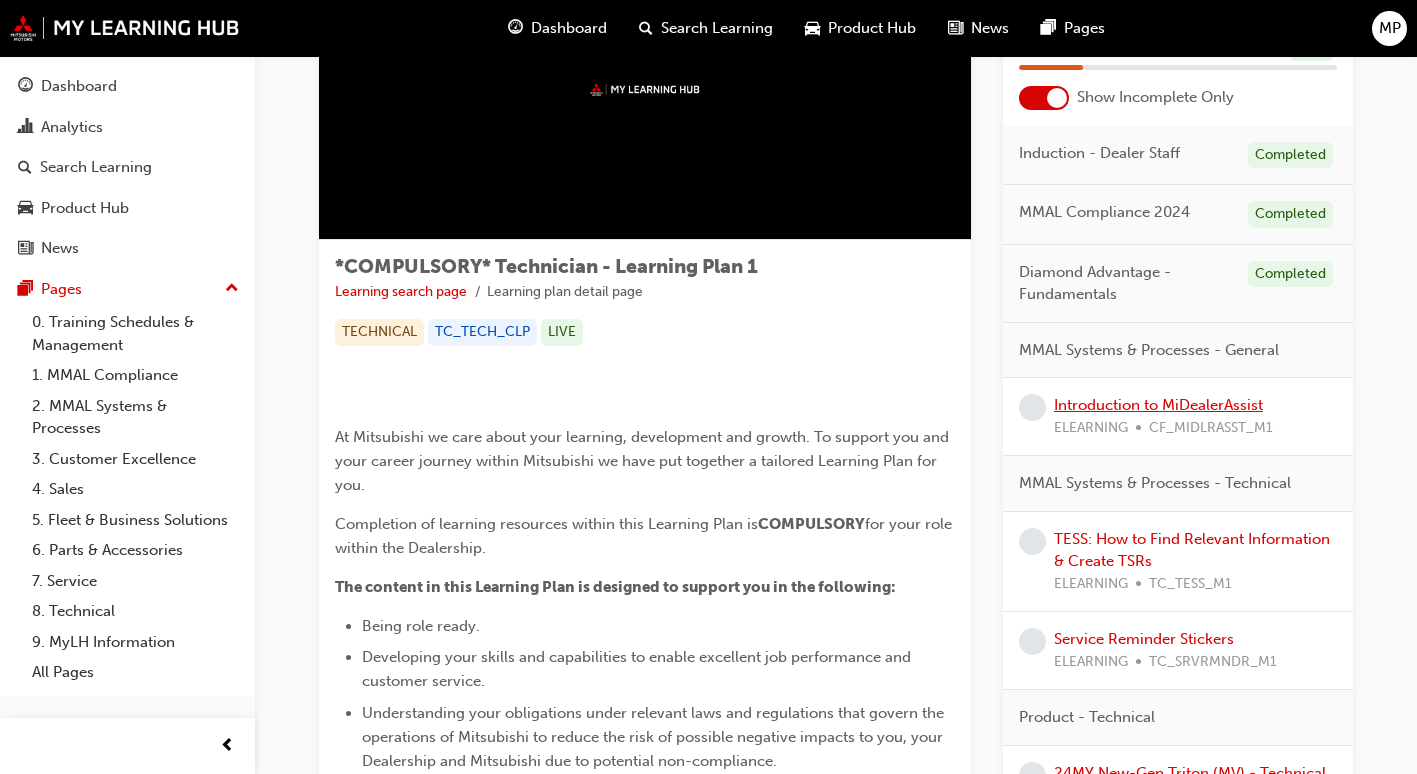 click on "Introduction to MiDealerAssist" at bounding box center (1158, 405) 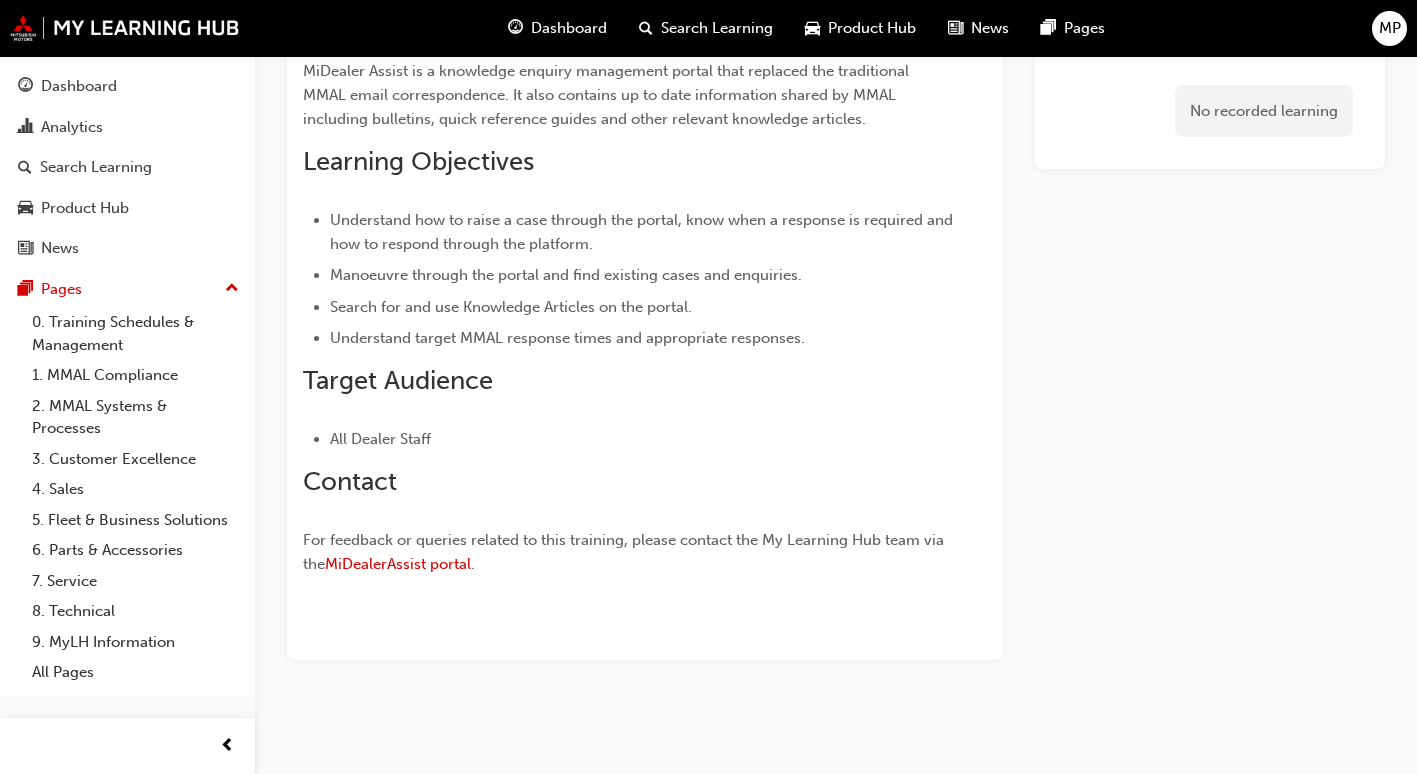 scroll, scrollTop: 0, scrollLeft: 0, axis: both 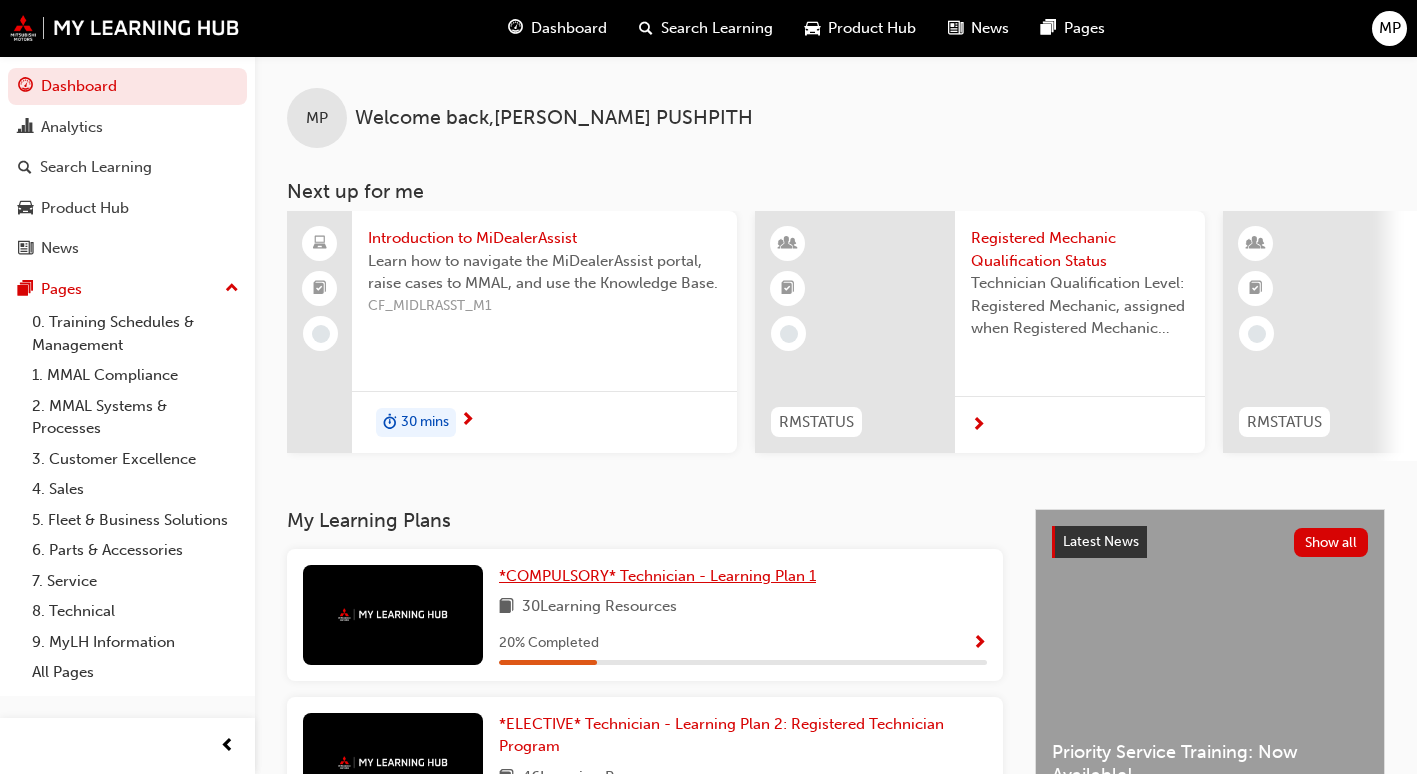 click on "*COMPULSORY* Technician - Learning Plan 1" at bounding box center [657, 576] 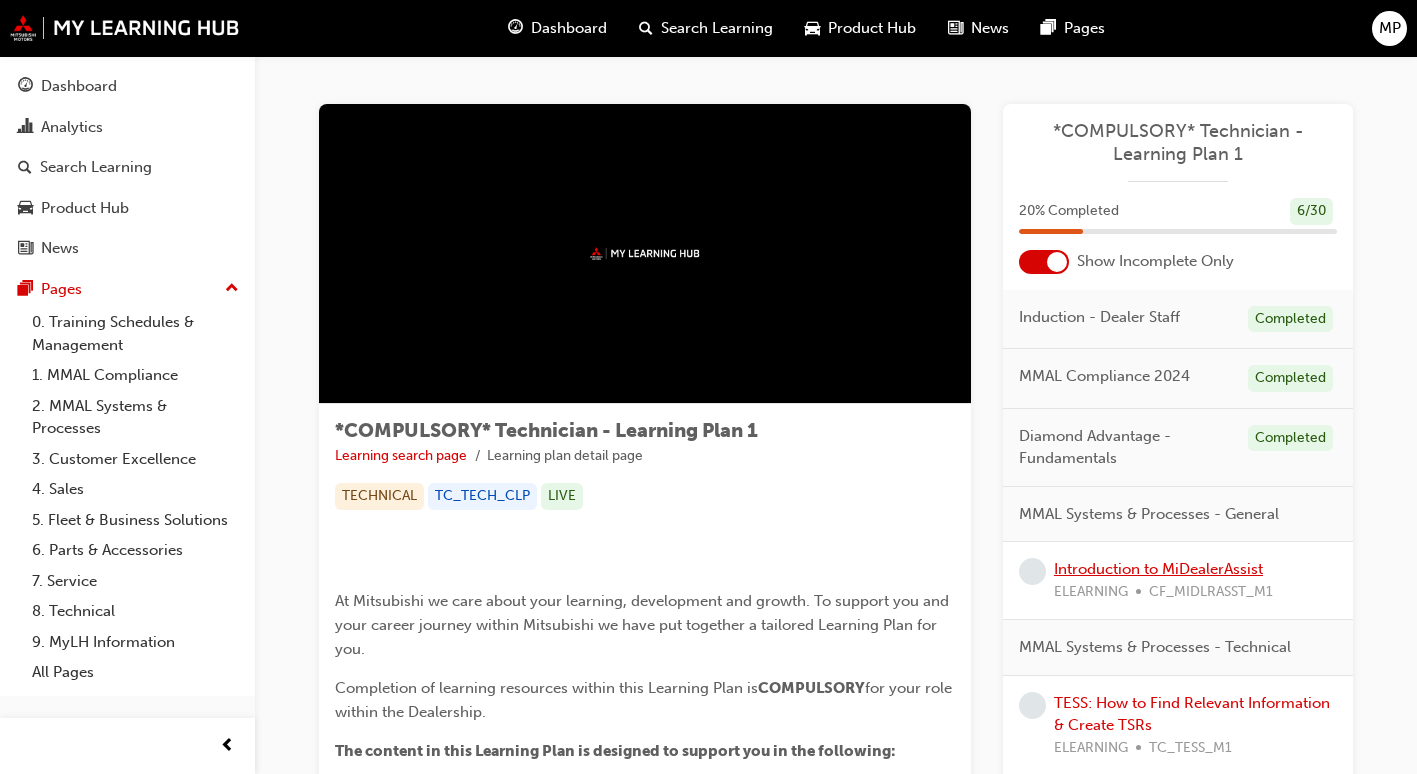click on "Introduction to MiDealerAssist" at bounding box center (1158, 569) 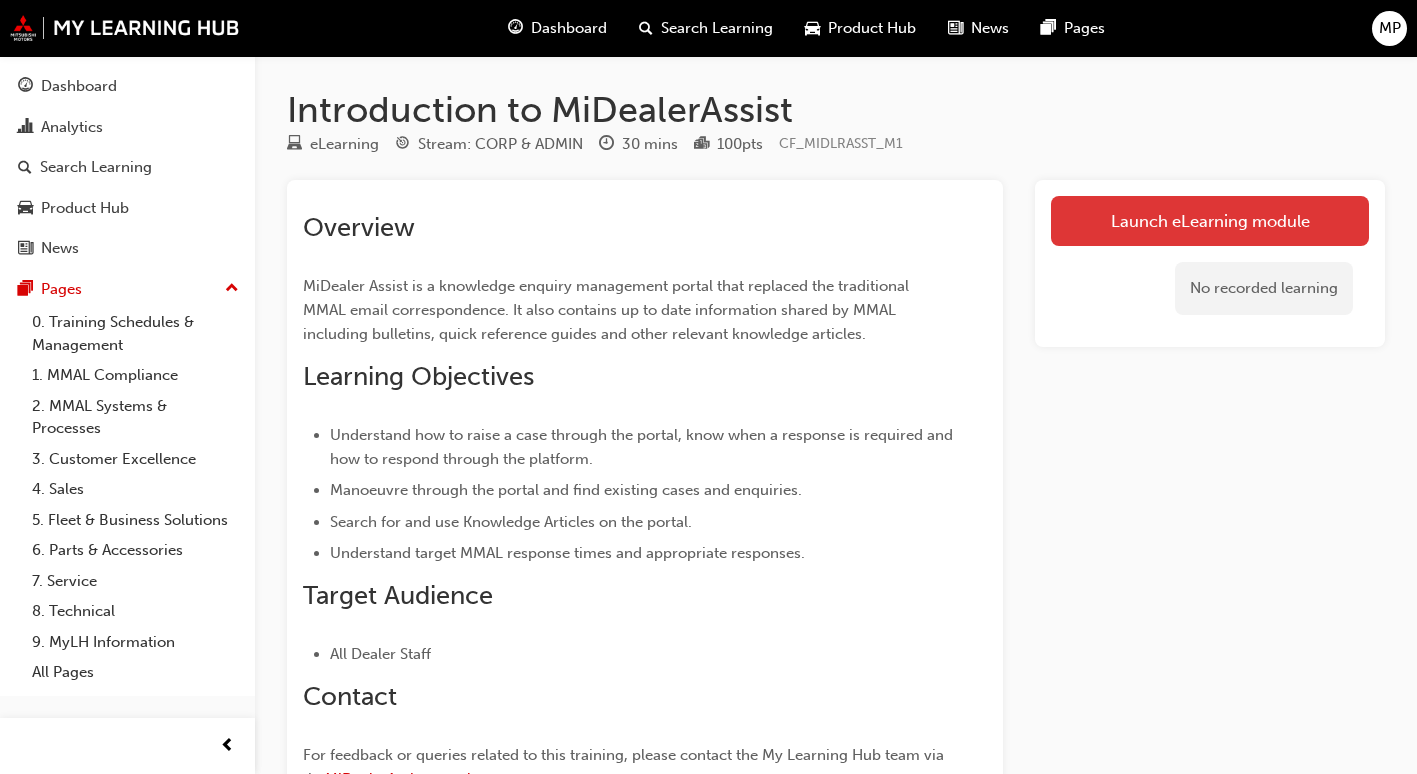 click on "Launch eLearning module" at bounding box center (1210, 221) 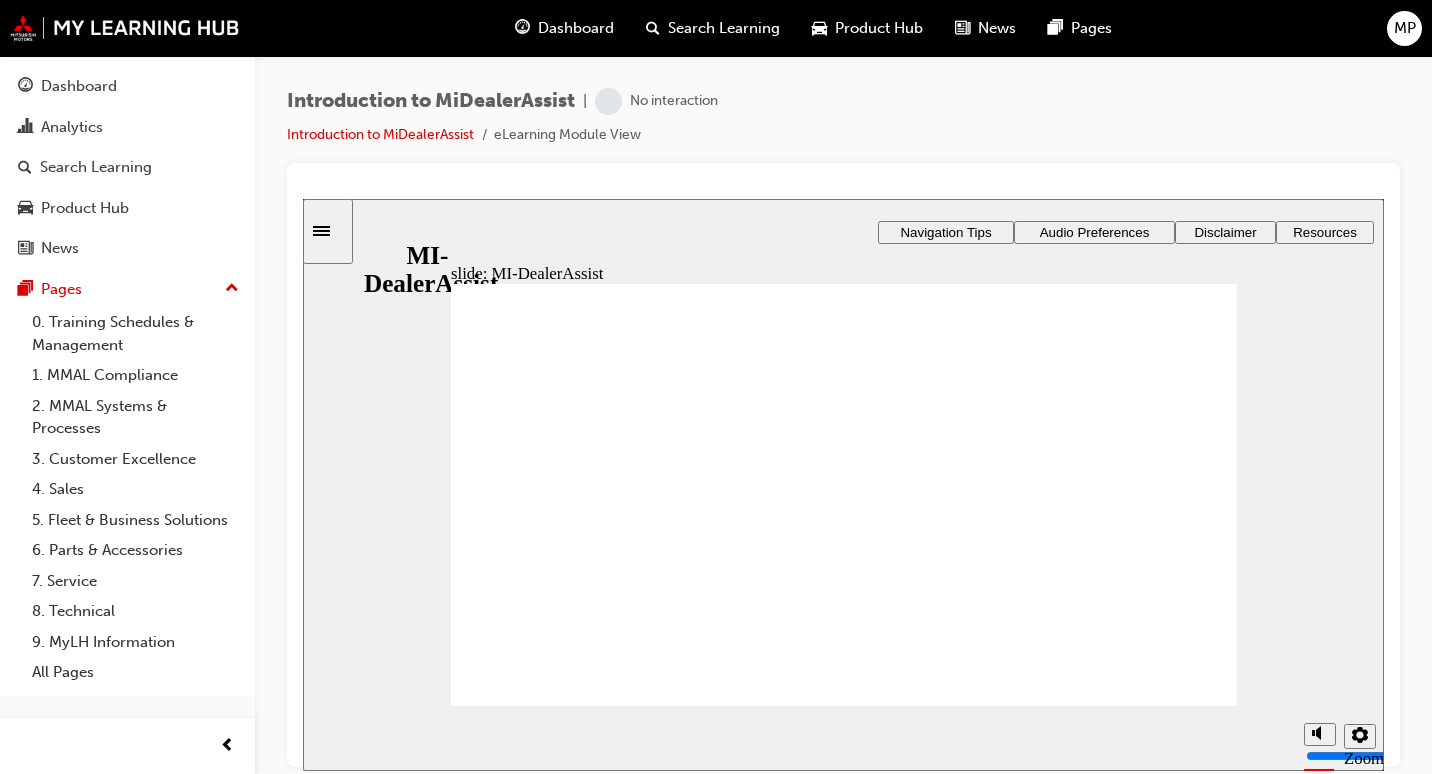 scroll, scrollTop: 0, scrollLeft: 0, axis: both 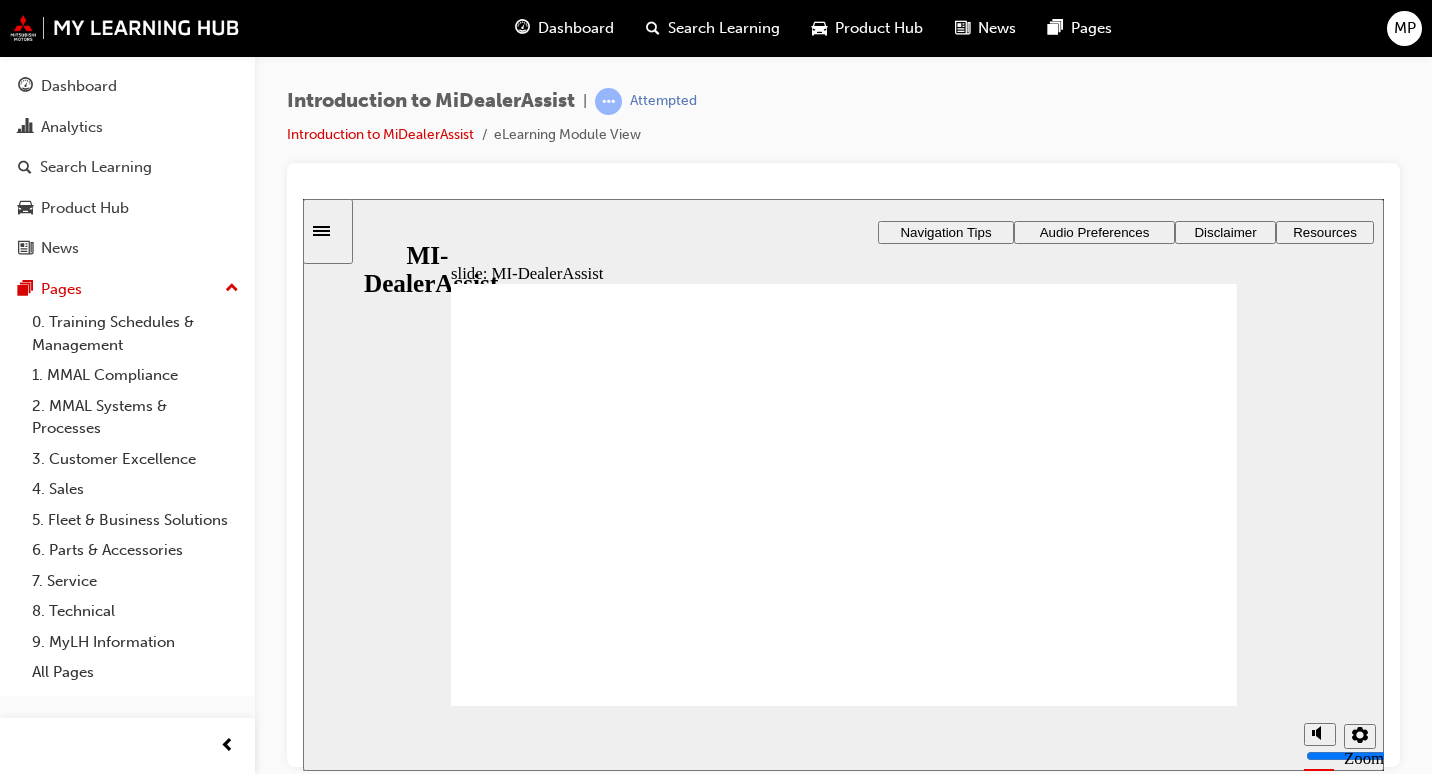 click 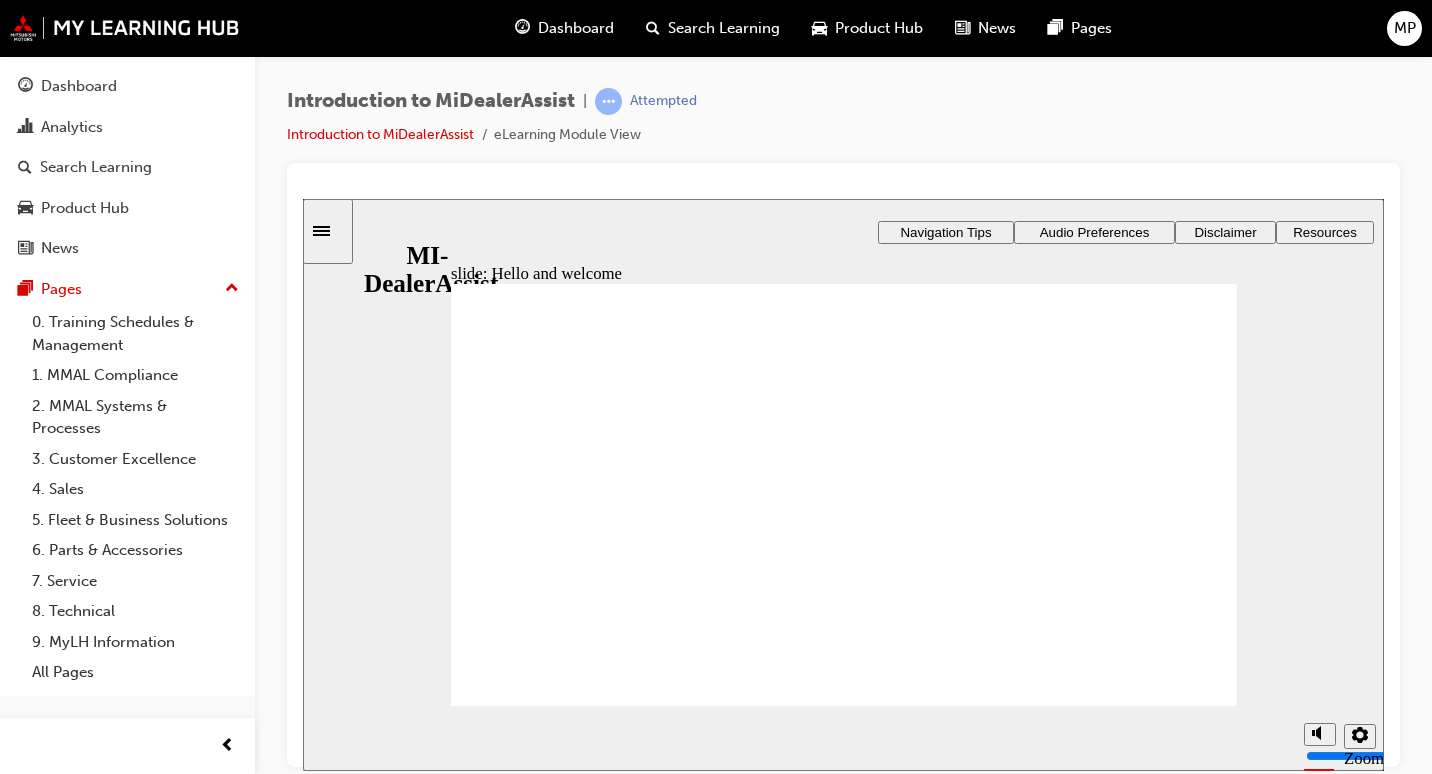 click 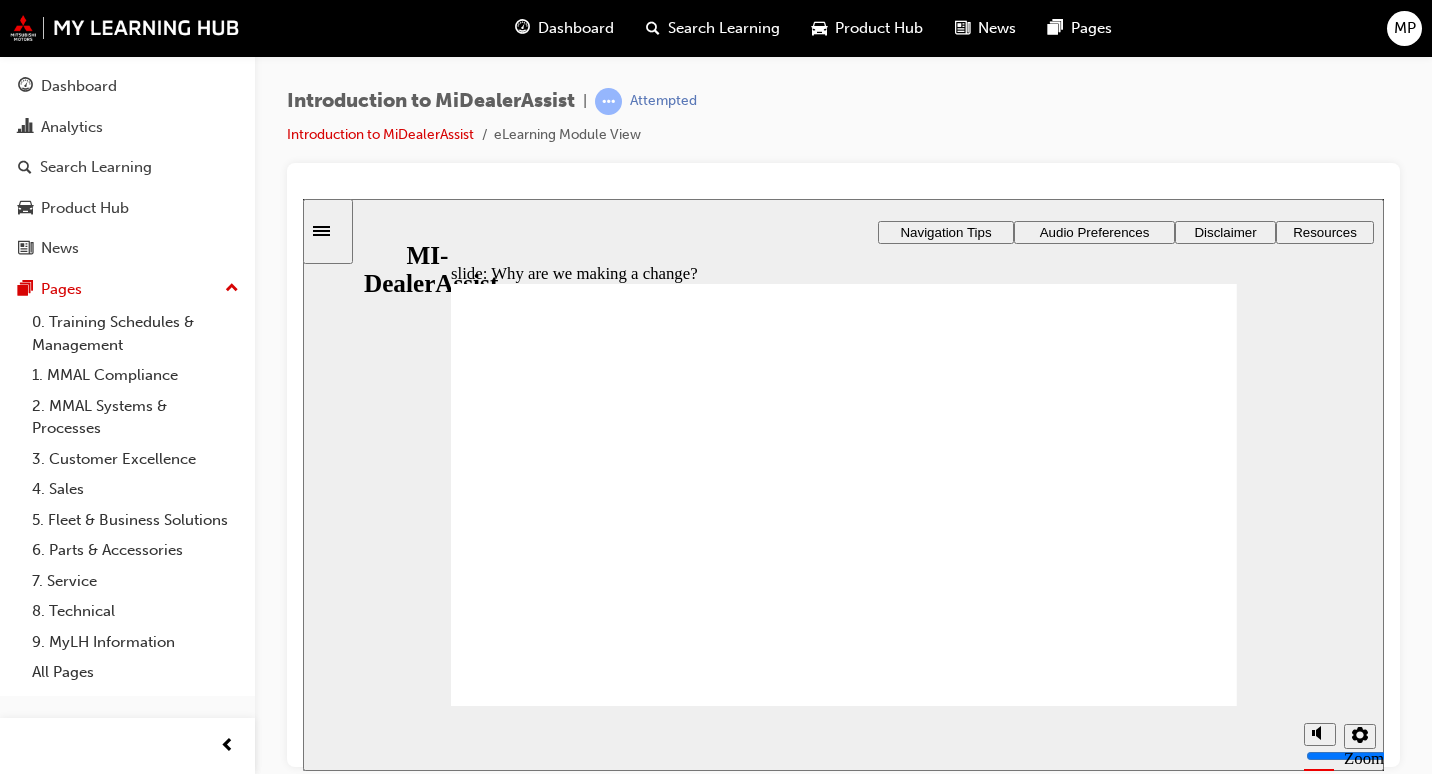 click on "Playback Speed
2
1.75
1.5
1.25 Normal" at bounding box center (843, 737) 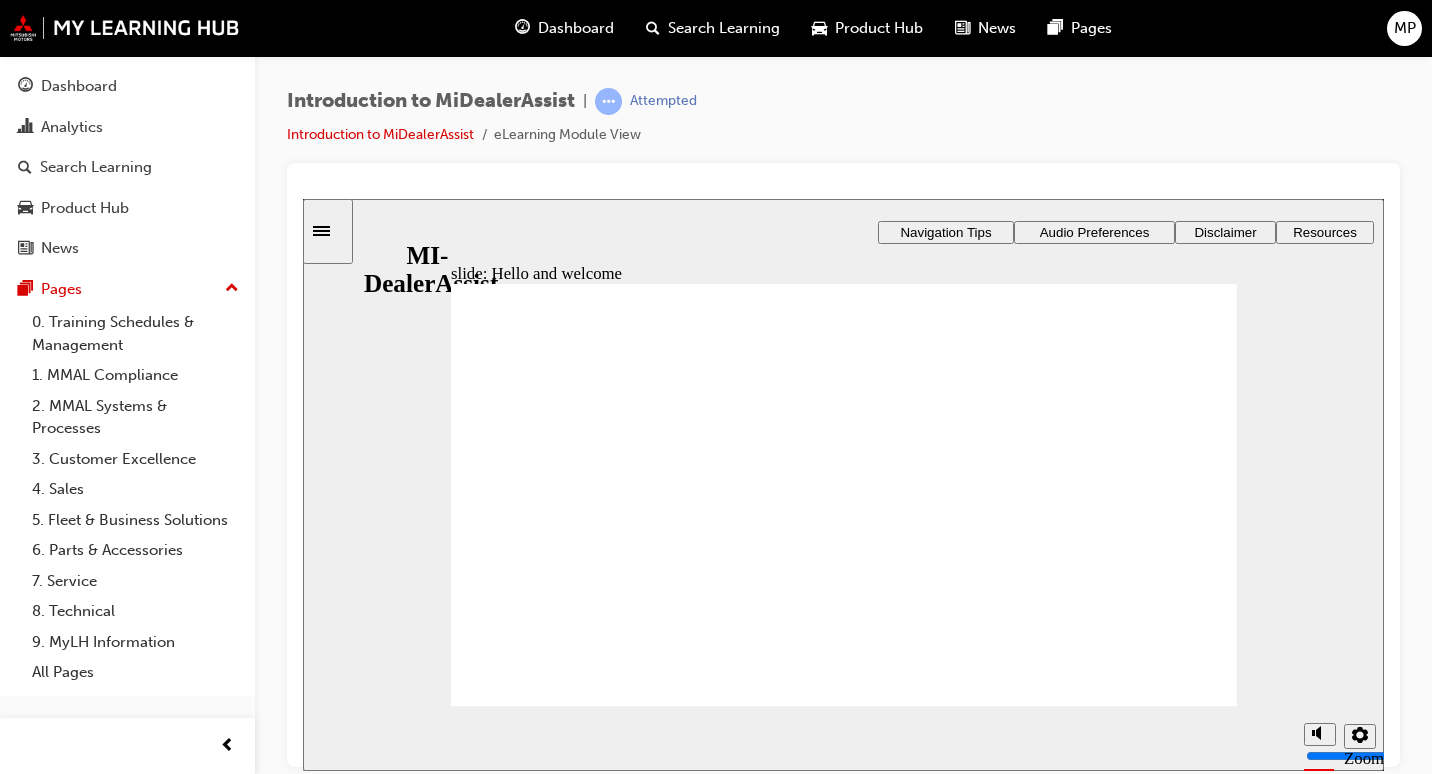 click 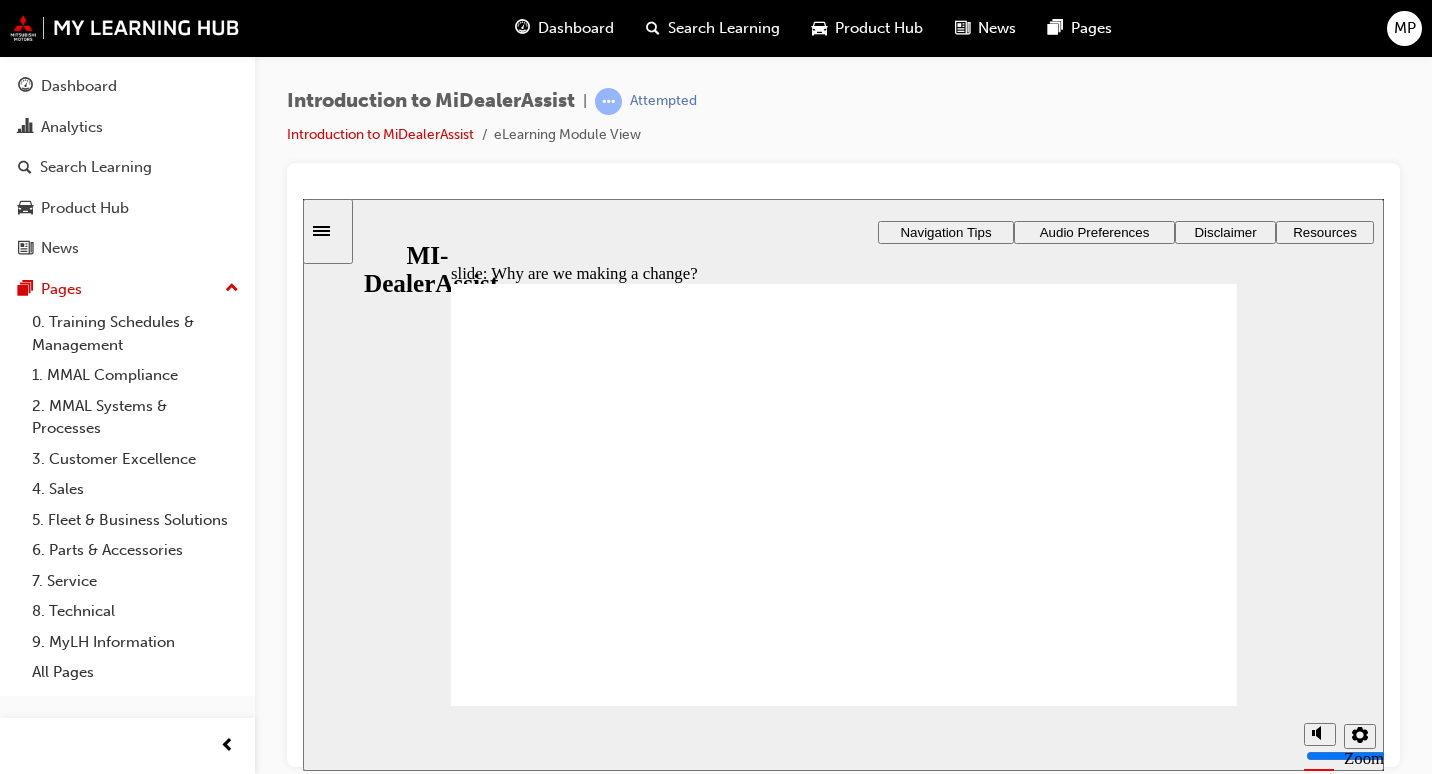click 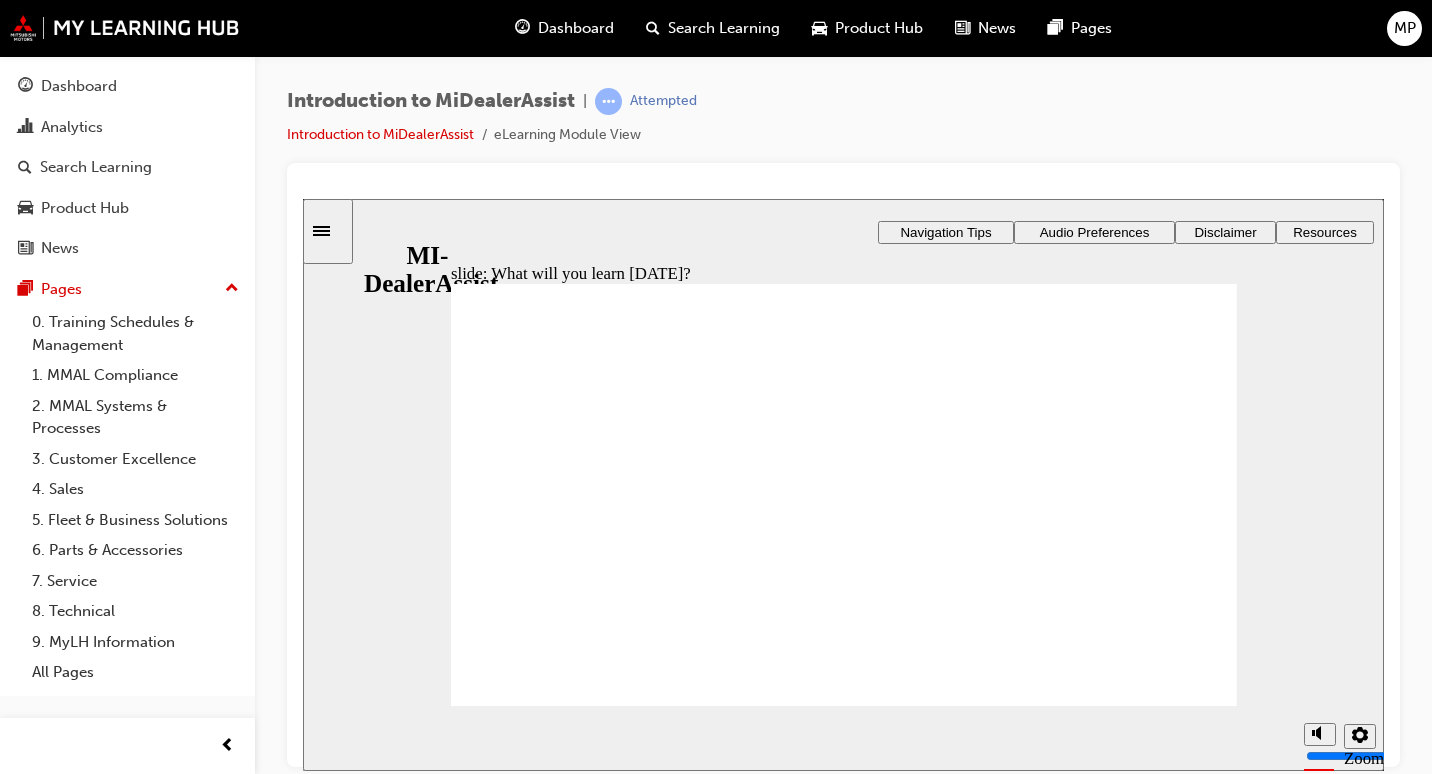 click 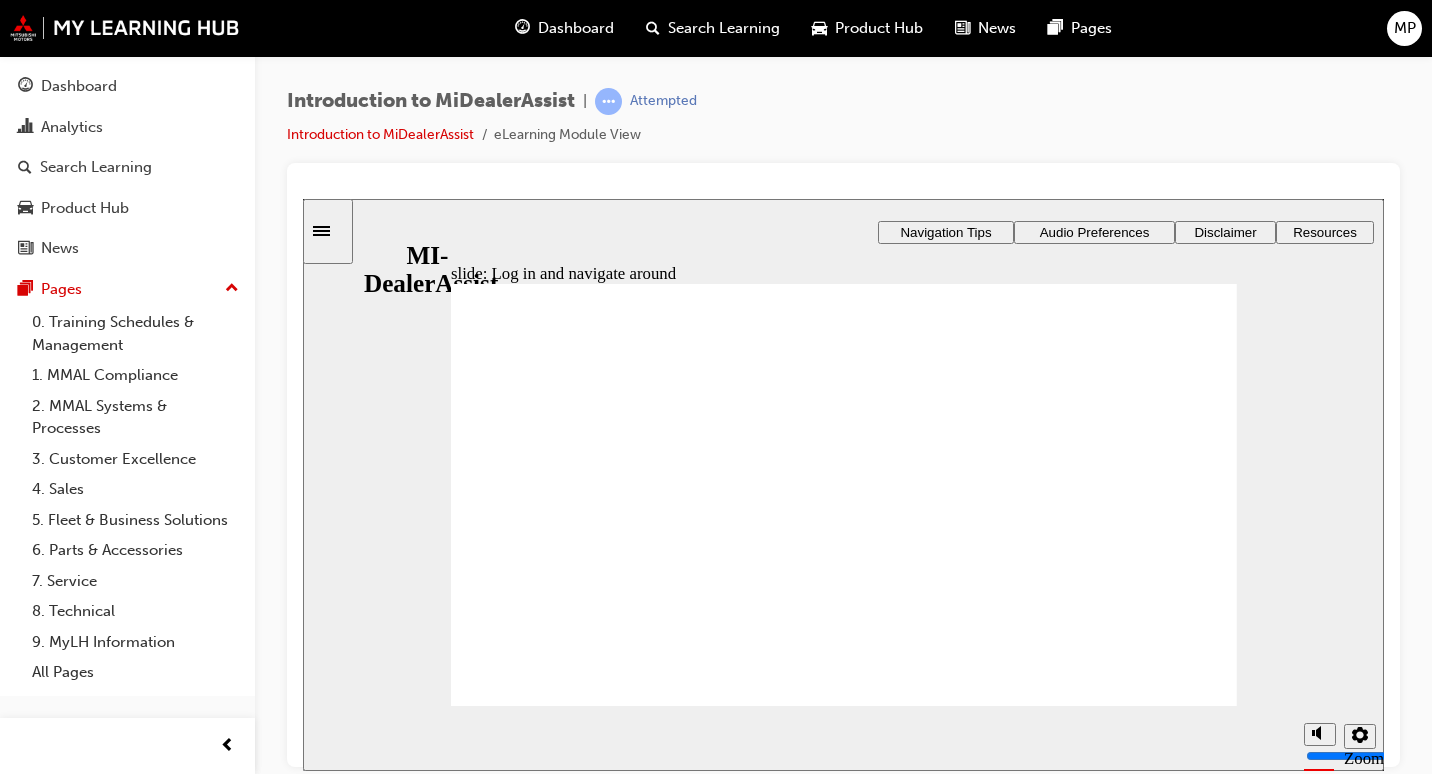 click 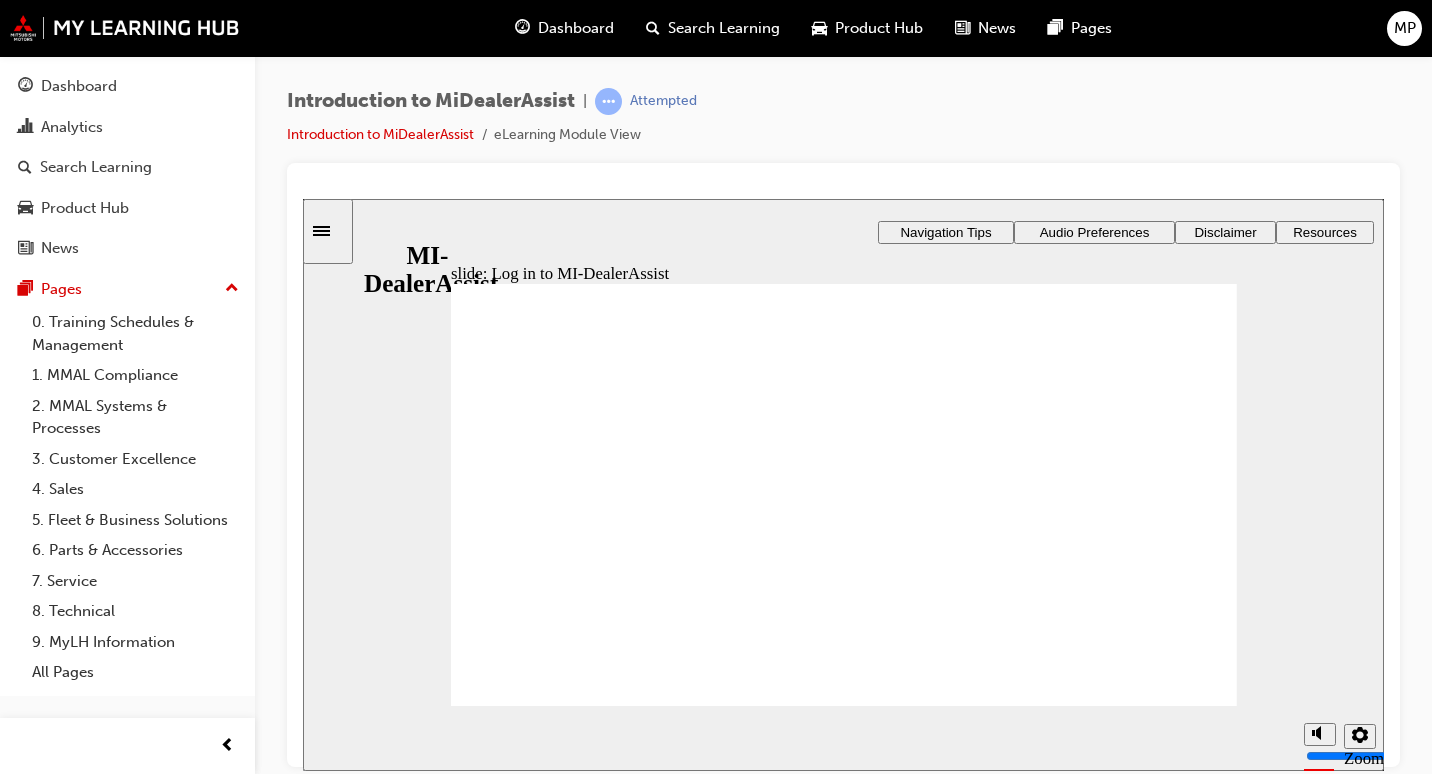 click 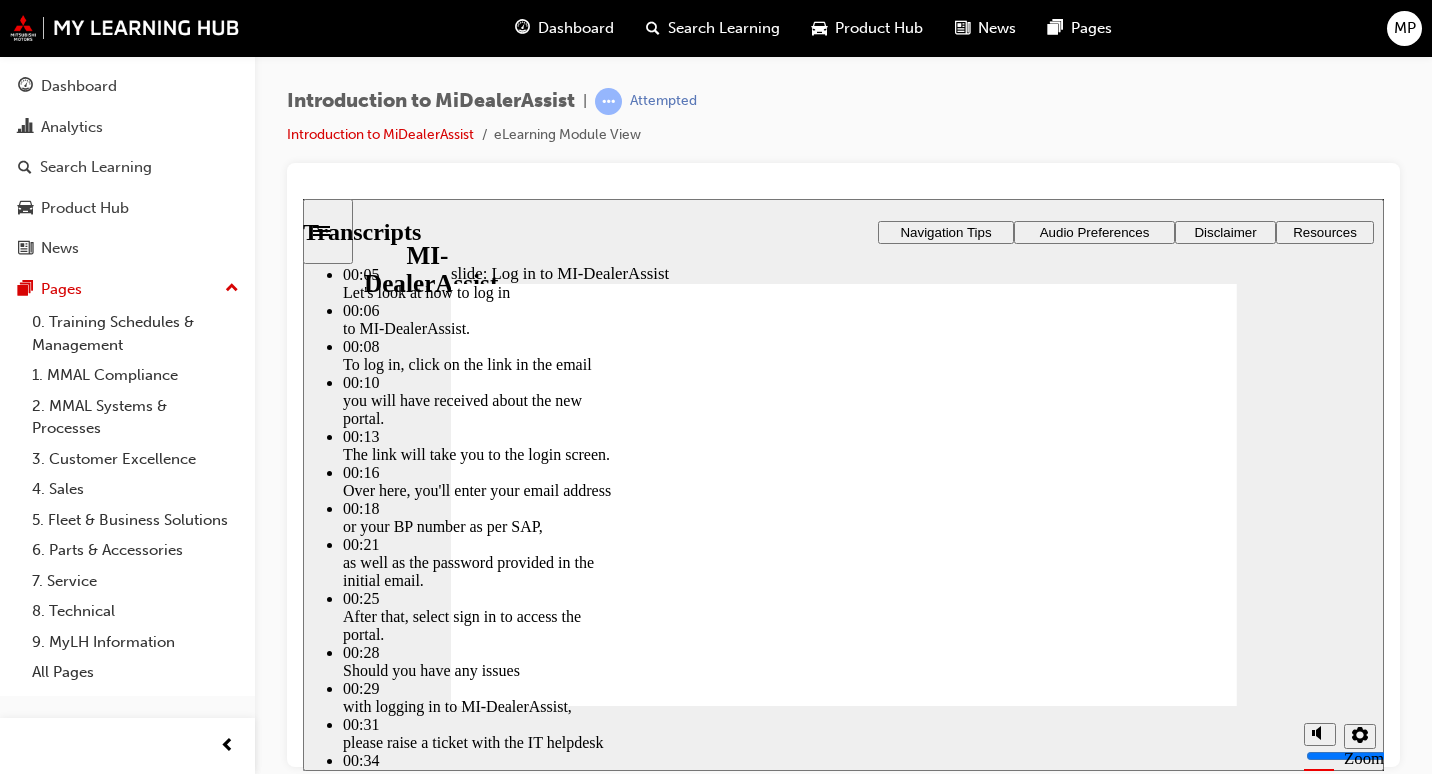 click at bounding box center [649, 2876] 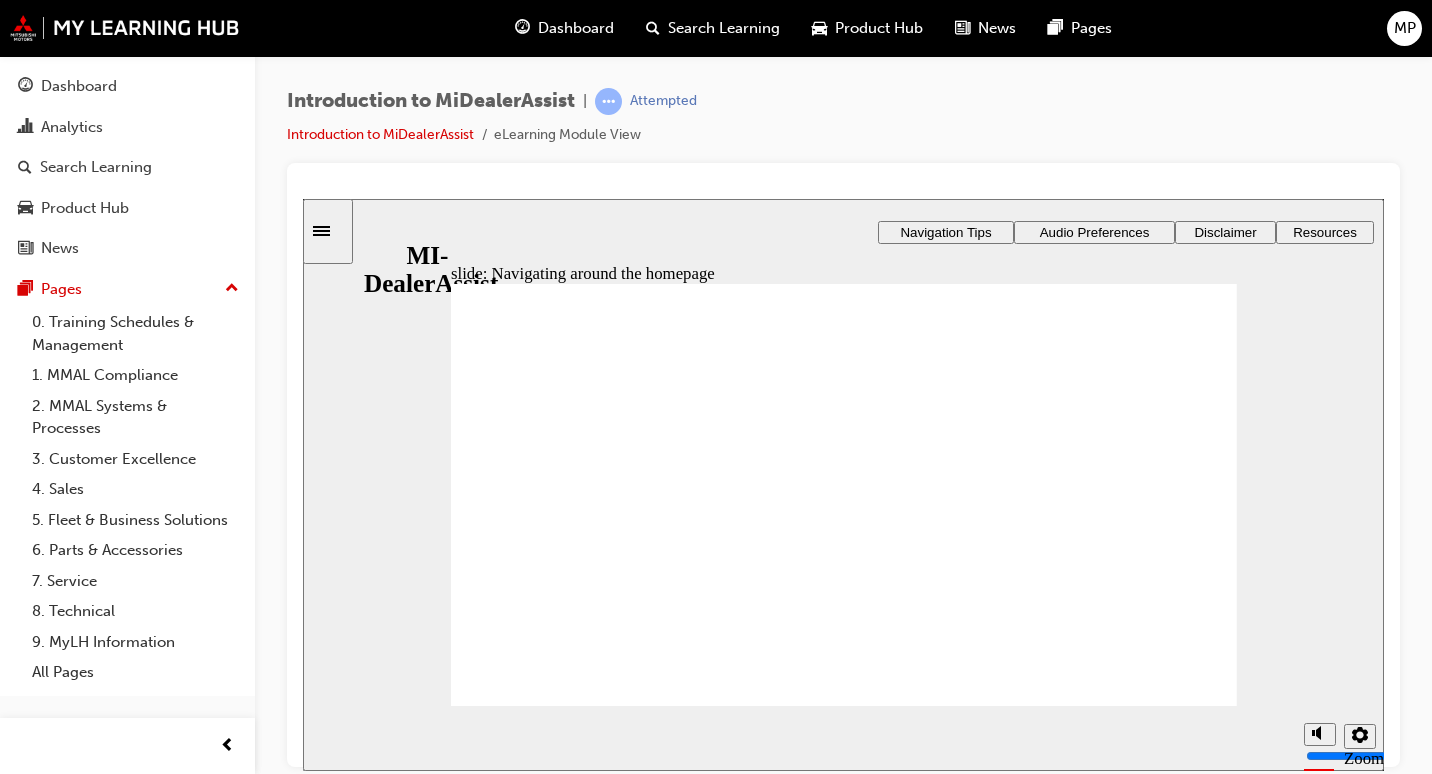 click 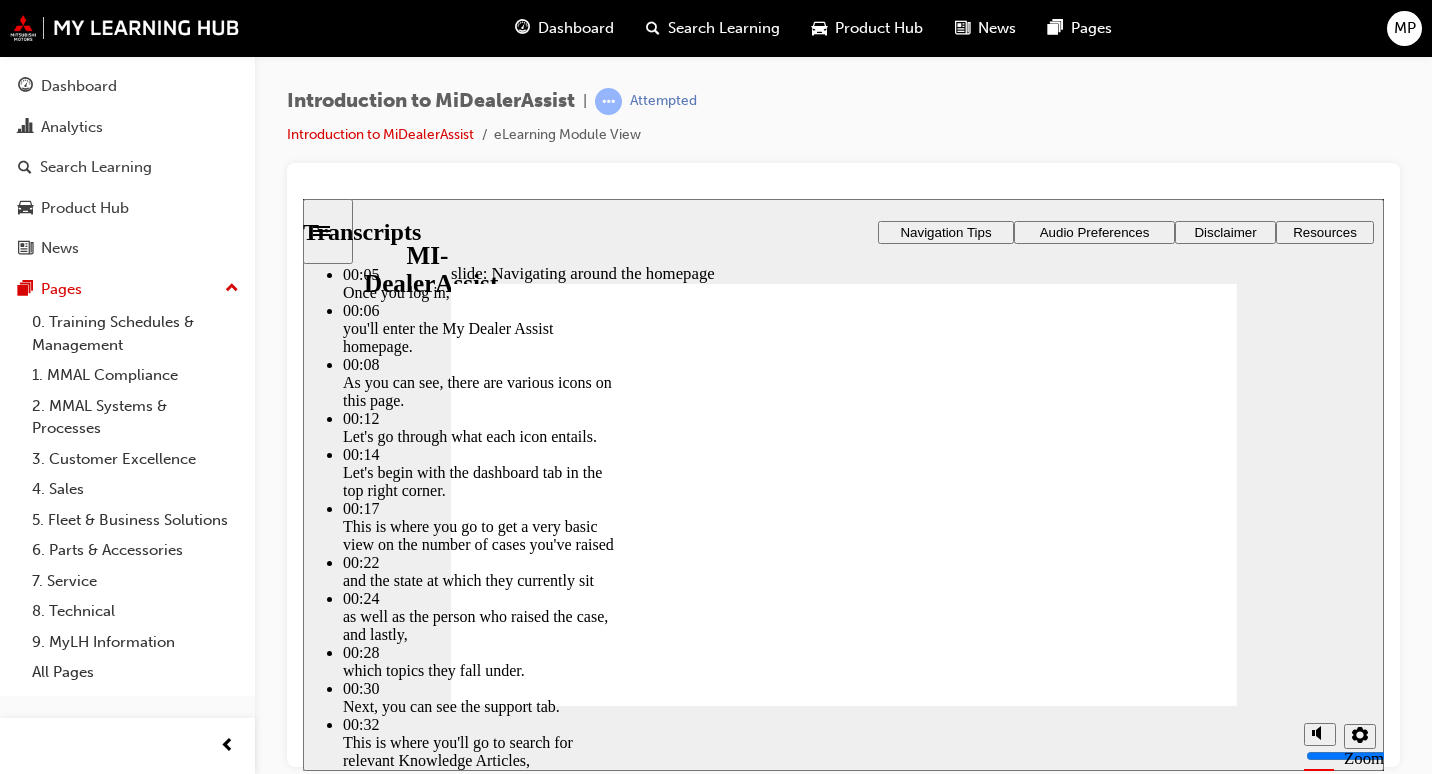 click at bounding box center (649, 2876) 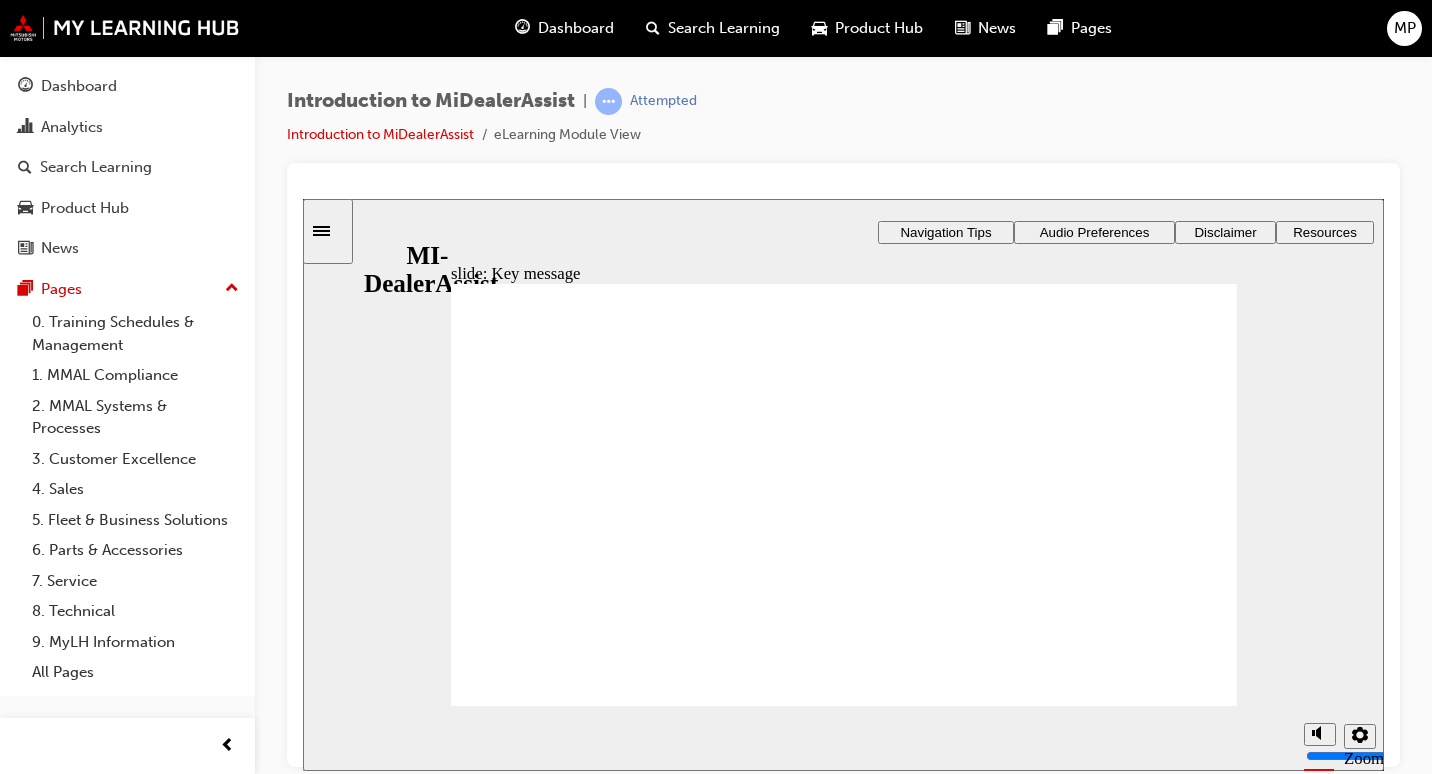 click 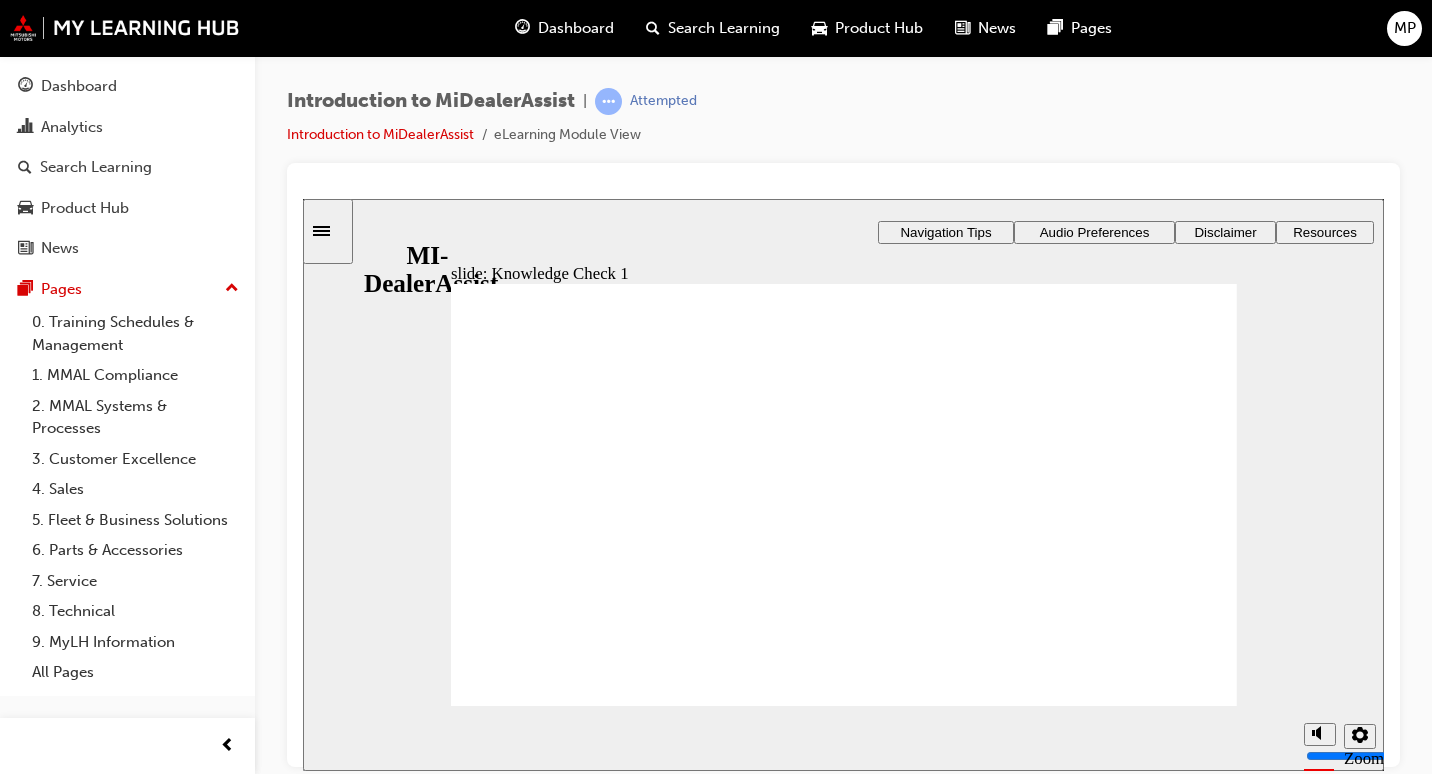 click 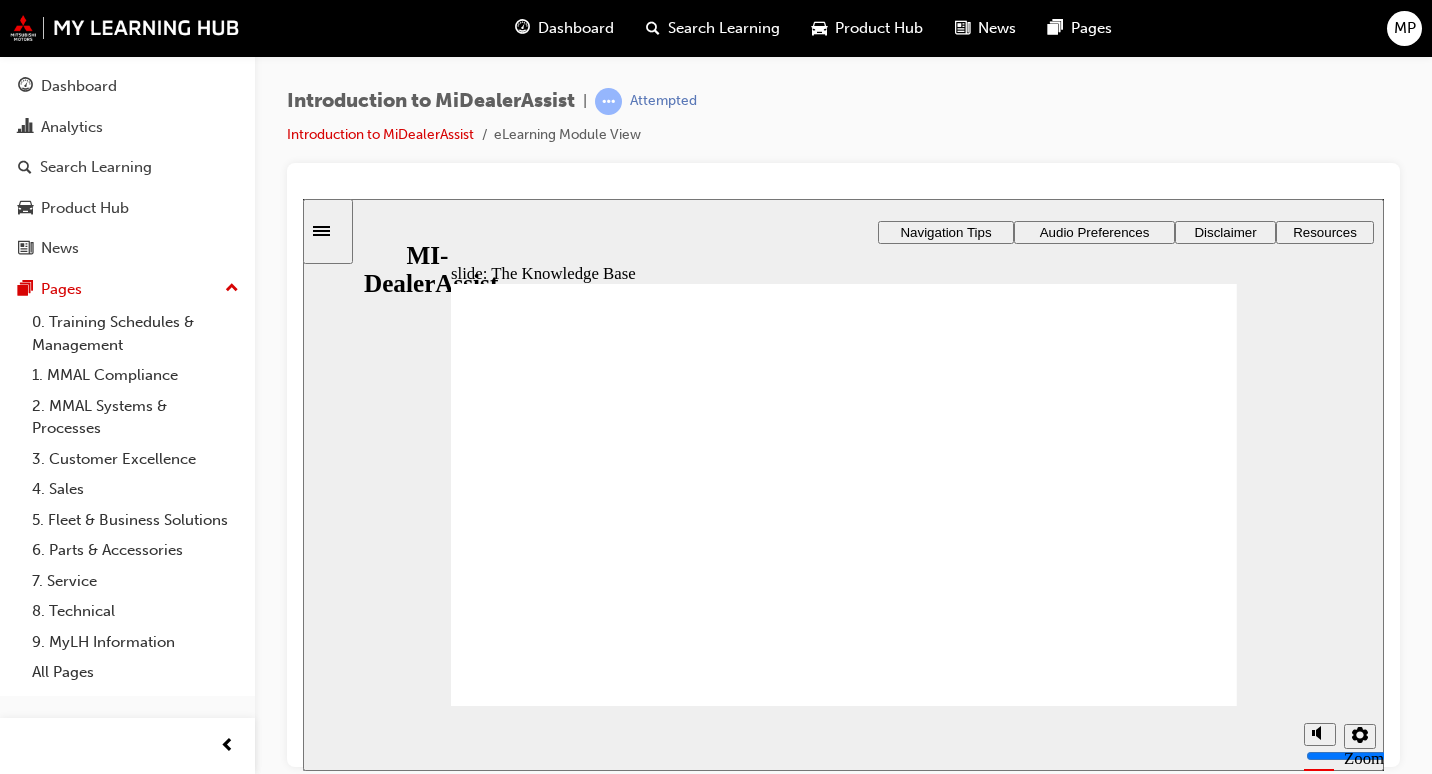 click 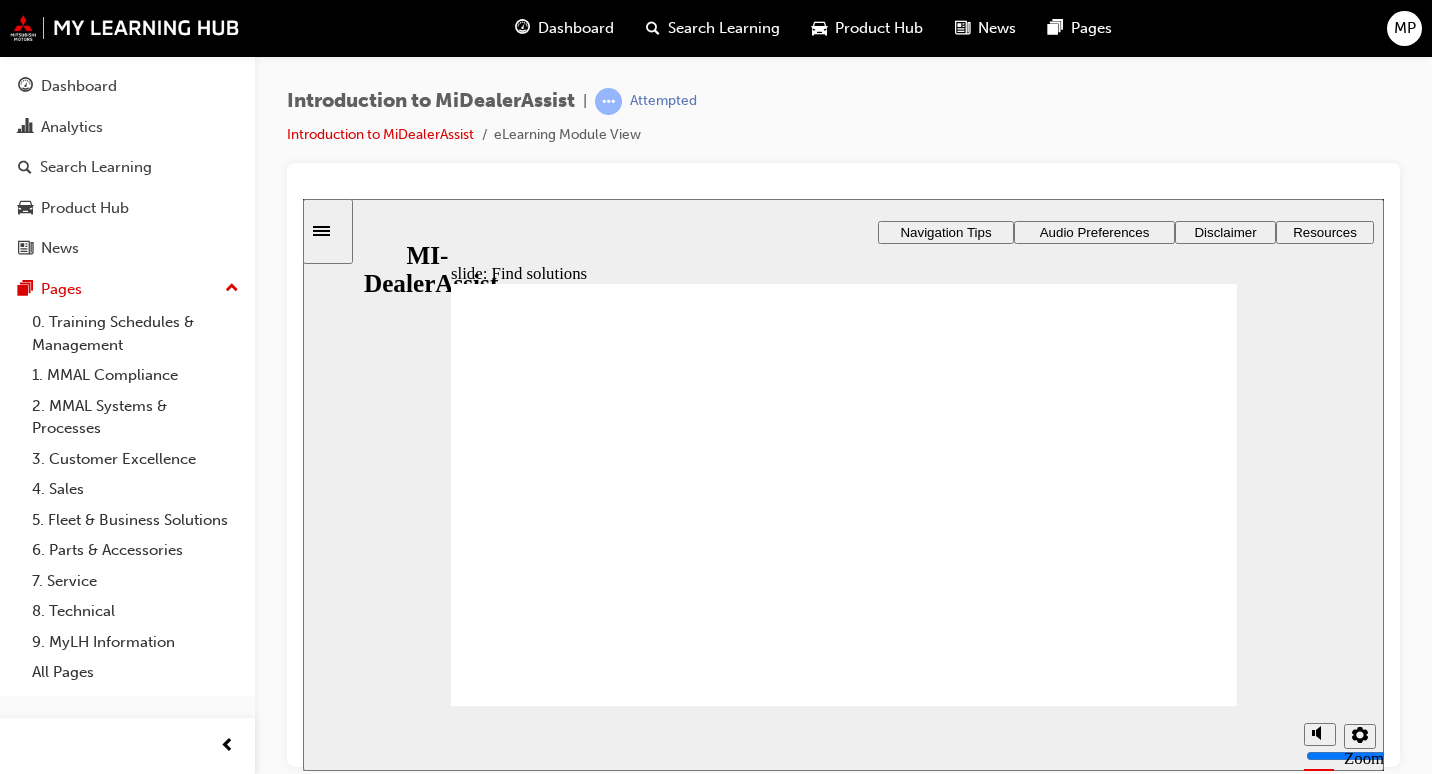 click 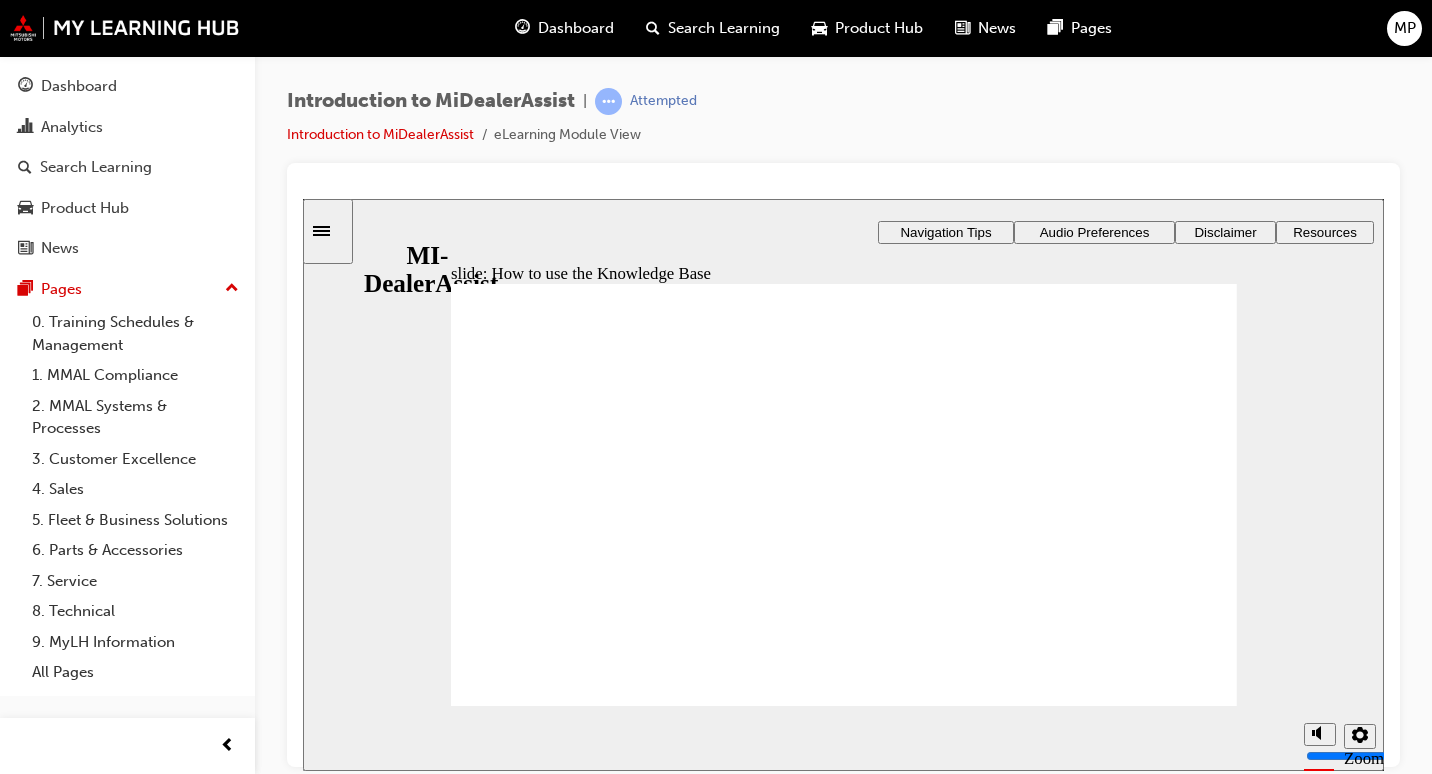 click 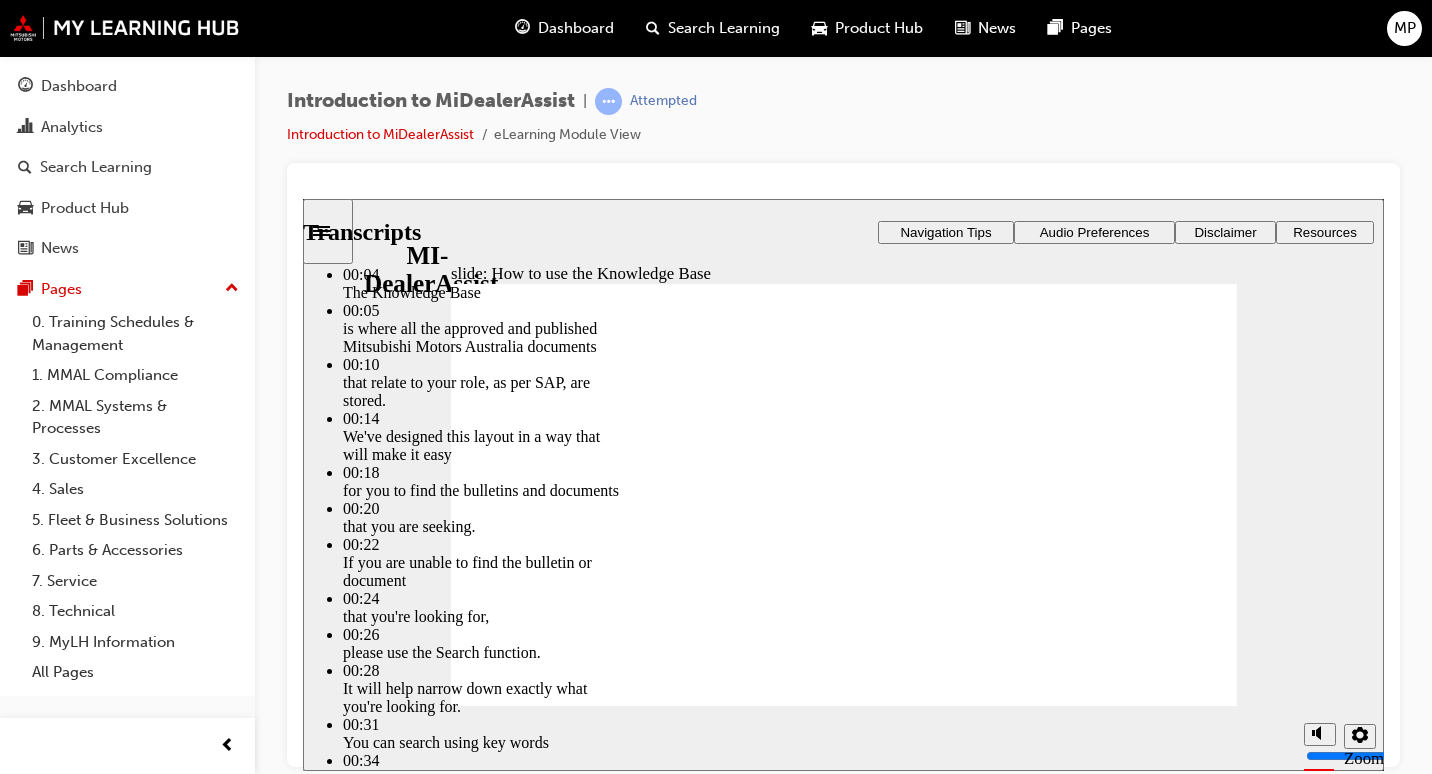click 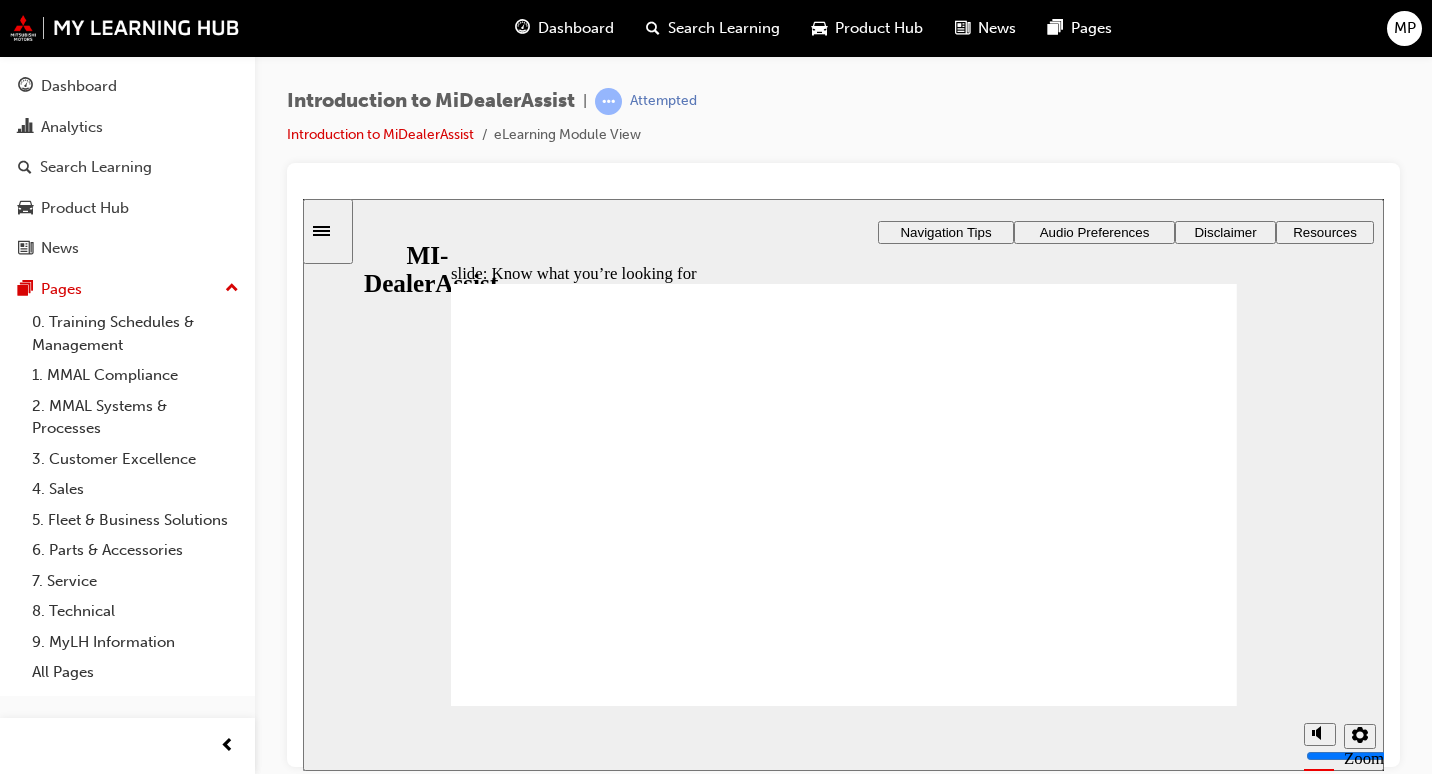 click 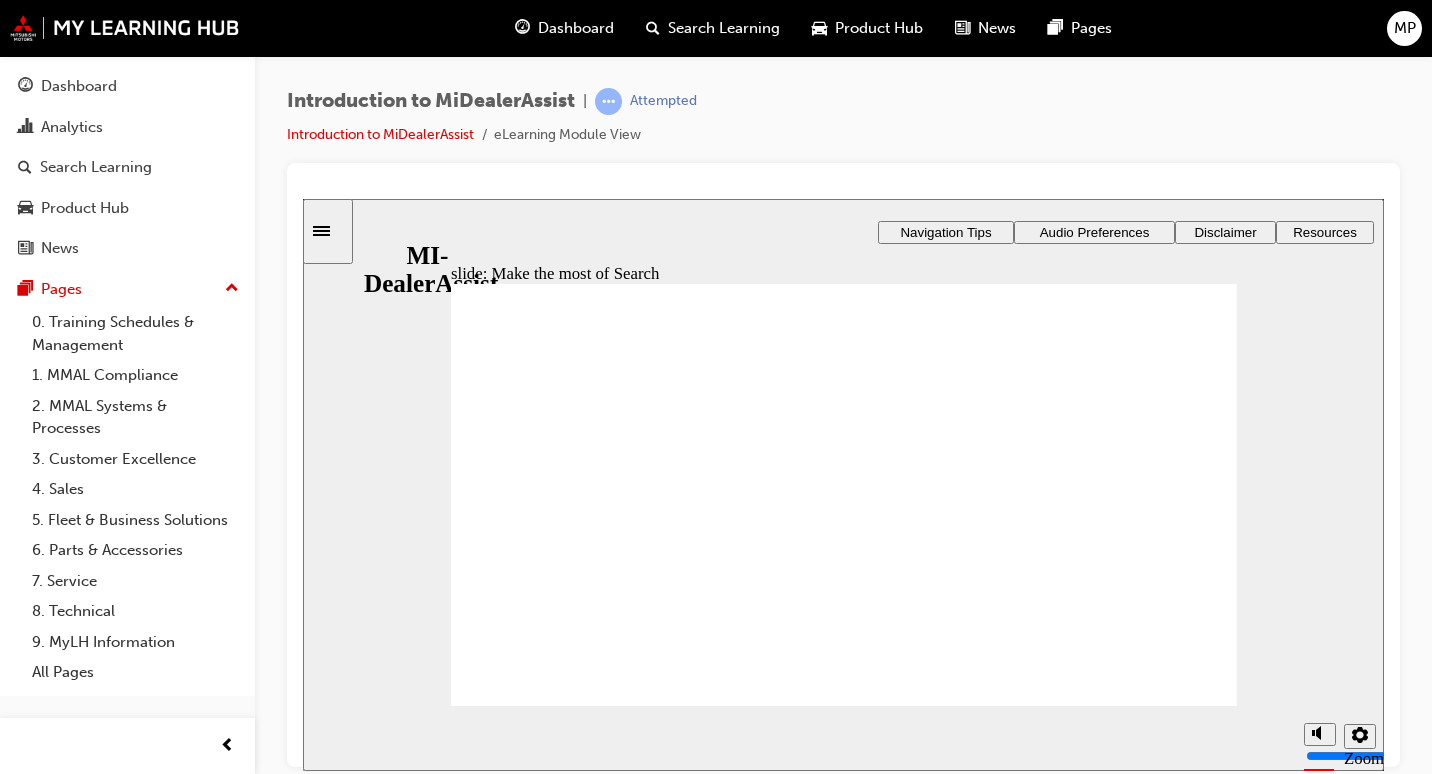 click 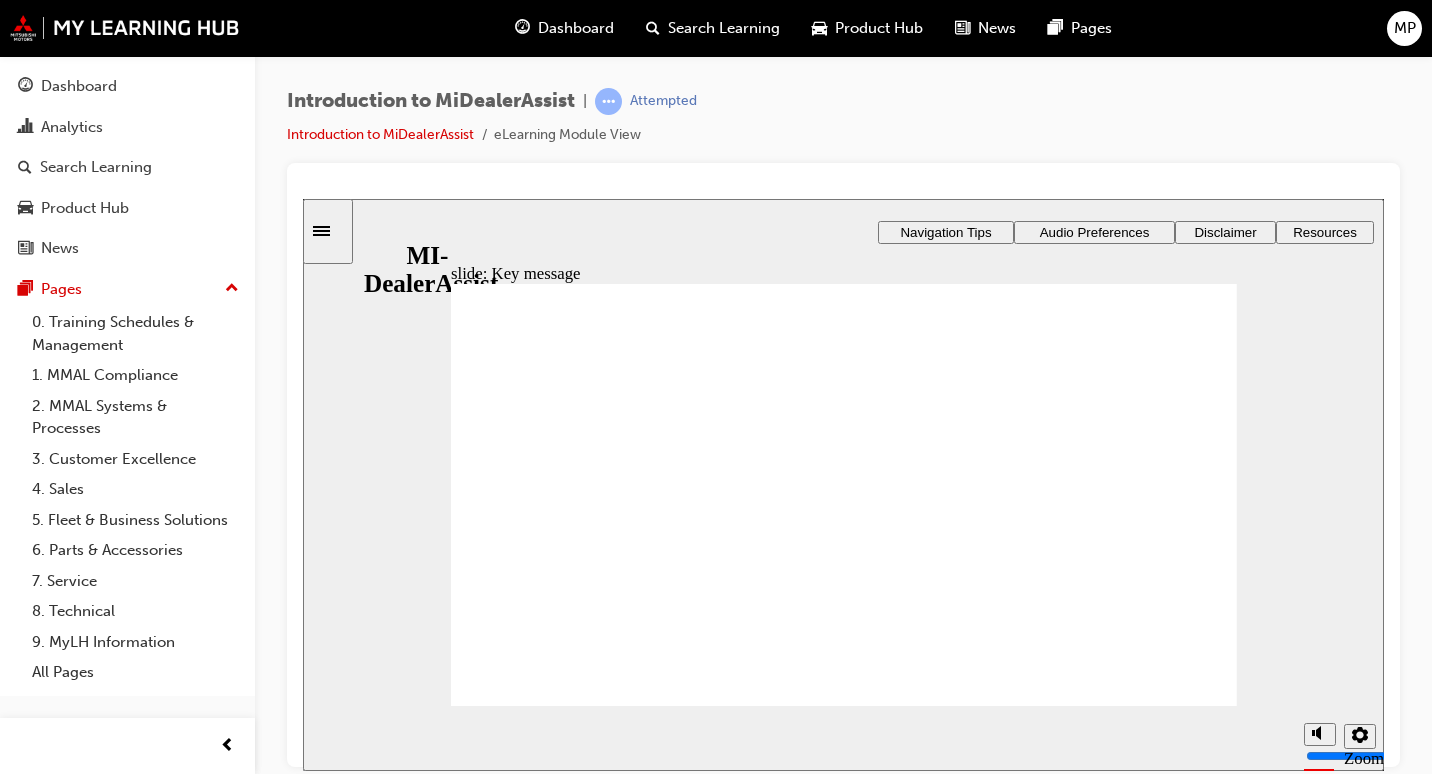 click 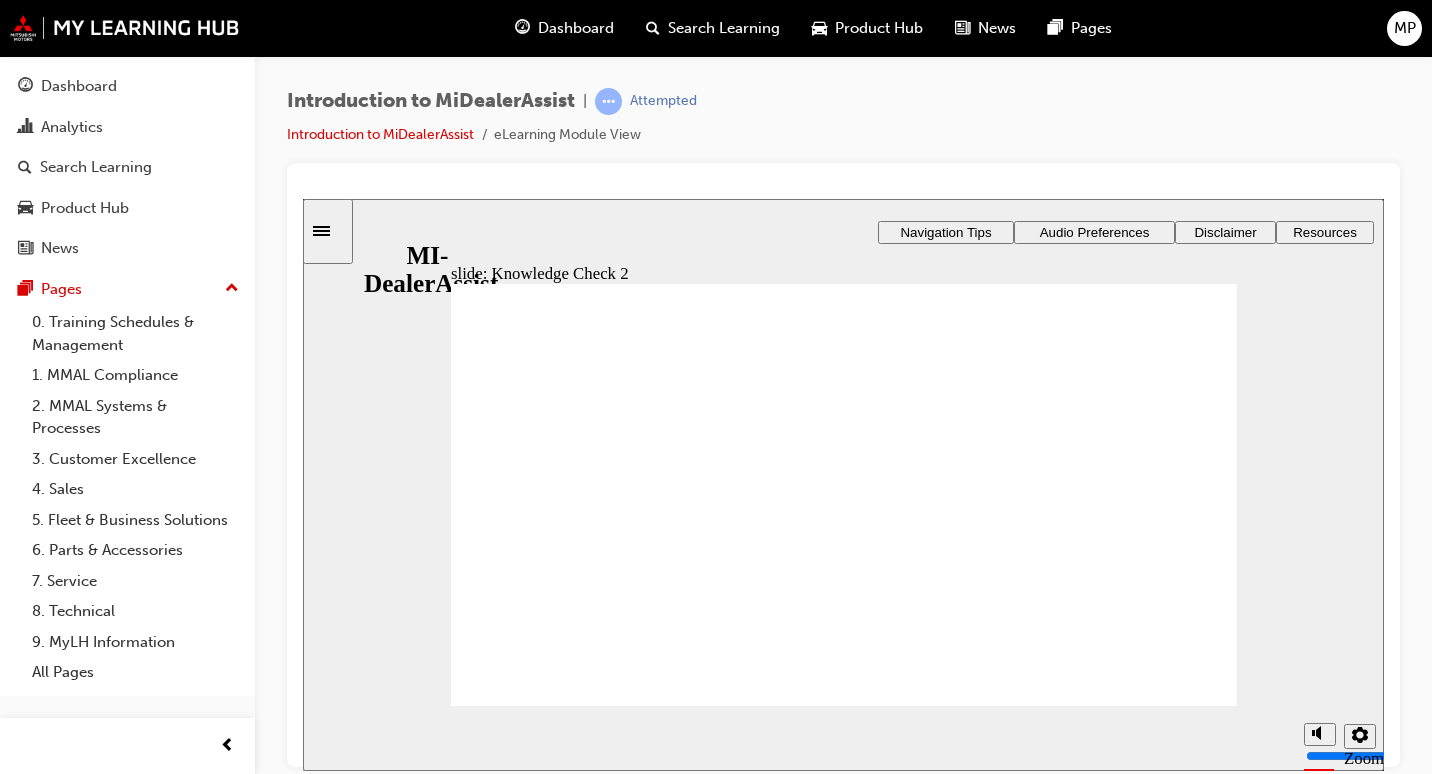 click 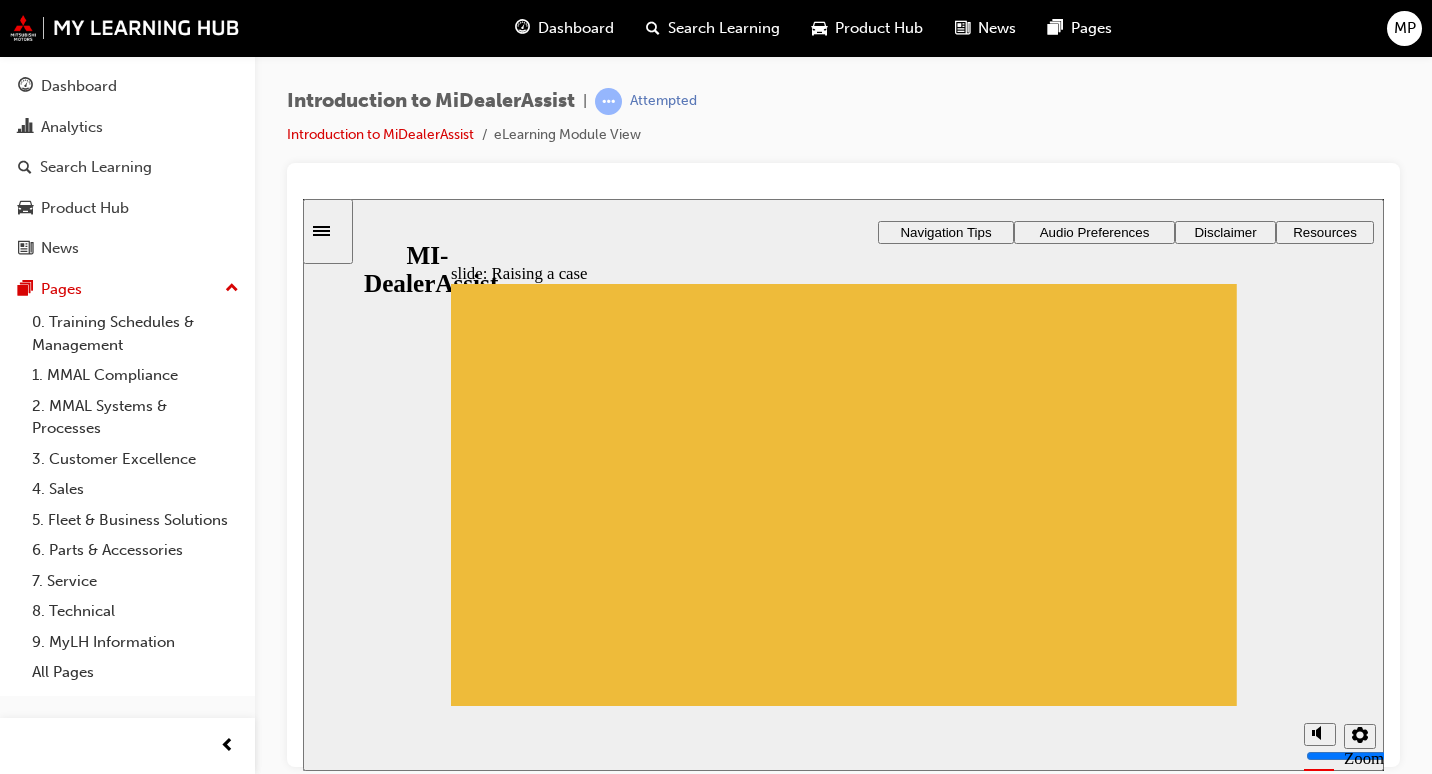 click 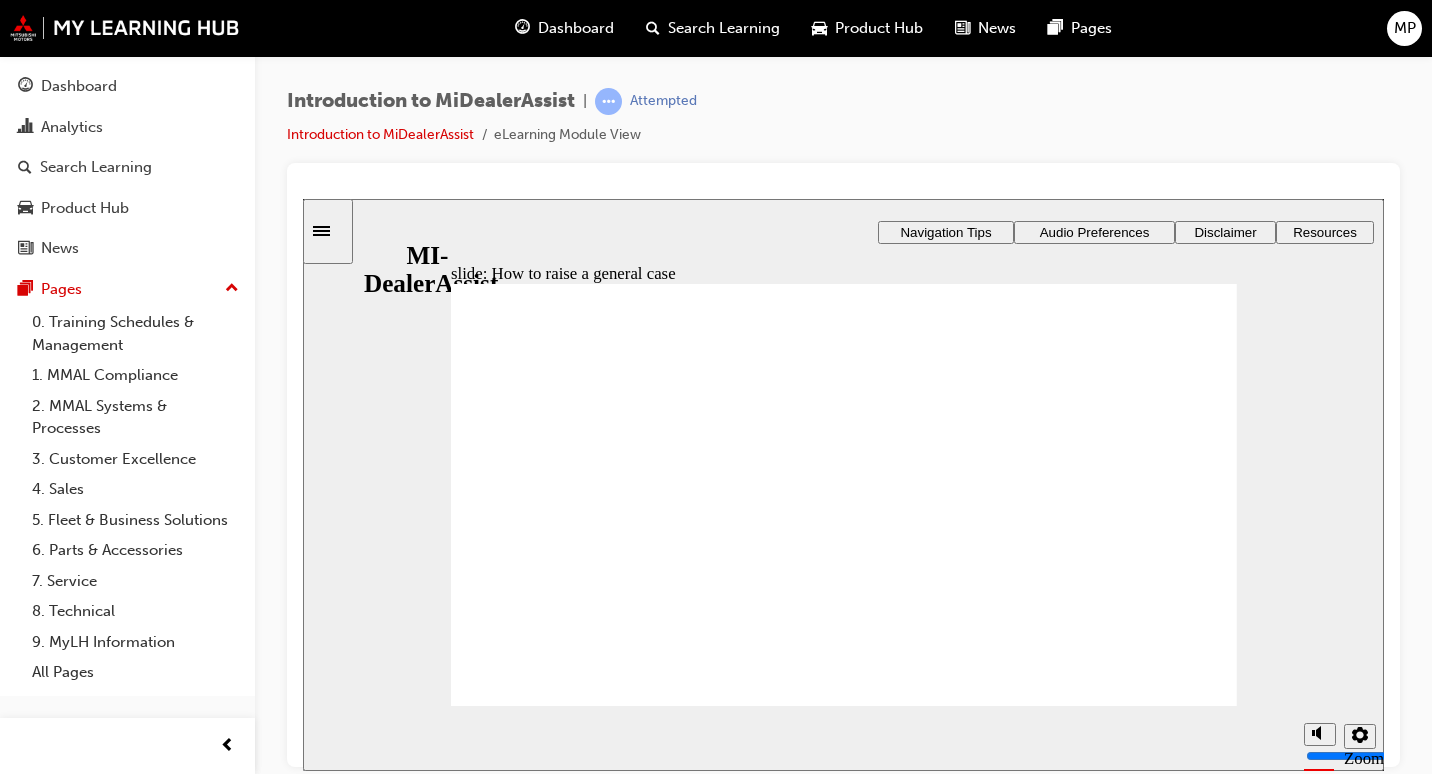 click 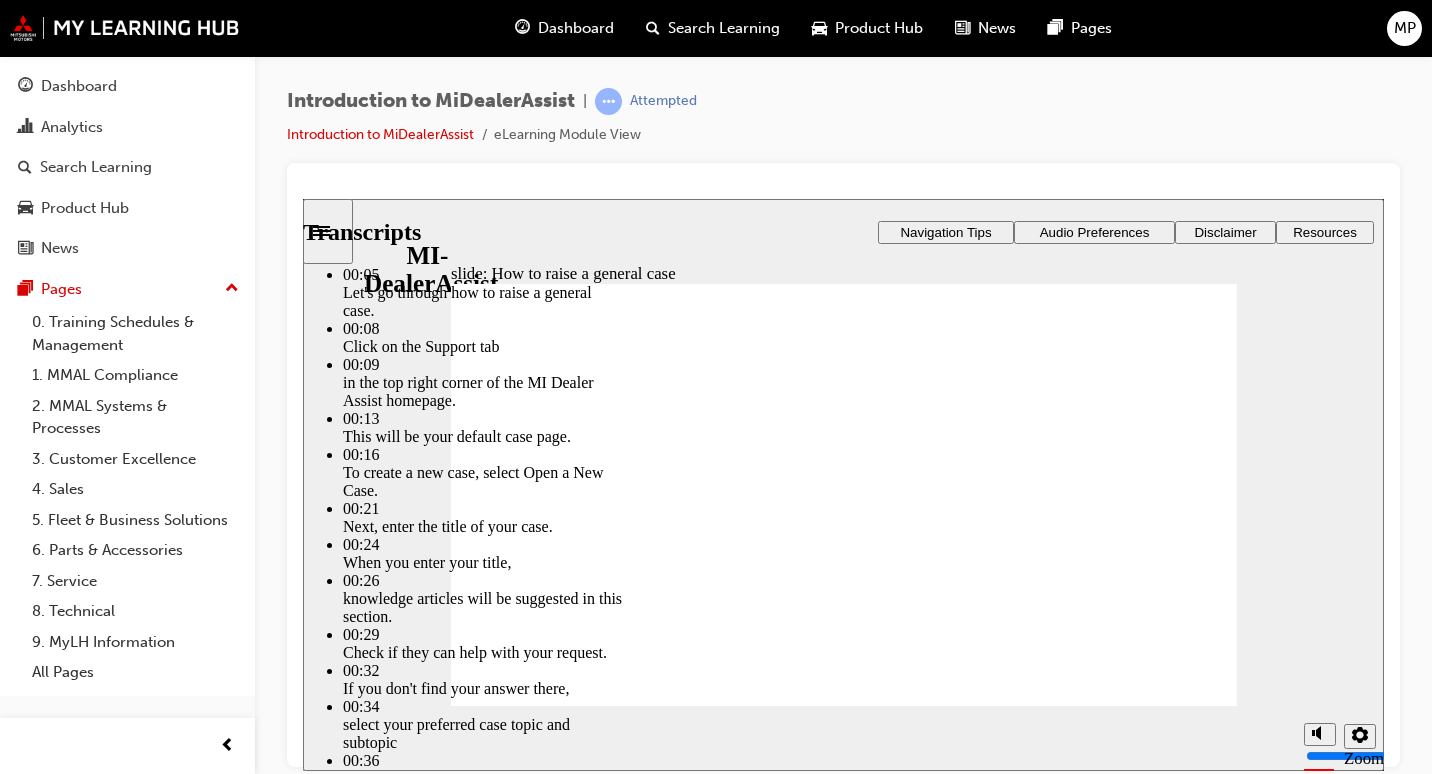 click 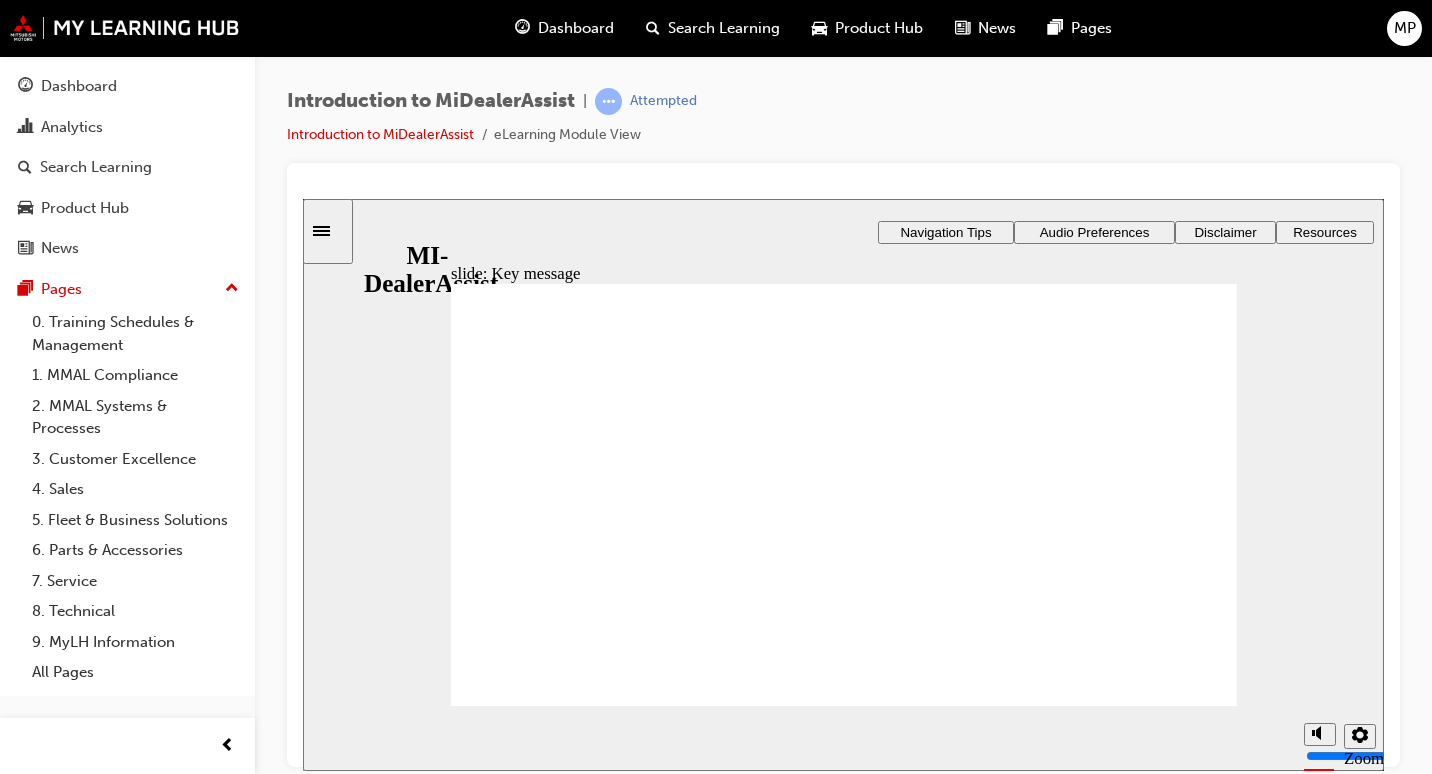 click 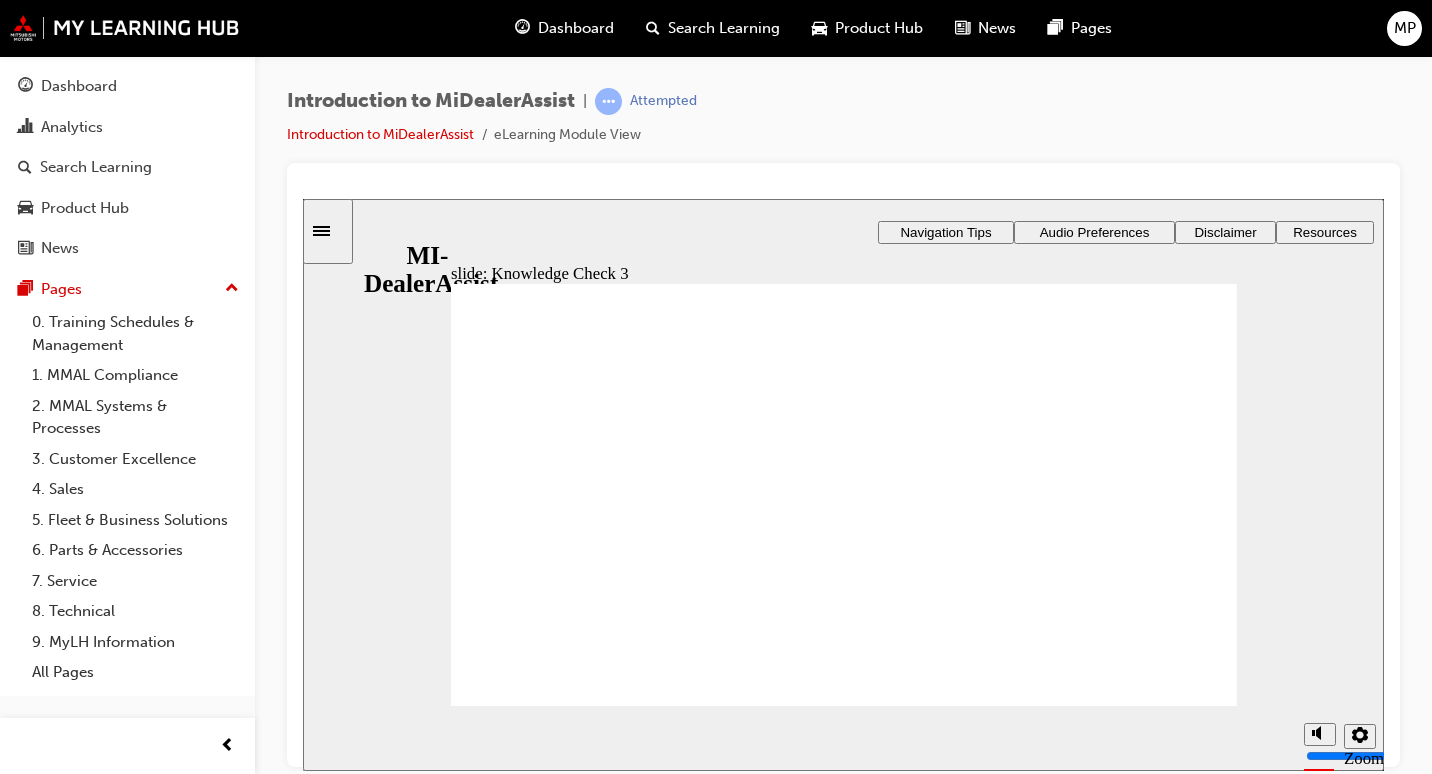 click 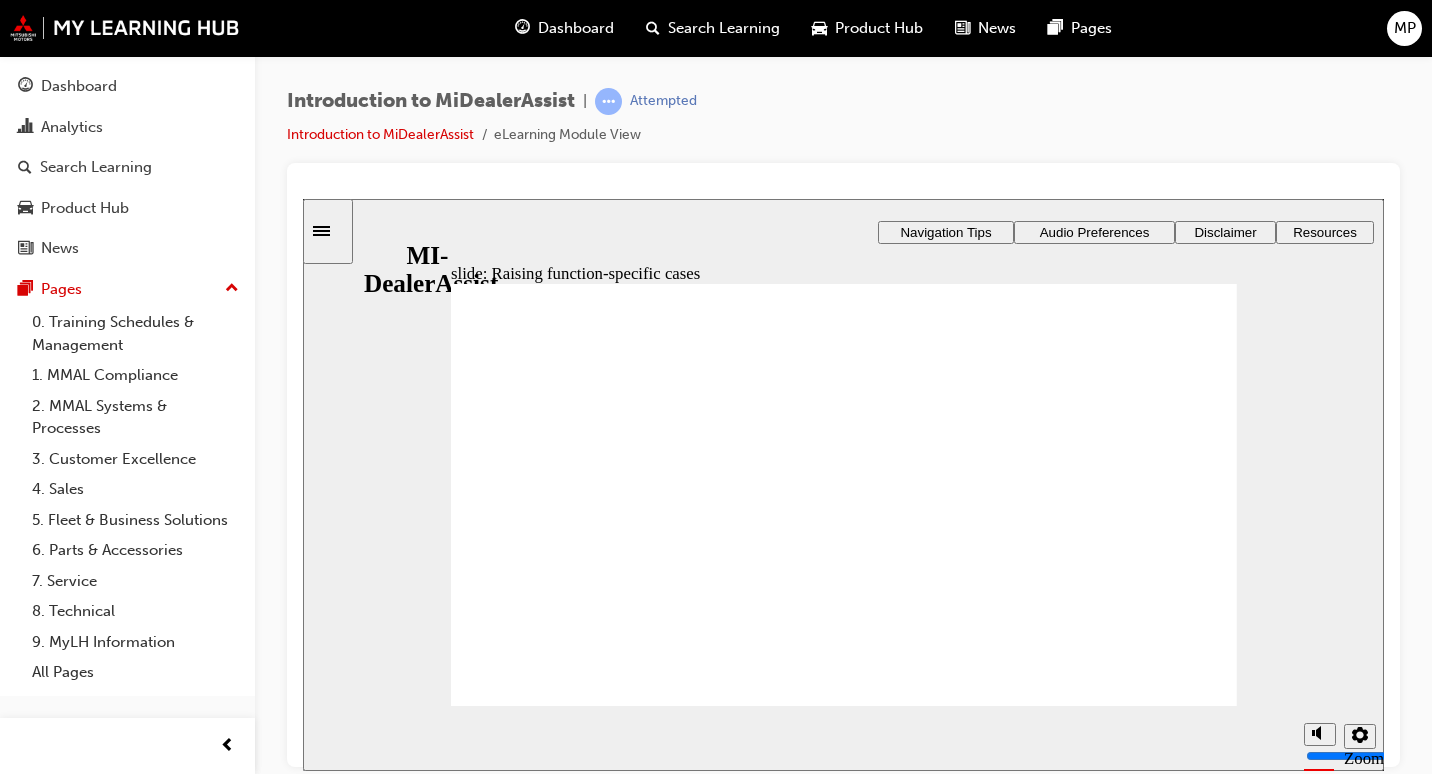 drag, startPoint x: 847, startPoint y: 364, endPoint x: 900, endPoint y: 435, distance: 88.60023 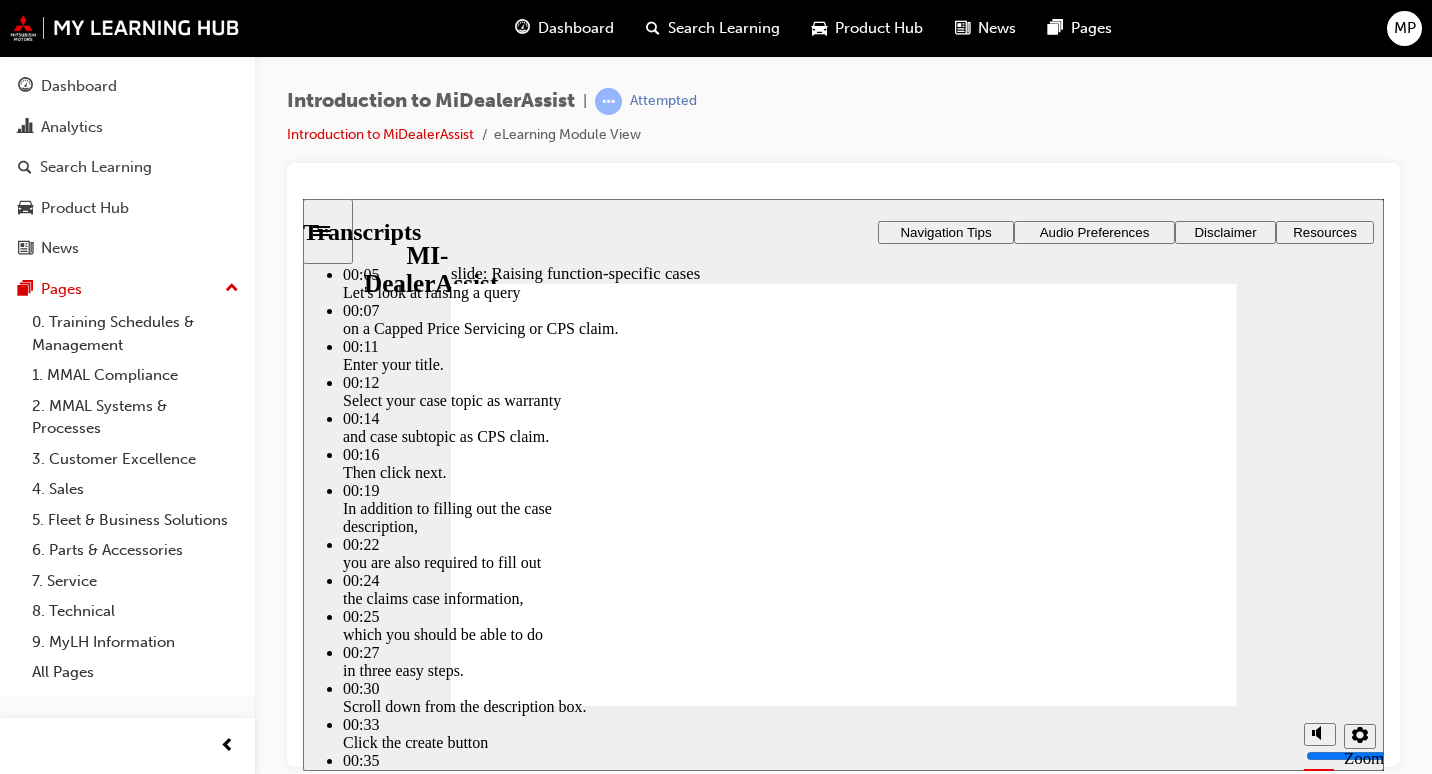 click at bounding box center [573, 4090] 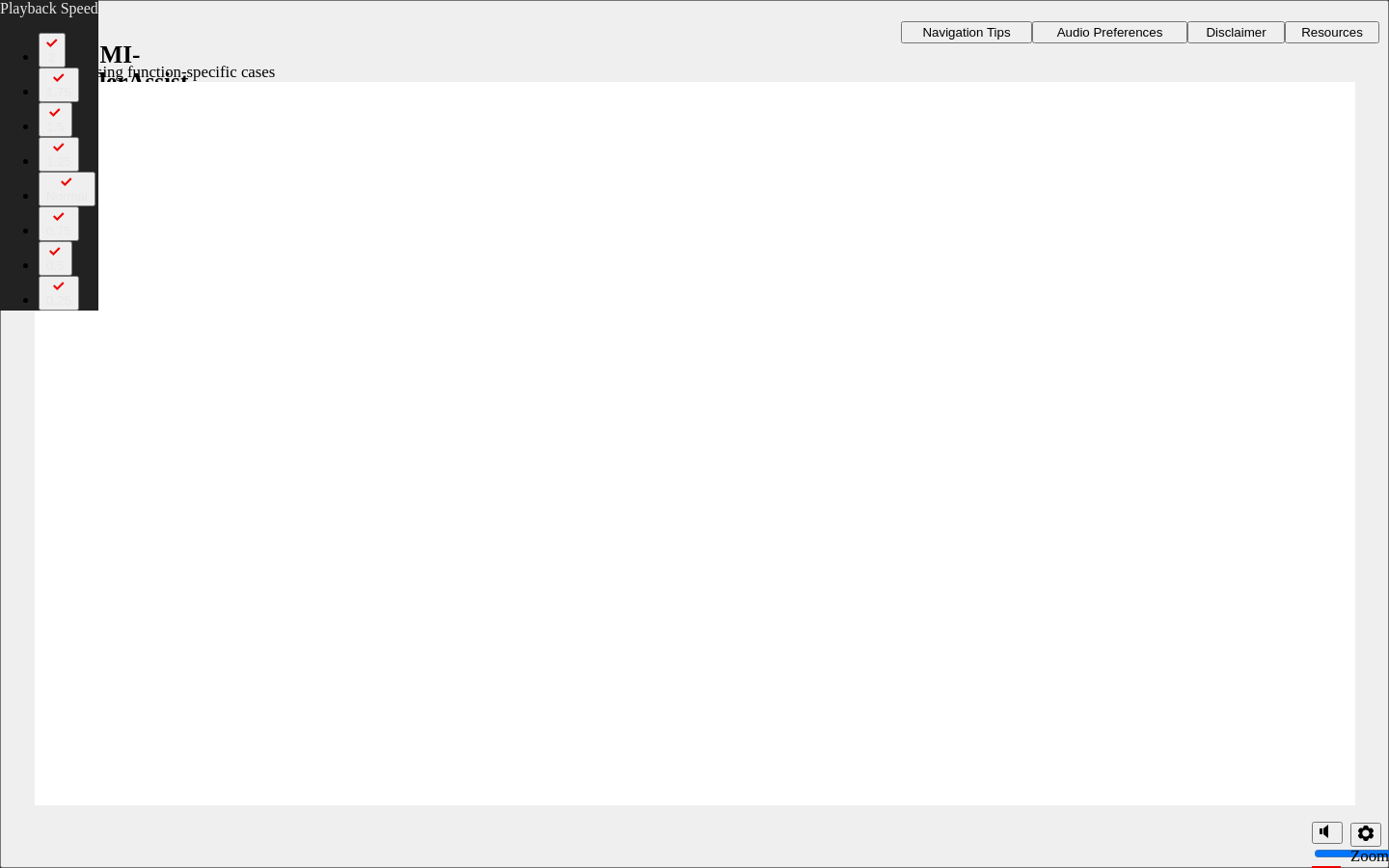 click at bounding box center (187, 6532) 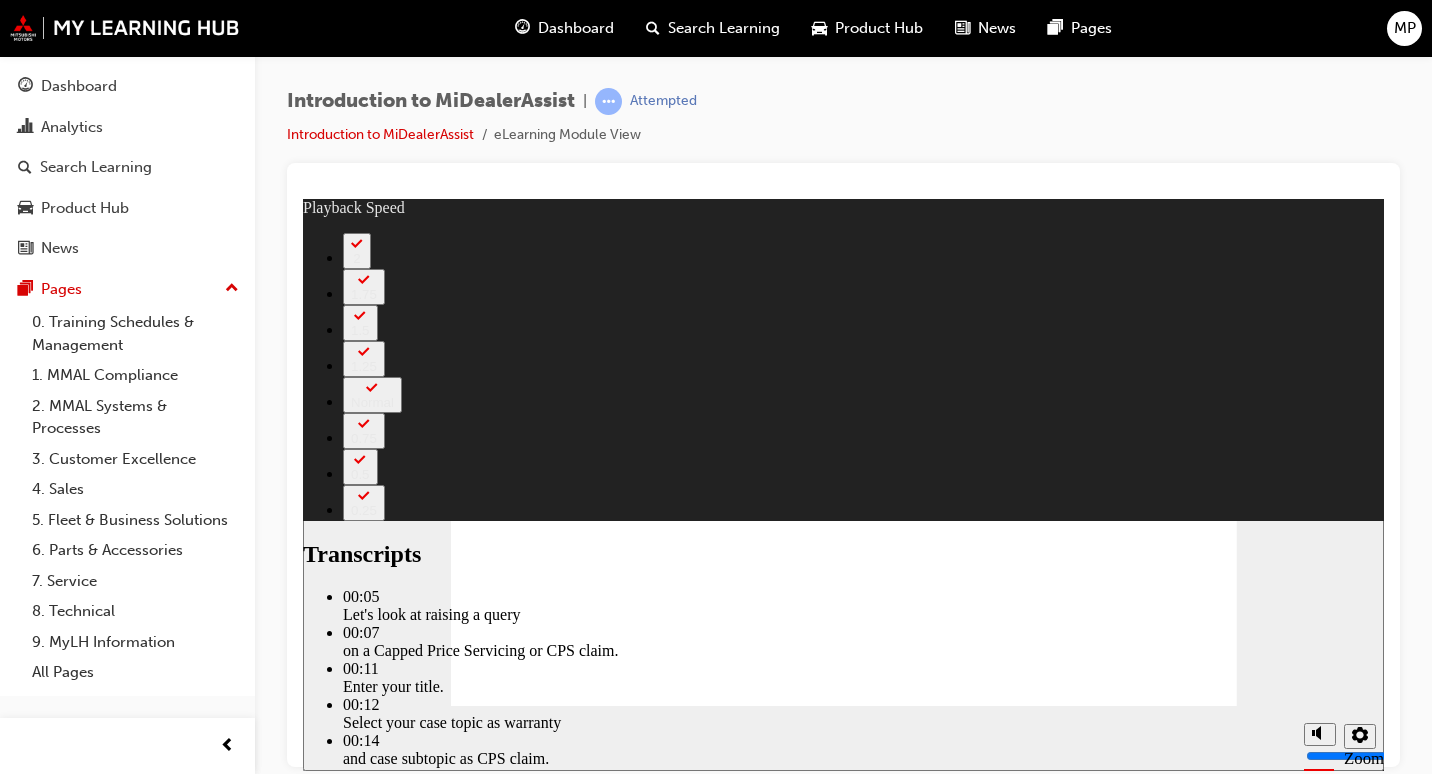 click 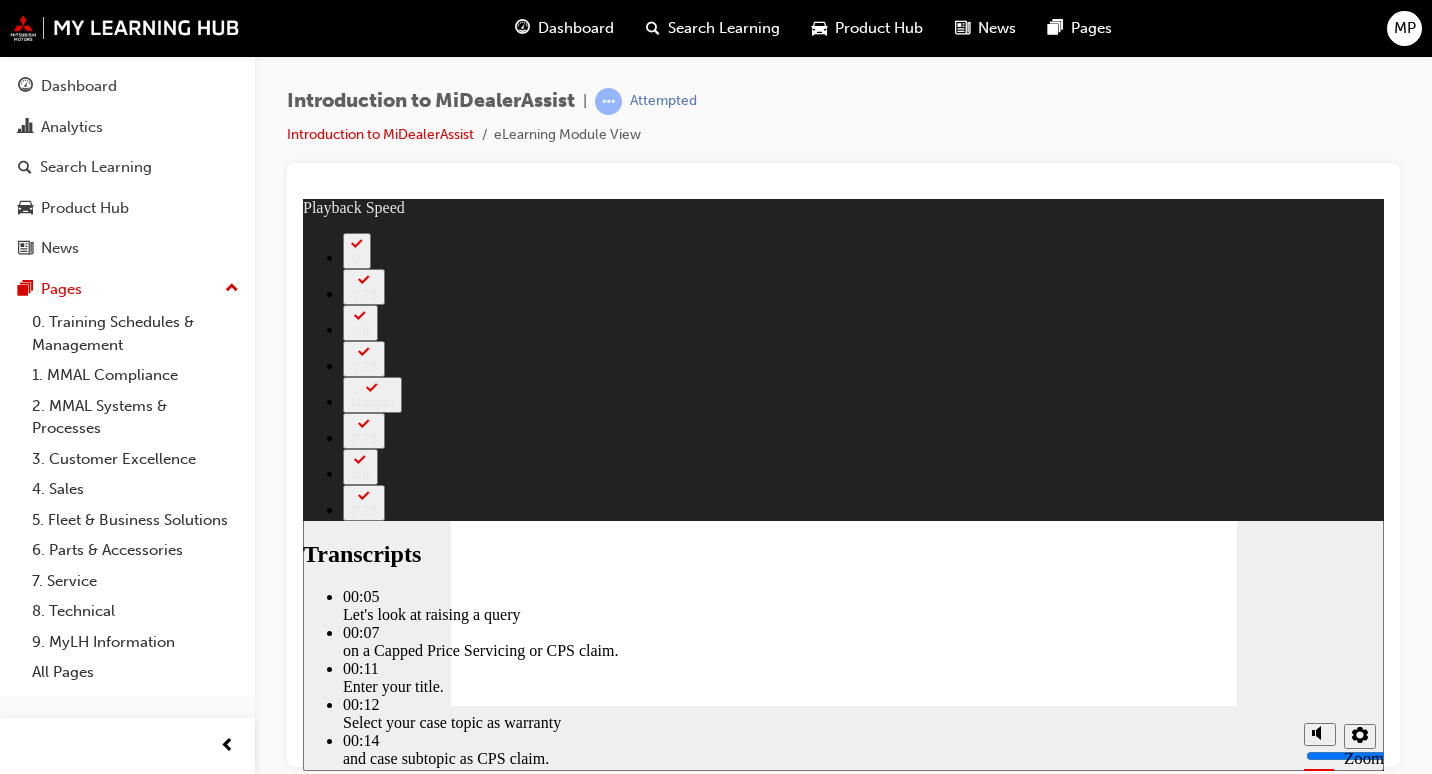 click 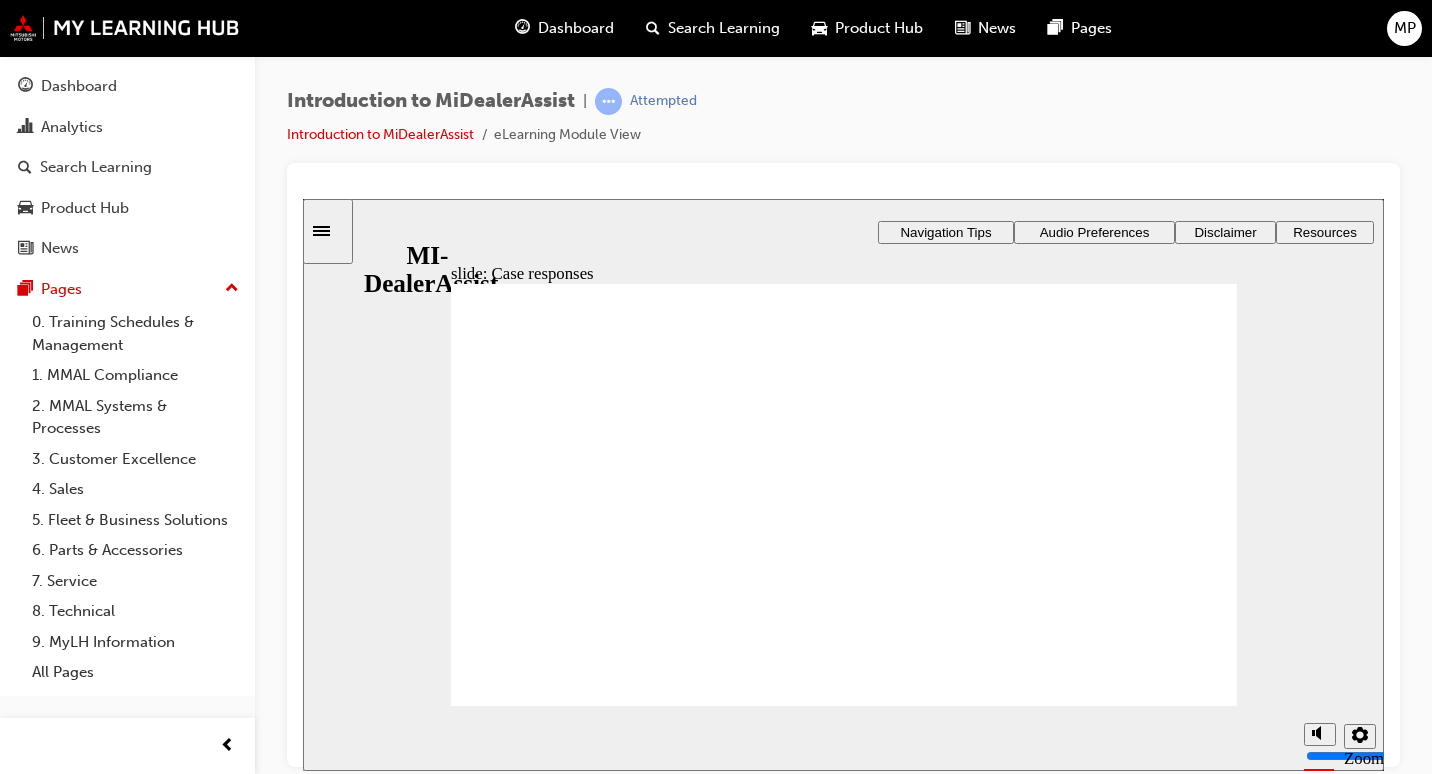 click 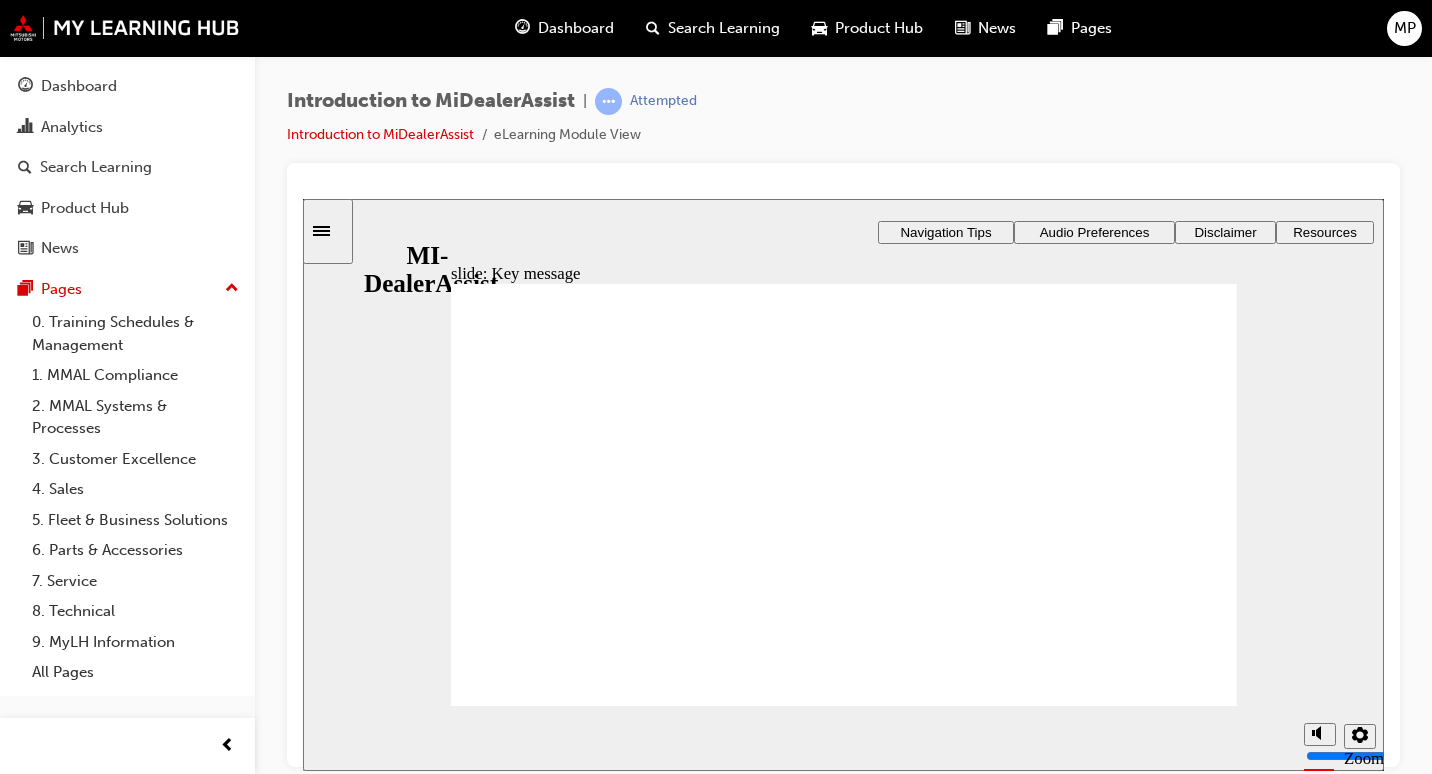 click 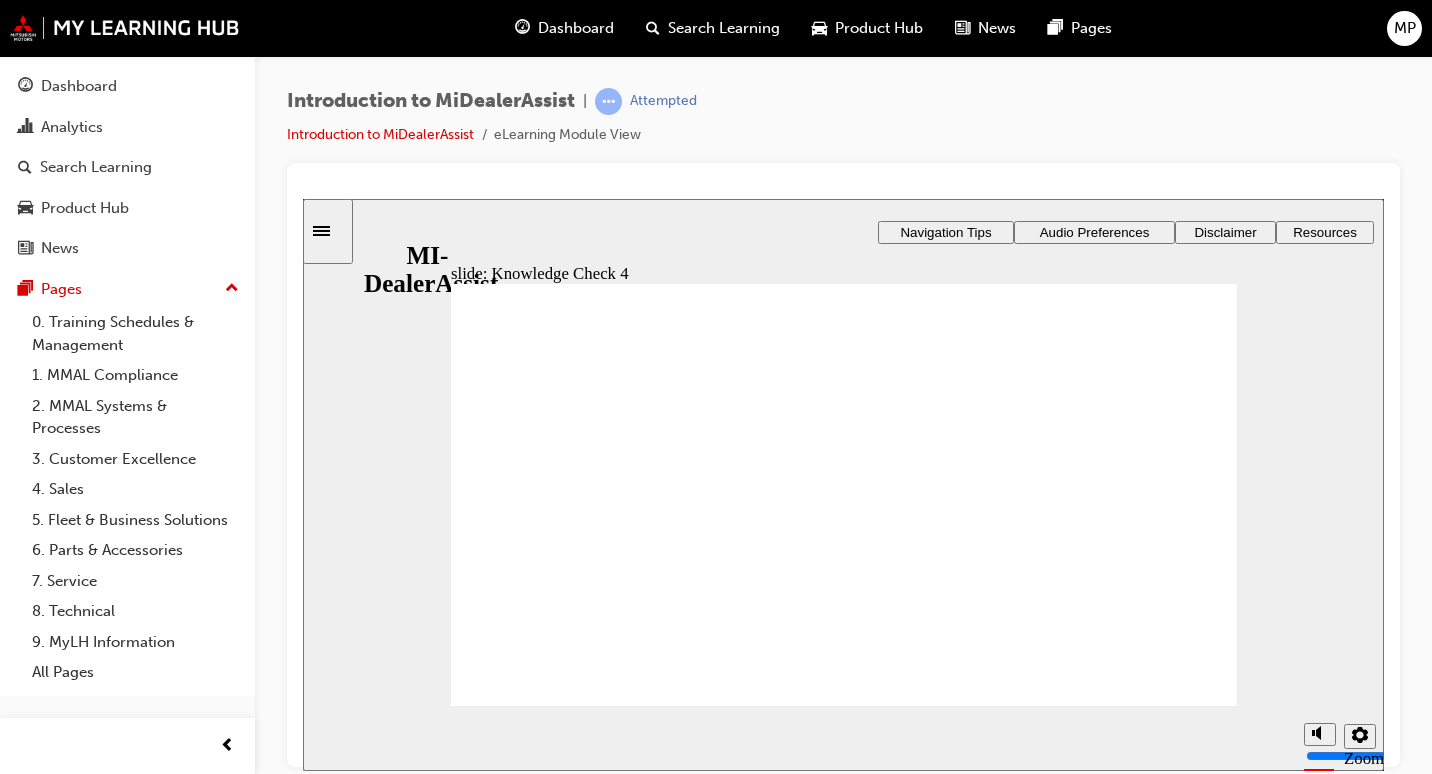 click 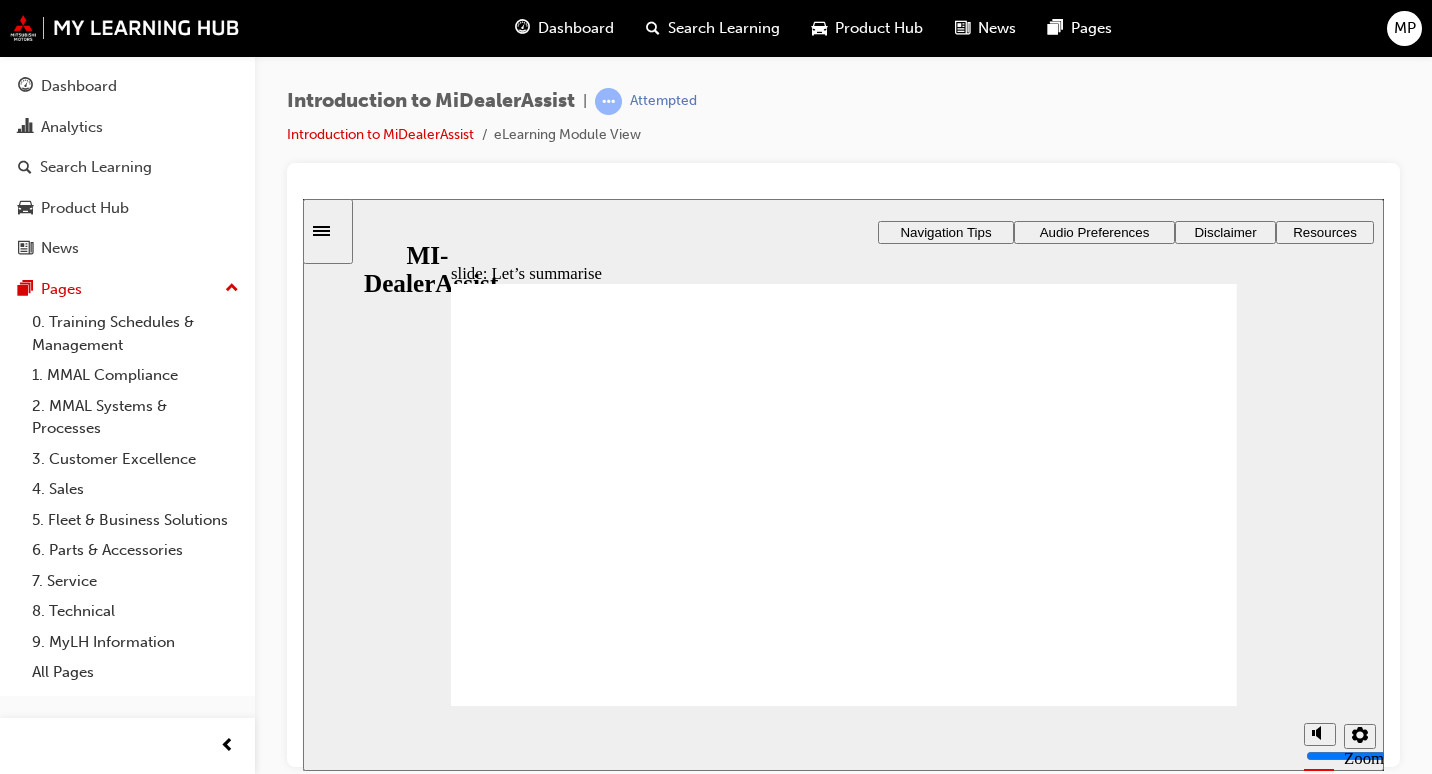 click 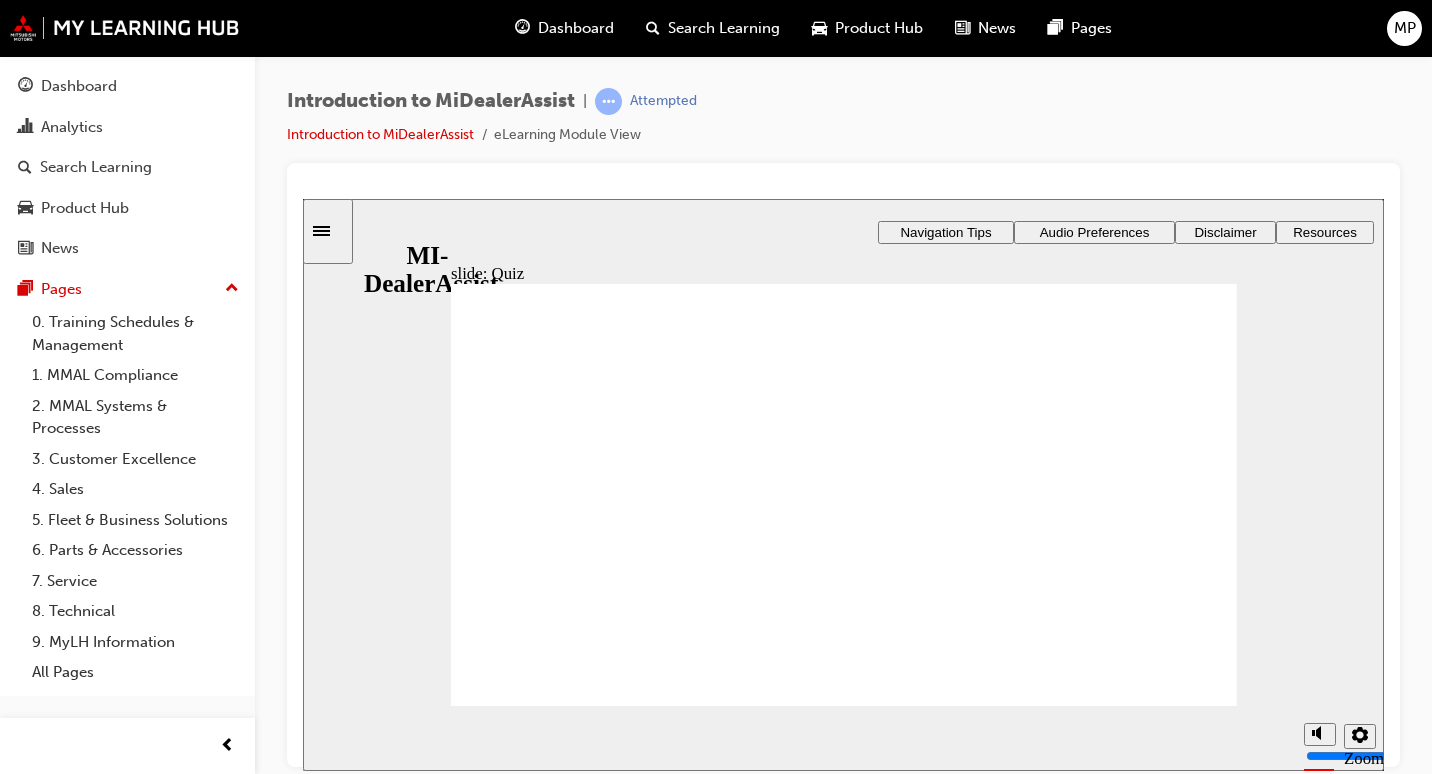 click 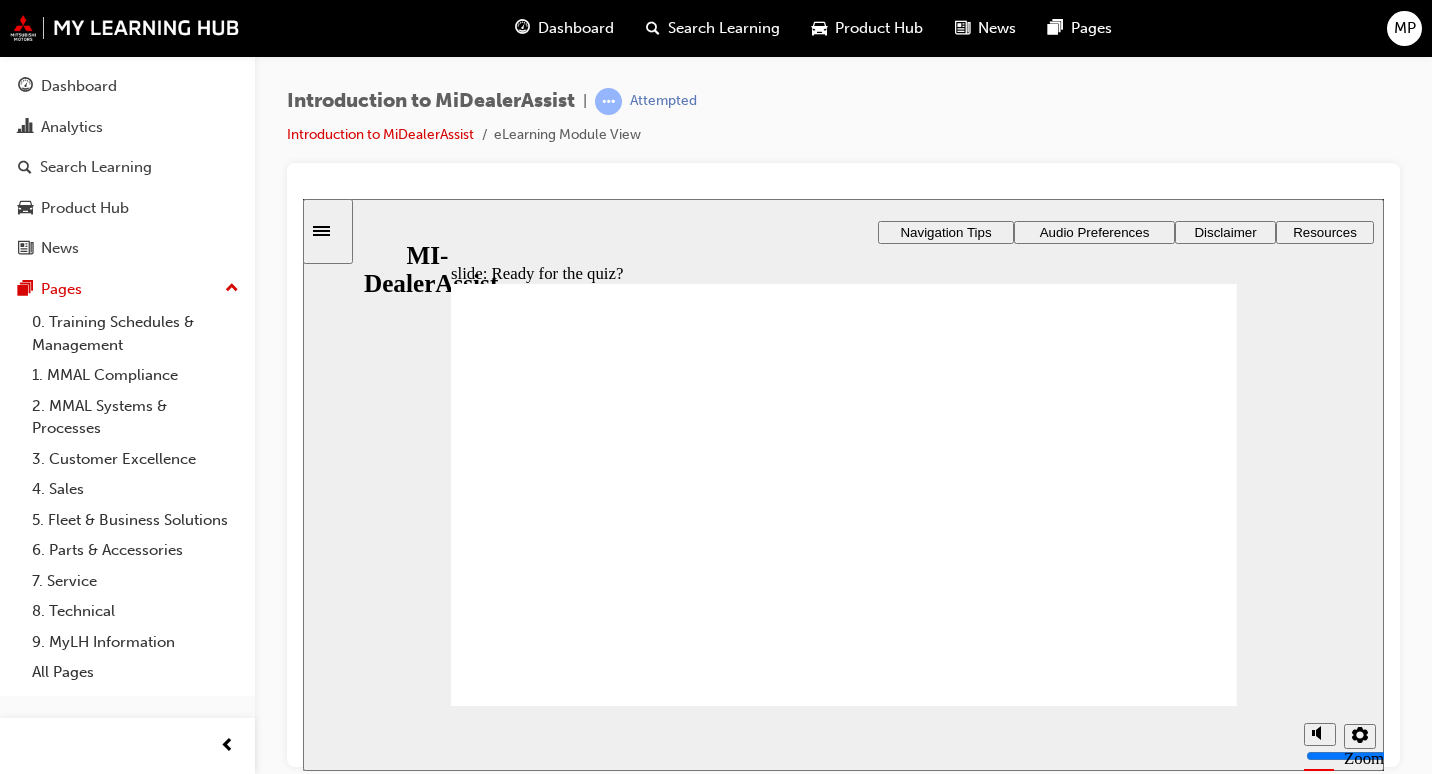 click 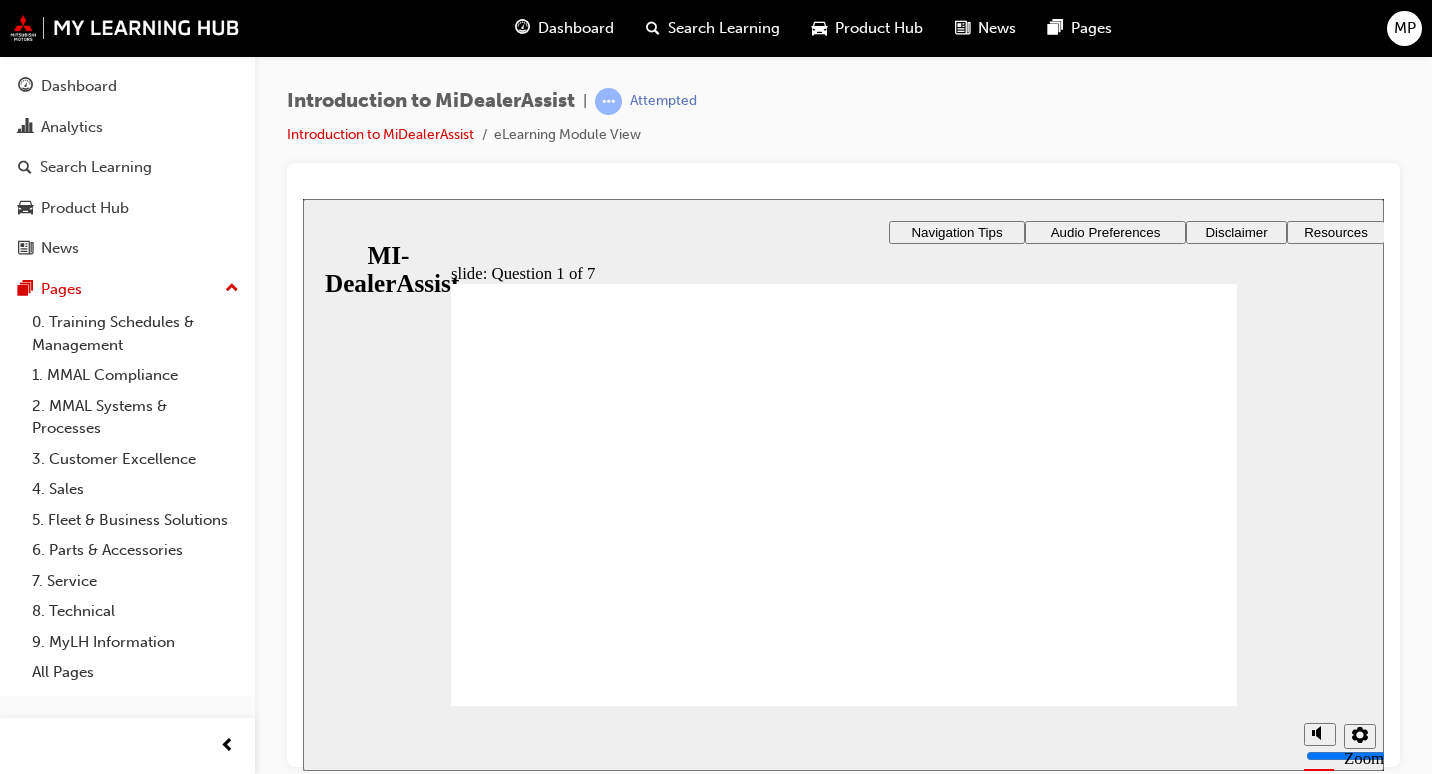 click 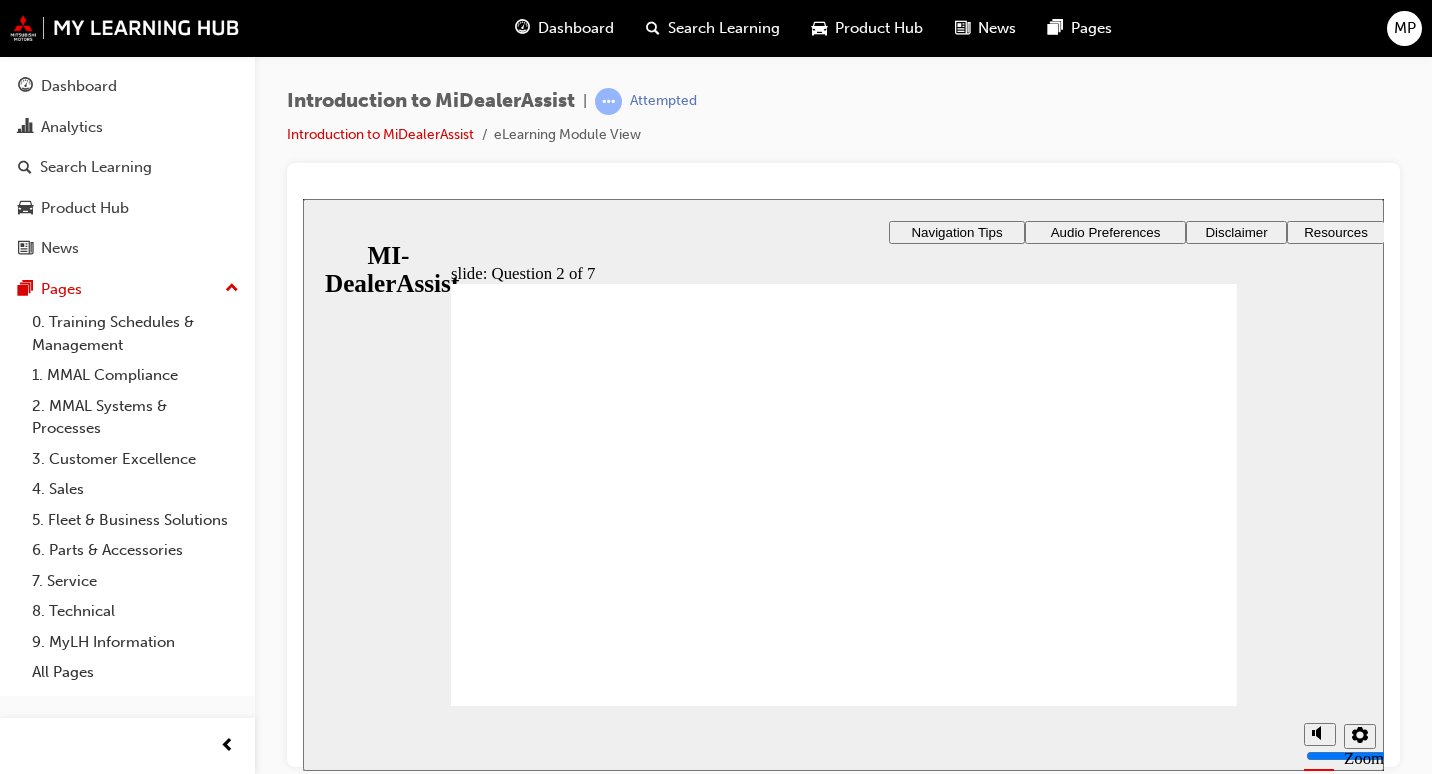 click 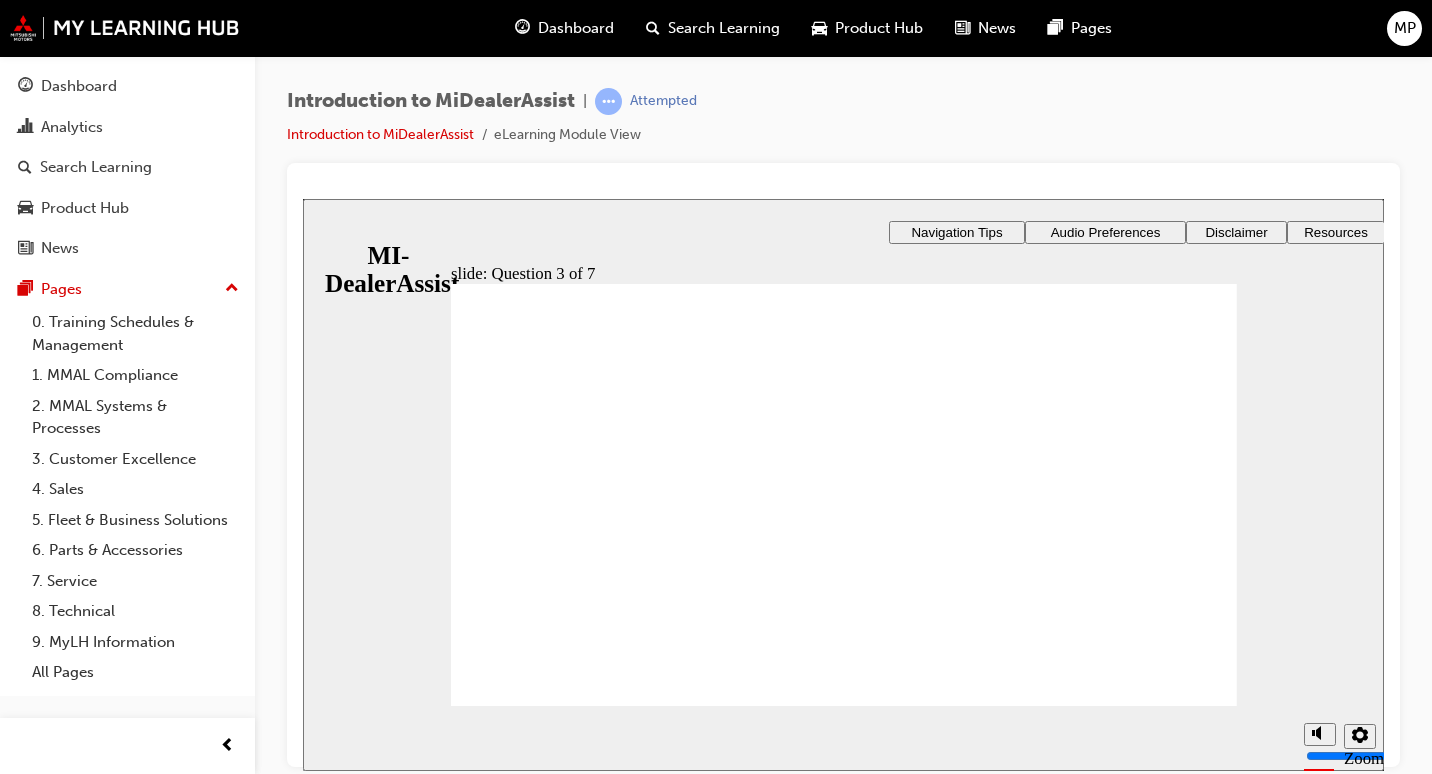 click 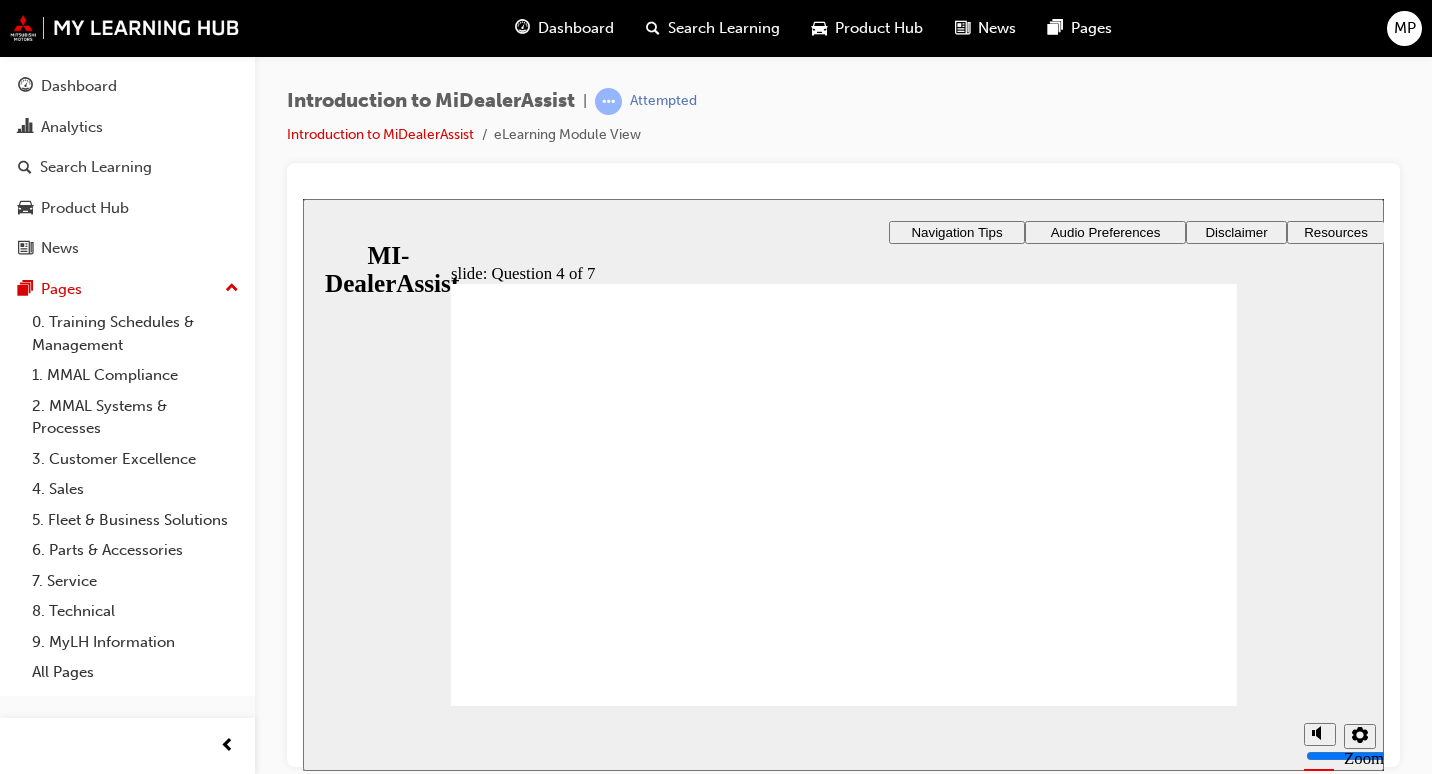 click on "slide: Question 4 of 7
Support tab Knowledge Base Notifications Cases Awaiting Input Rectangle 1 Rectangle 3 Question 4  of 7 Fill in the blanks. Select the  correct missing part  for each statement and then click  Submit .  To find out where your active cases are, you should visit the ________.   --Select-- Cases Awaiting Input Support tab Knowledge Base Notifications When you’d like to read up on a given topic, look for relevant articles in the ________.  --Select-- Knowledge Base Cases Awaiting Input Notifications Support tab The ________   --Select-- Support tab" at bounding box center (843, 710) 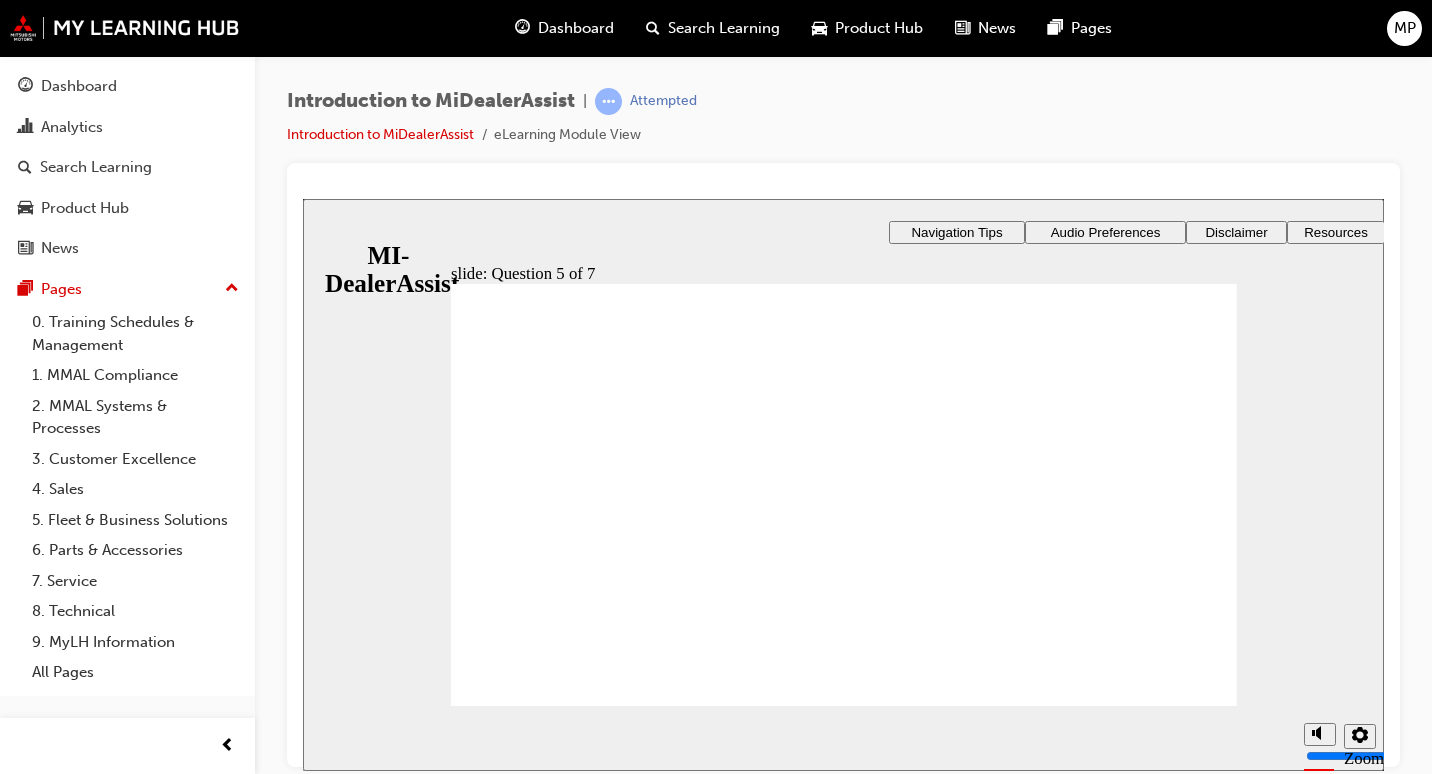 click 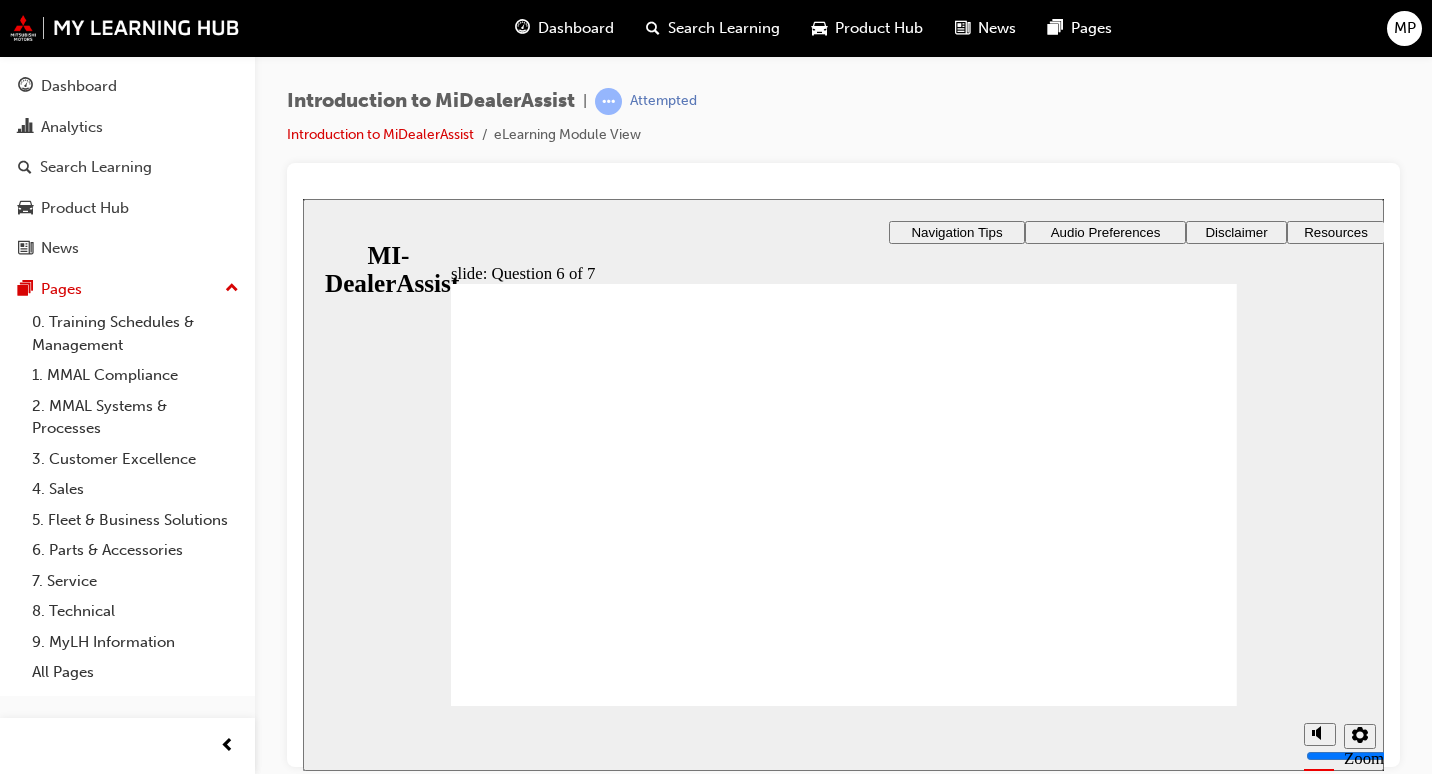 click 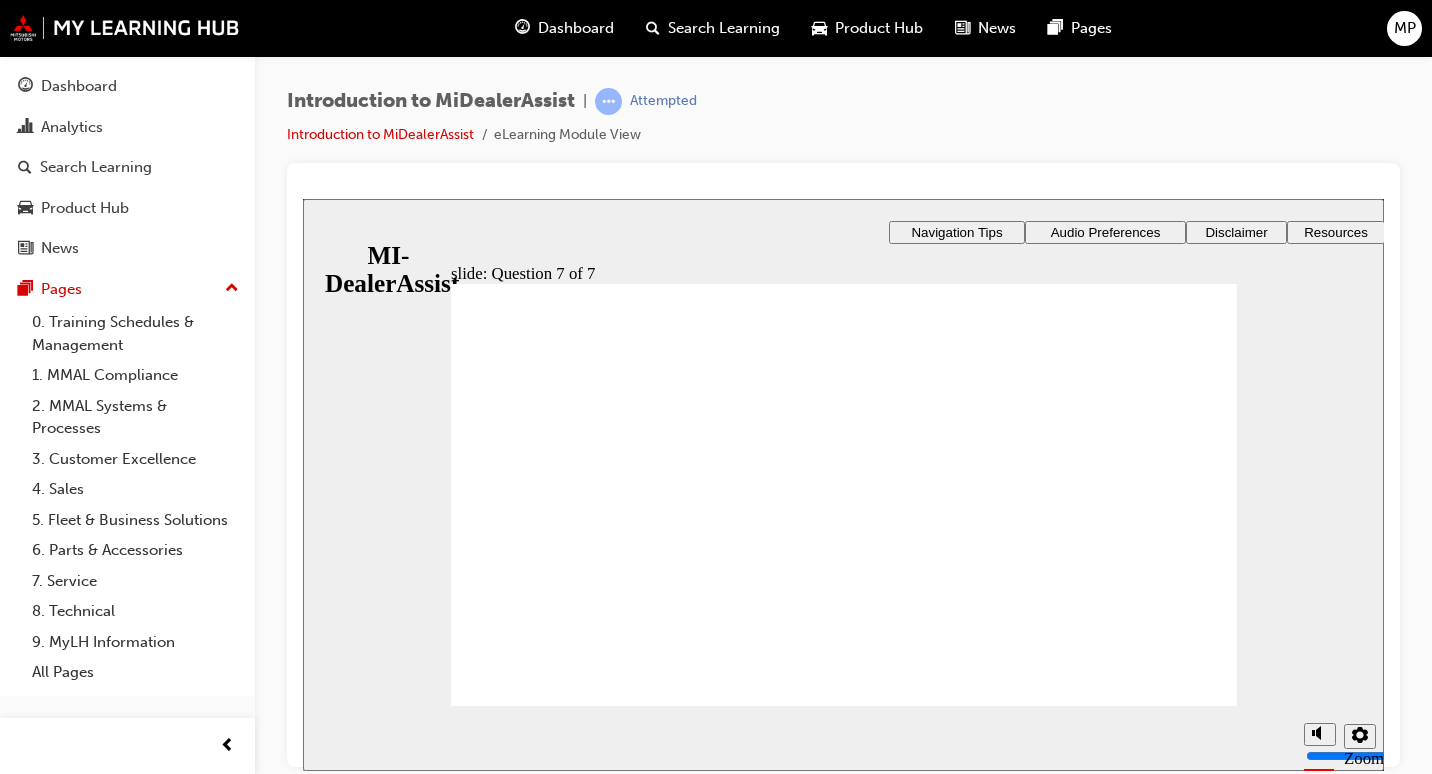 click 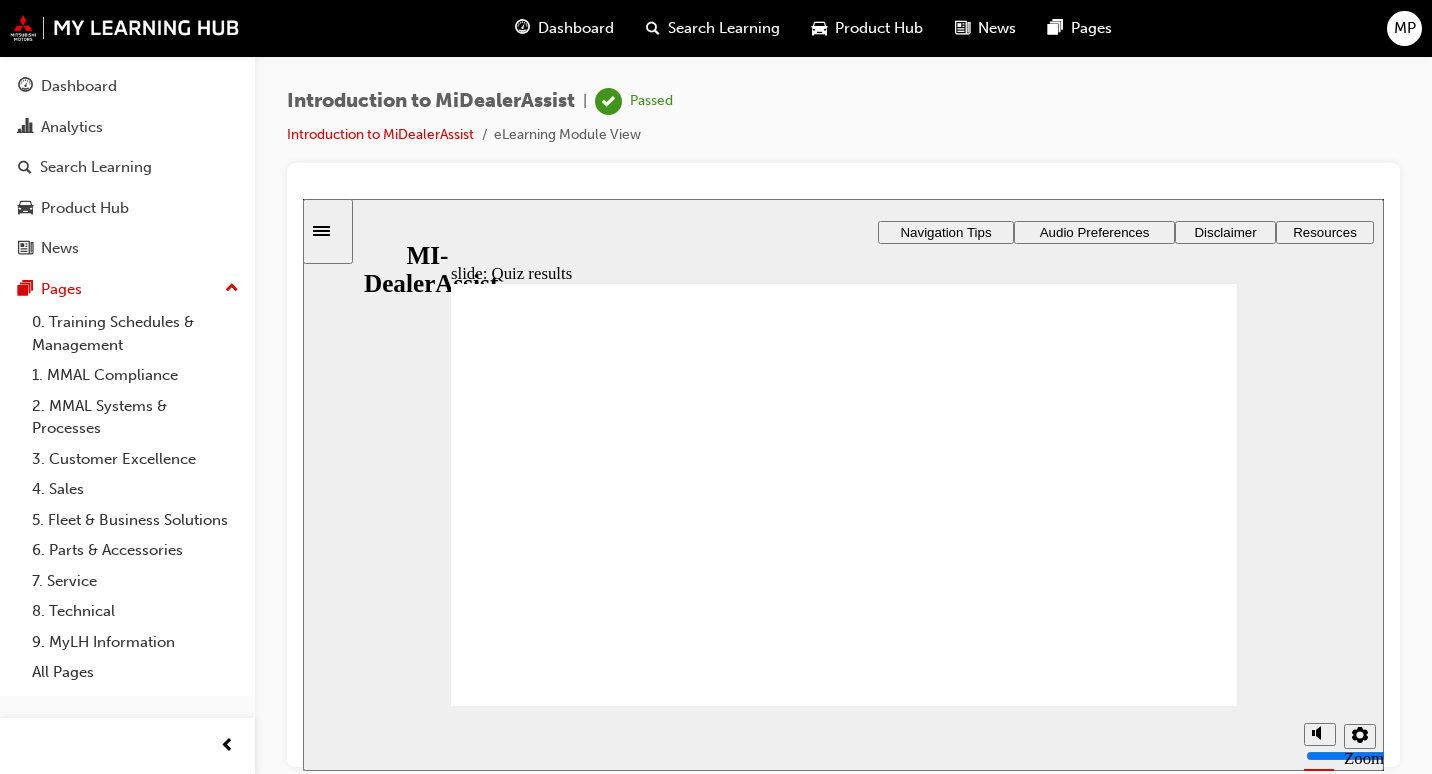 click 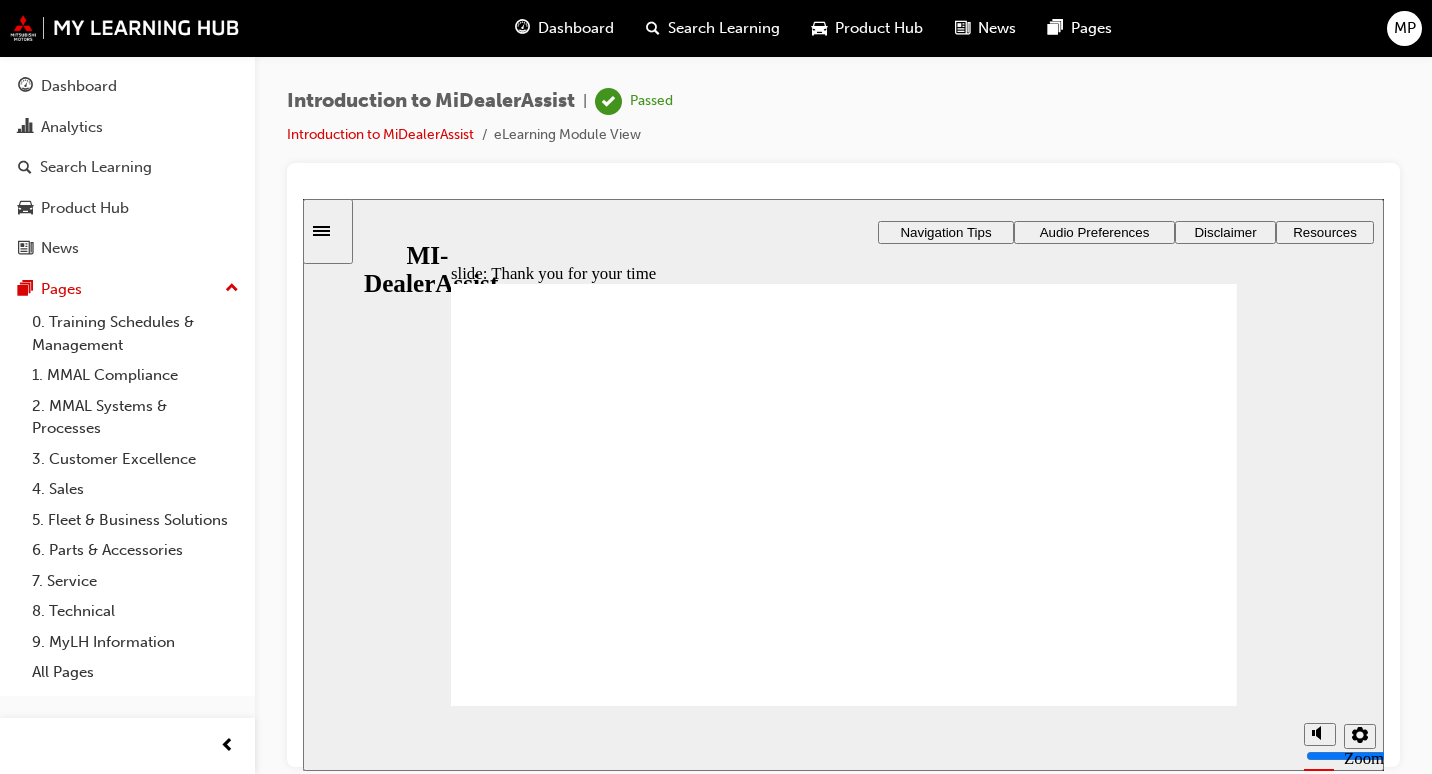 click 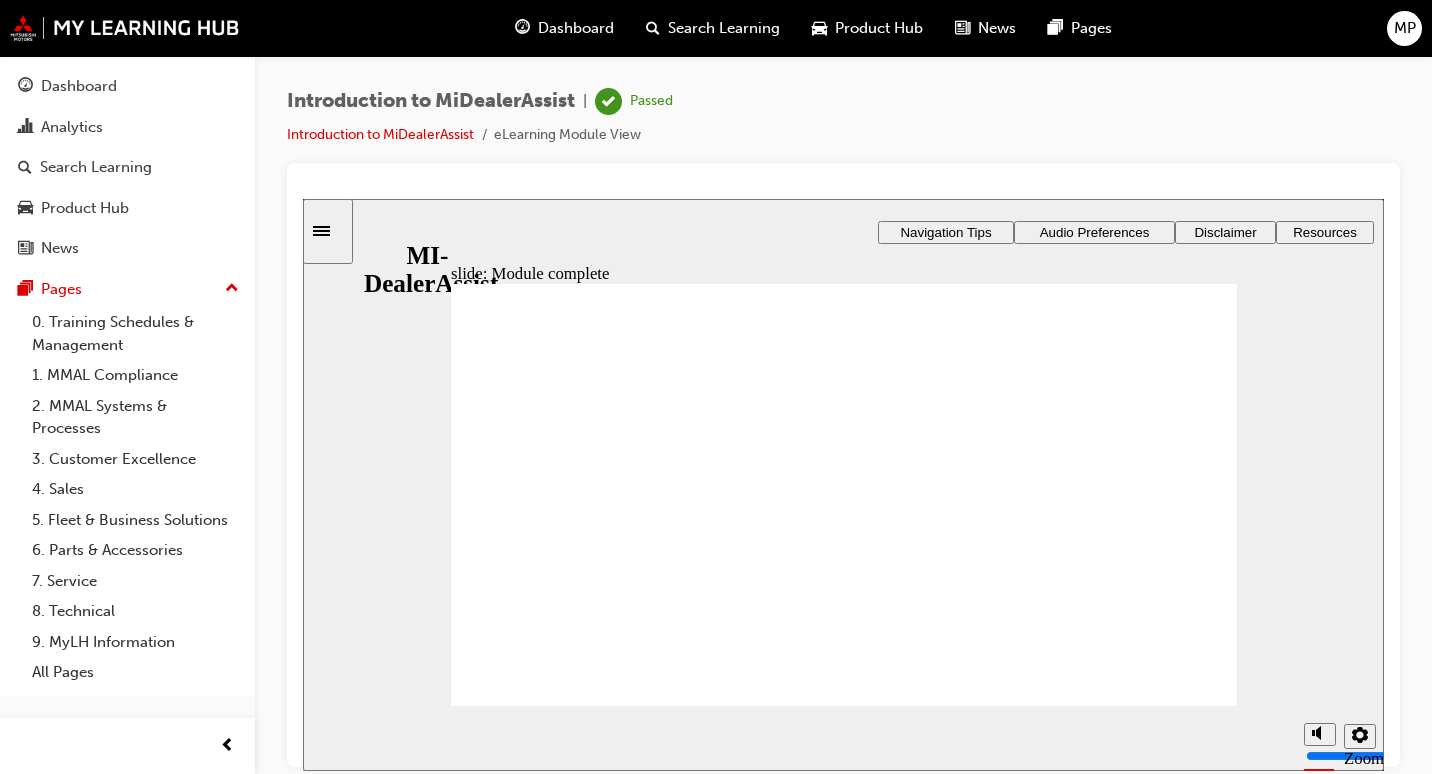 click 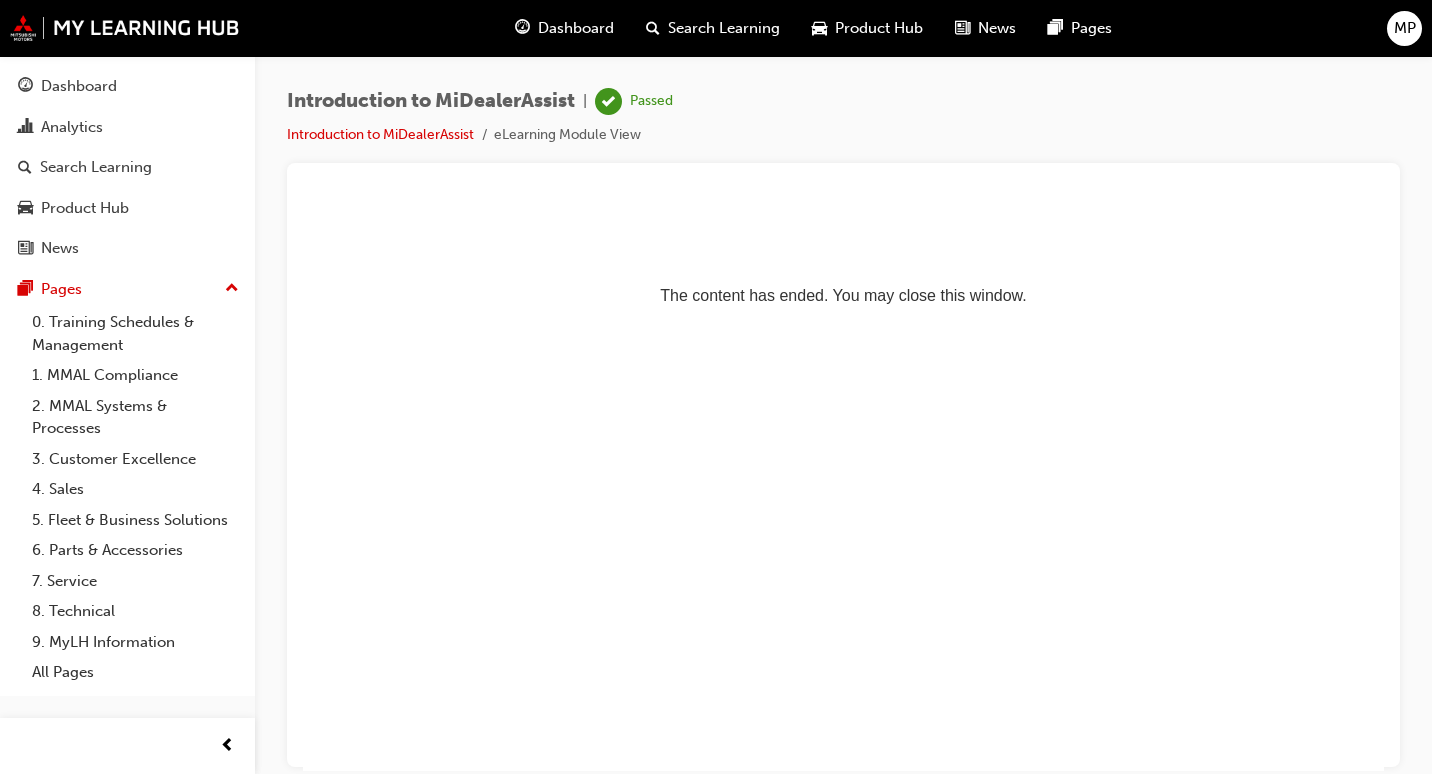 scroll, scrollTop: 0, scrollLeft: 0, axis: both 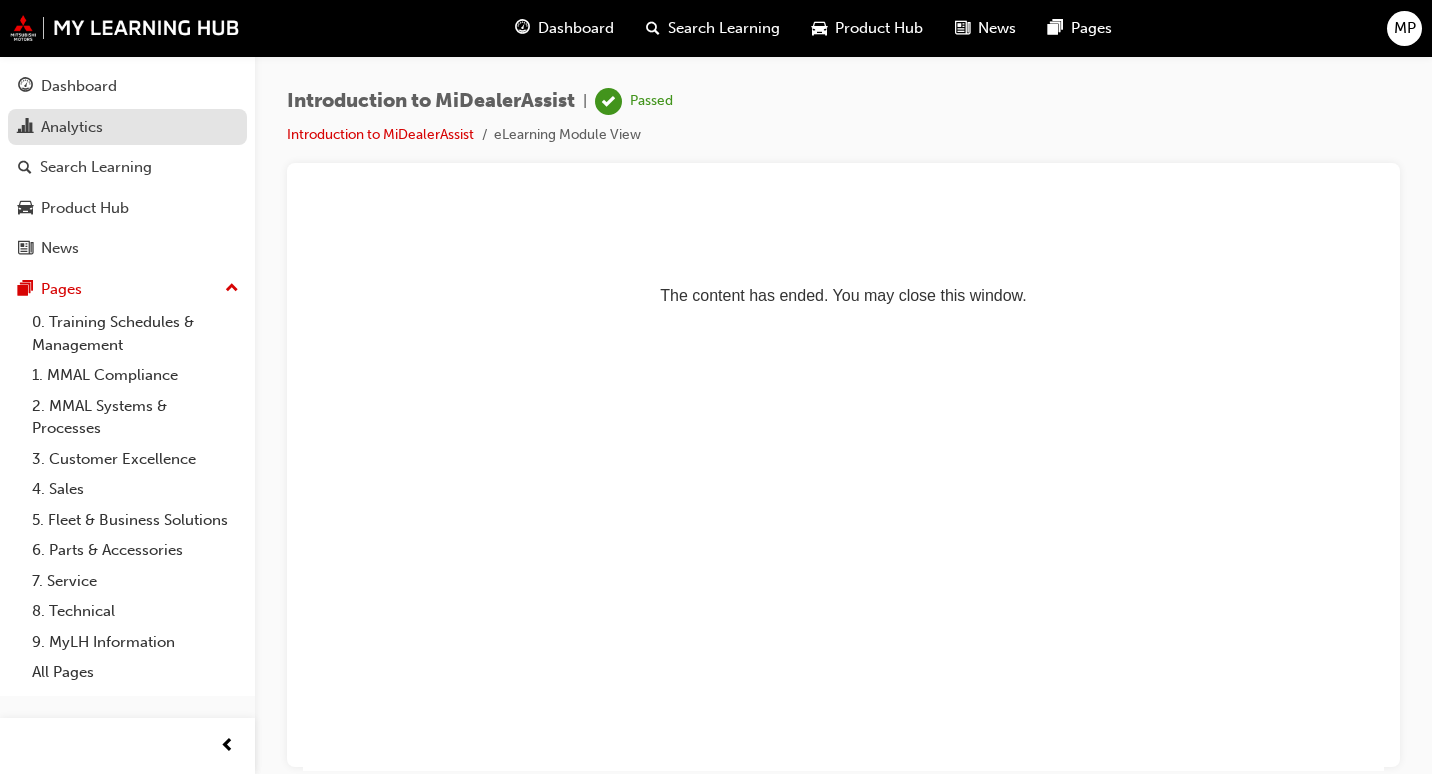 click on "Analytics" at bounding box center [127, 127] 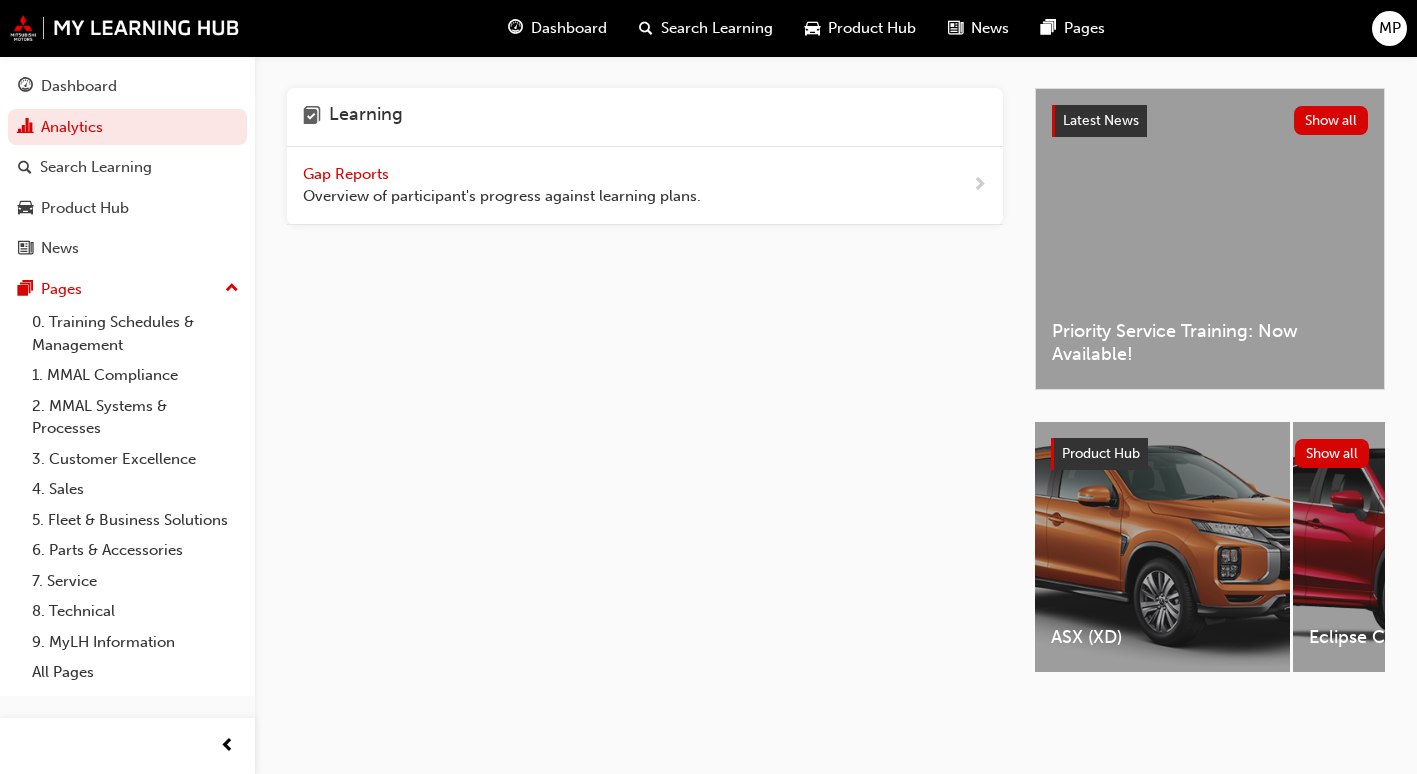 click on "Gap Reports" at bounding box center [348, 174] 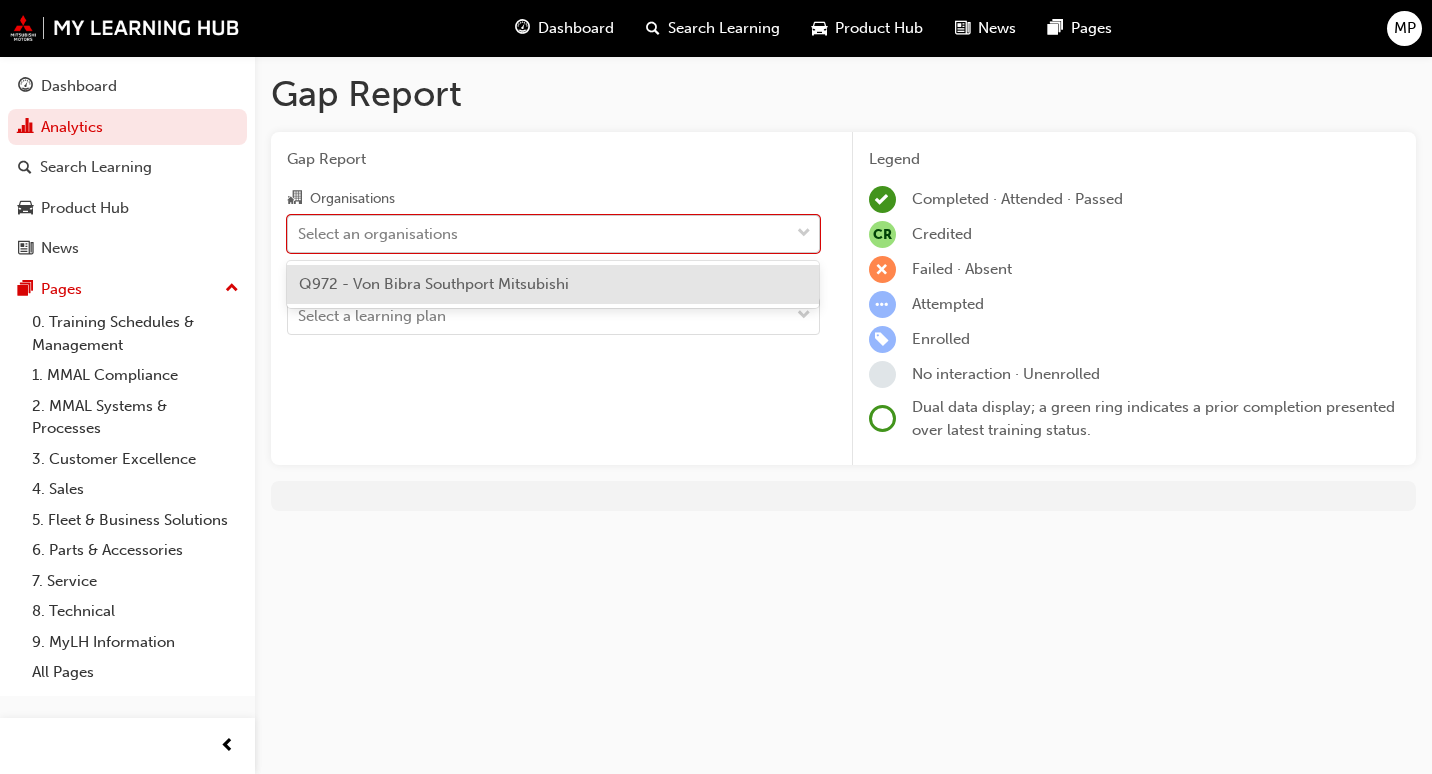 click on "Select an organisations" at bounding box center (538, 233) 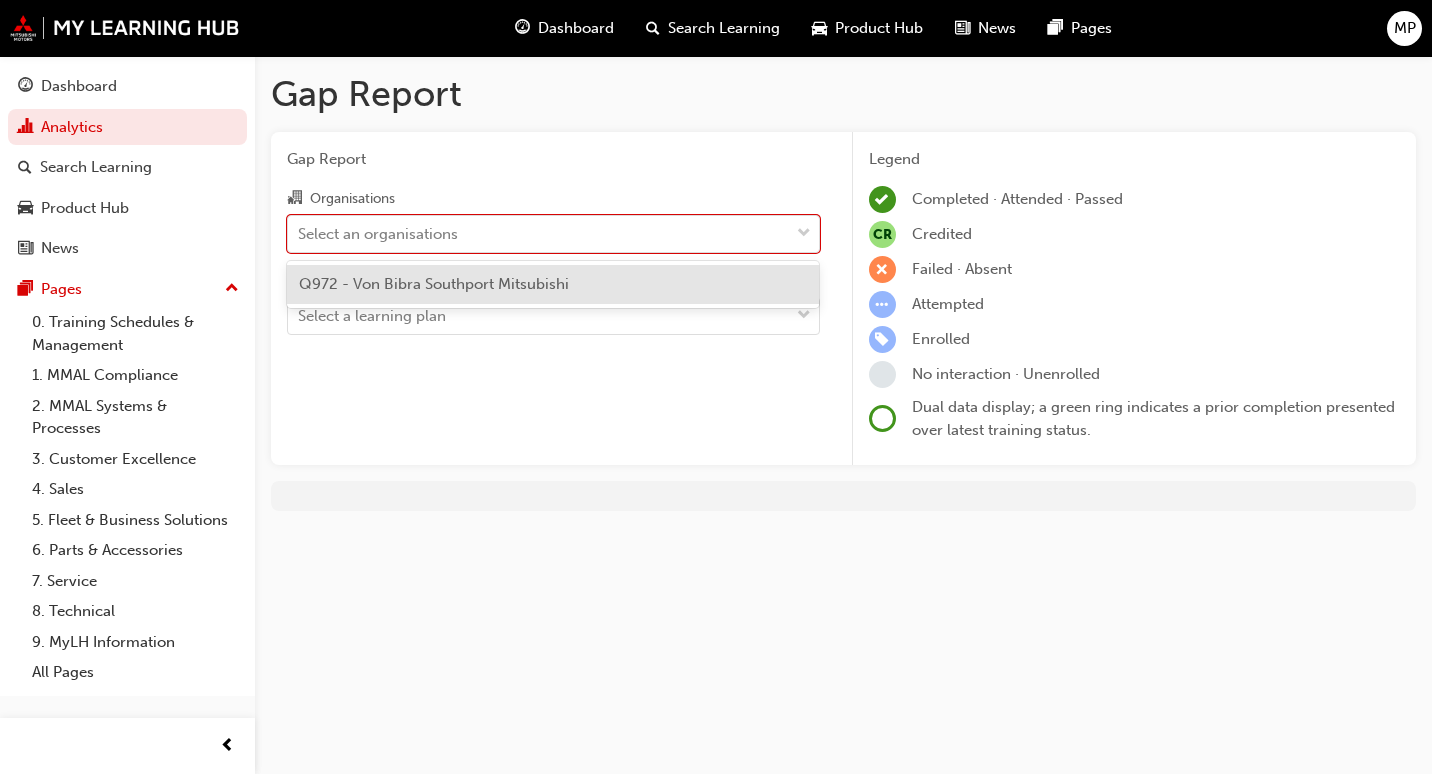 click on "Q972 - Von Bibra Southport Mitsubishi" at bounding box center [553, 284] 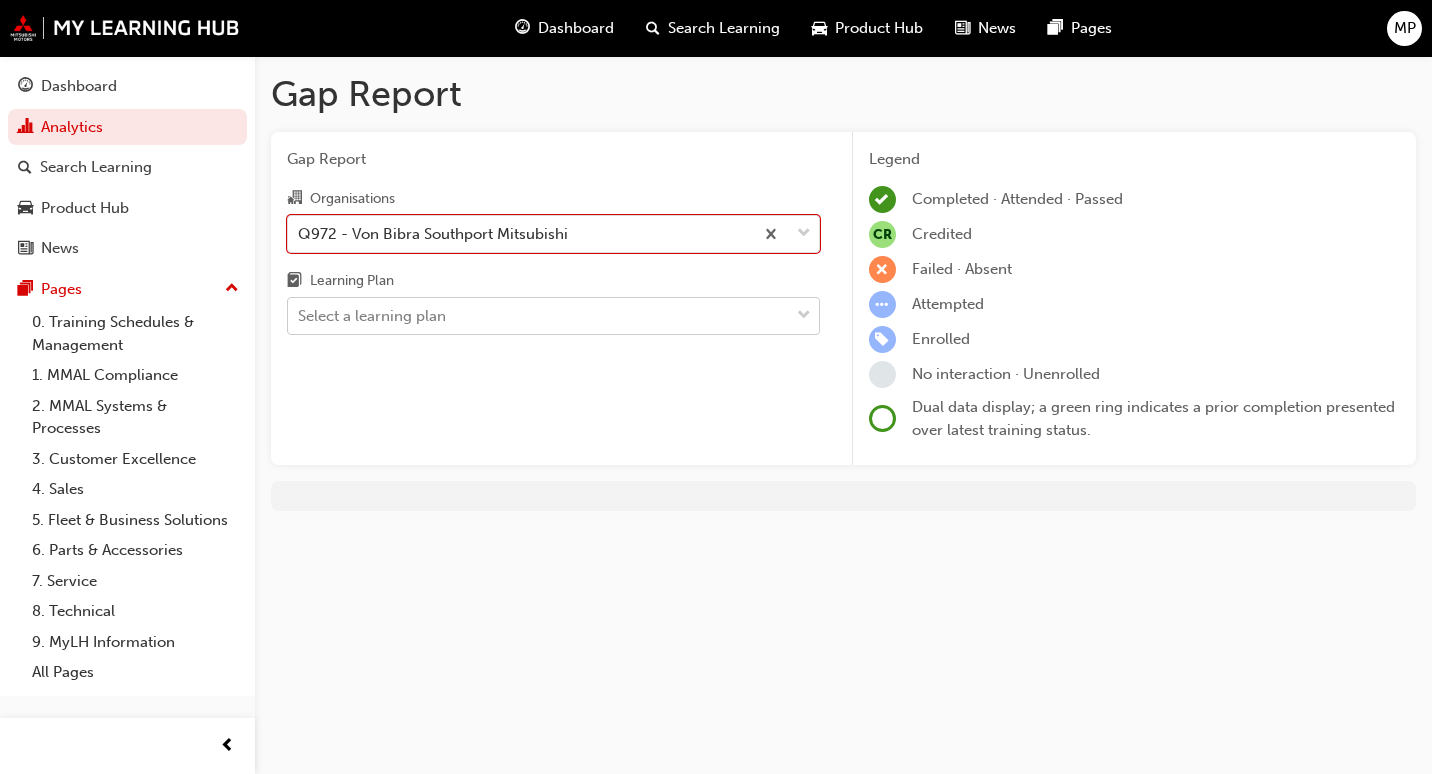 click on "Select a learning plan" at bounding box center [538, 316] 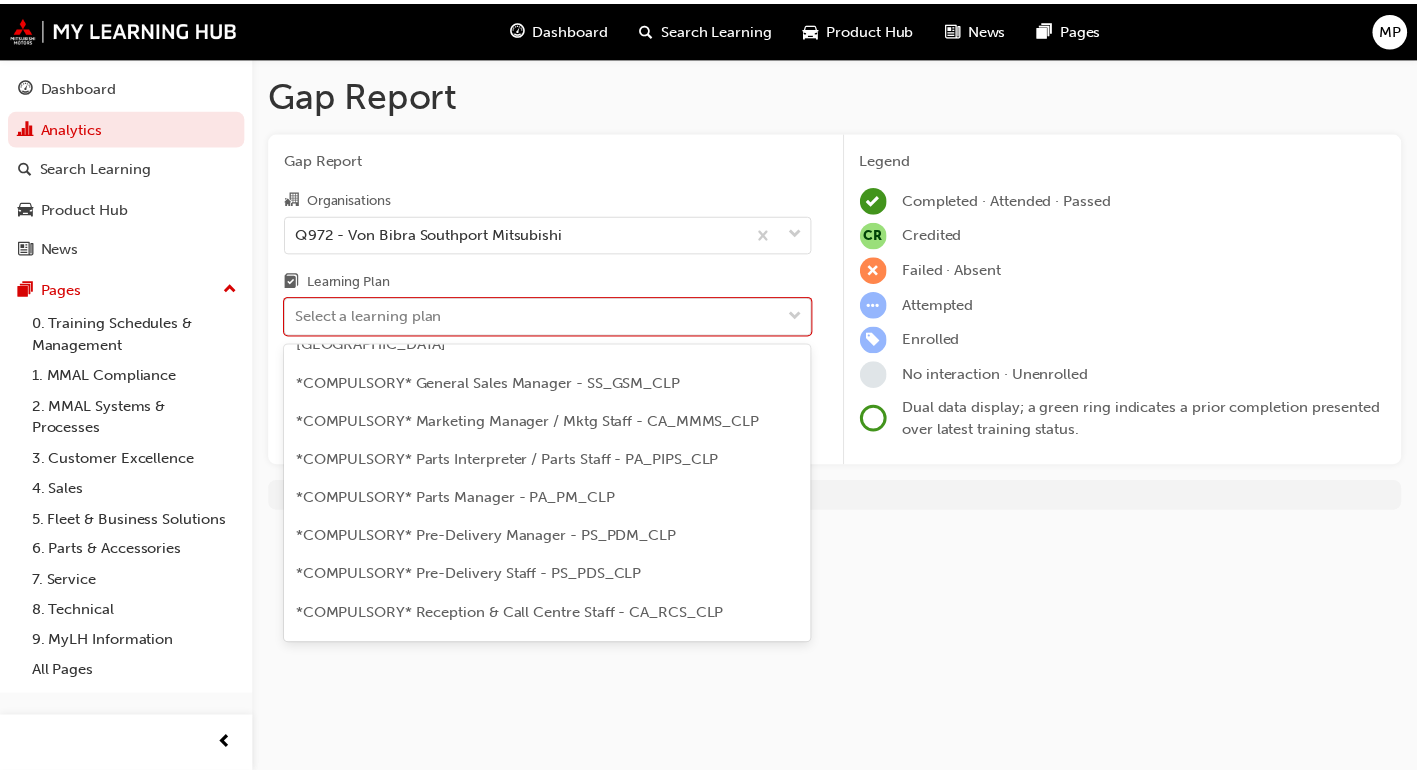 scroll, scrollTop: 0, scrollLeft: 0, axis: both 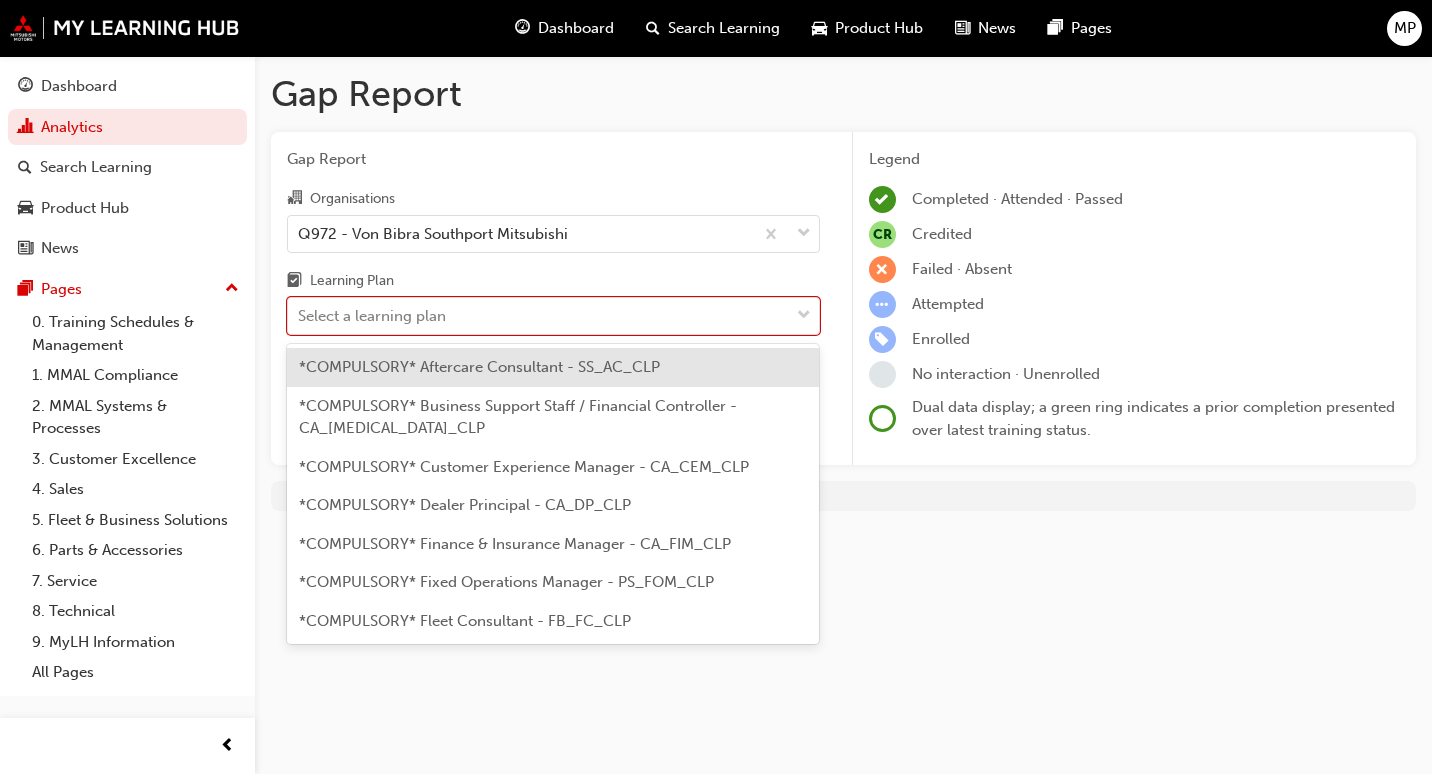 click on "*COMPULSORY* Aftercare Consultant - SS_AC_CLP" at bounding box center [553, 367] 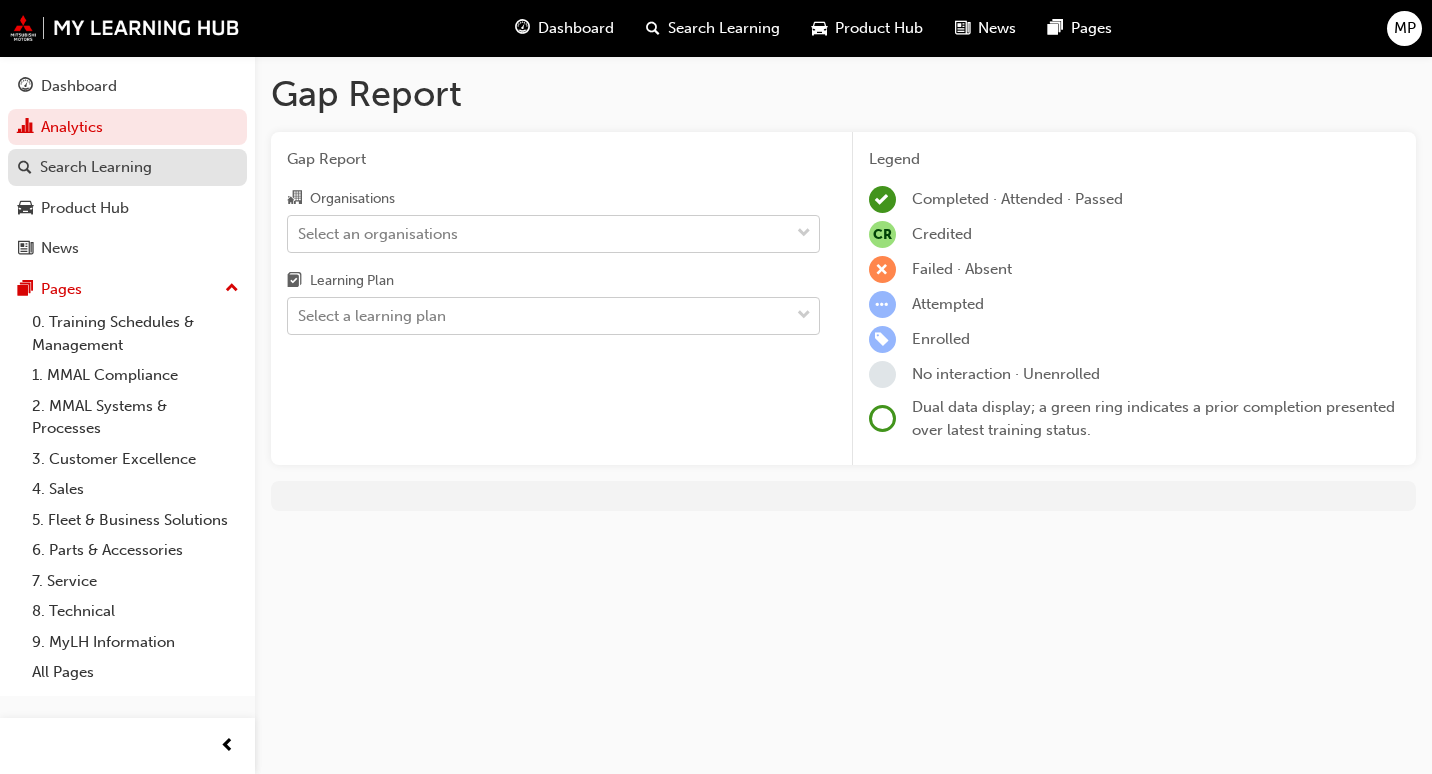 click on "Search Learning" at bounding box center [96, 167] 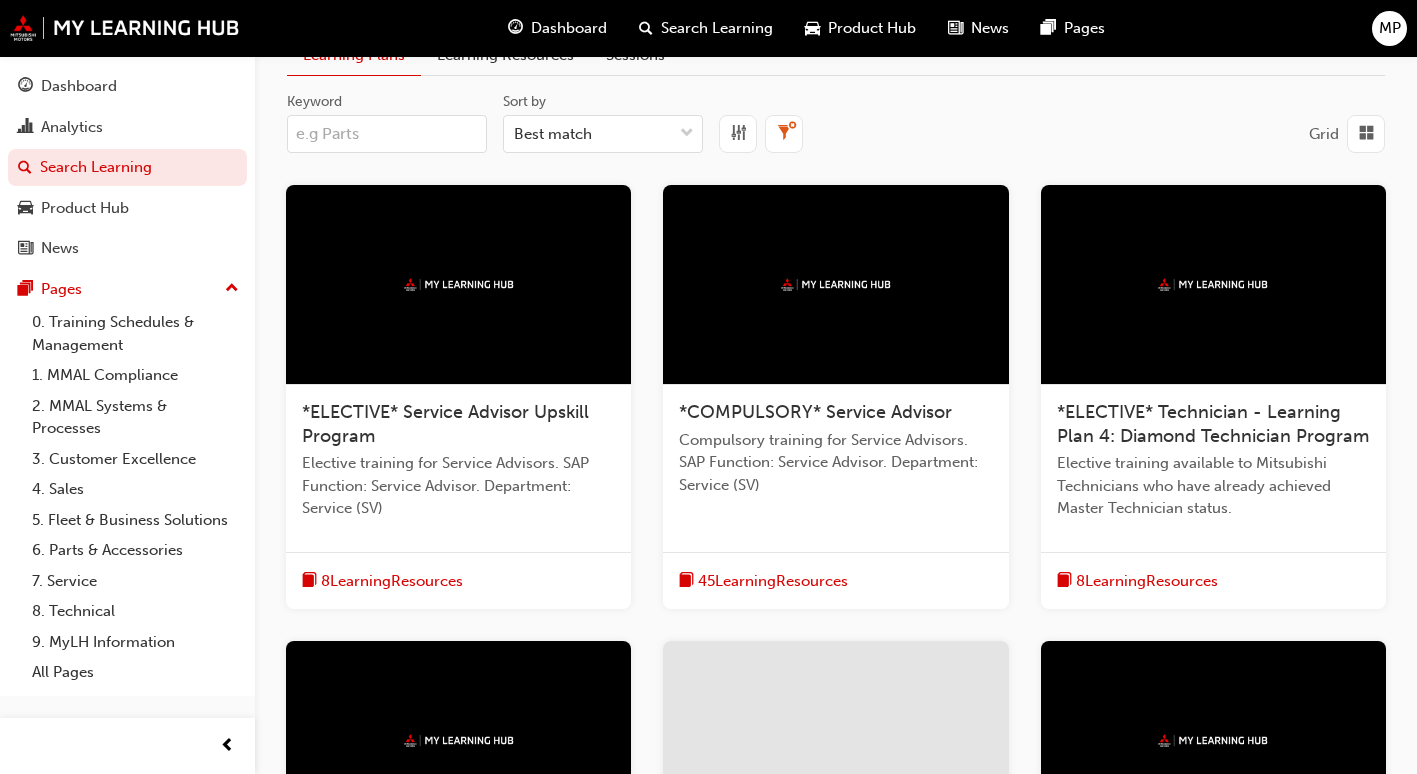 scroll, scrollTop: 0, scrollLeft: 0, axis: both 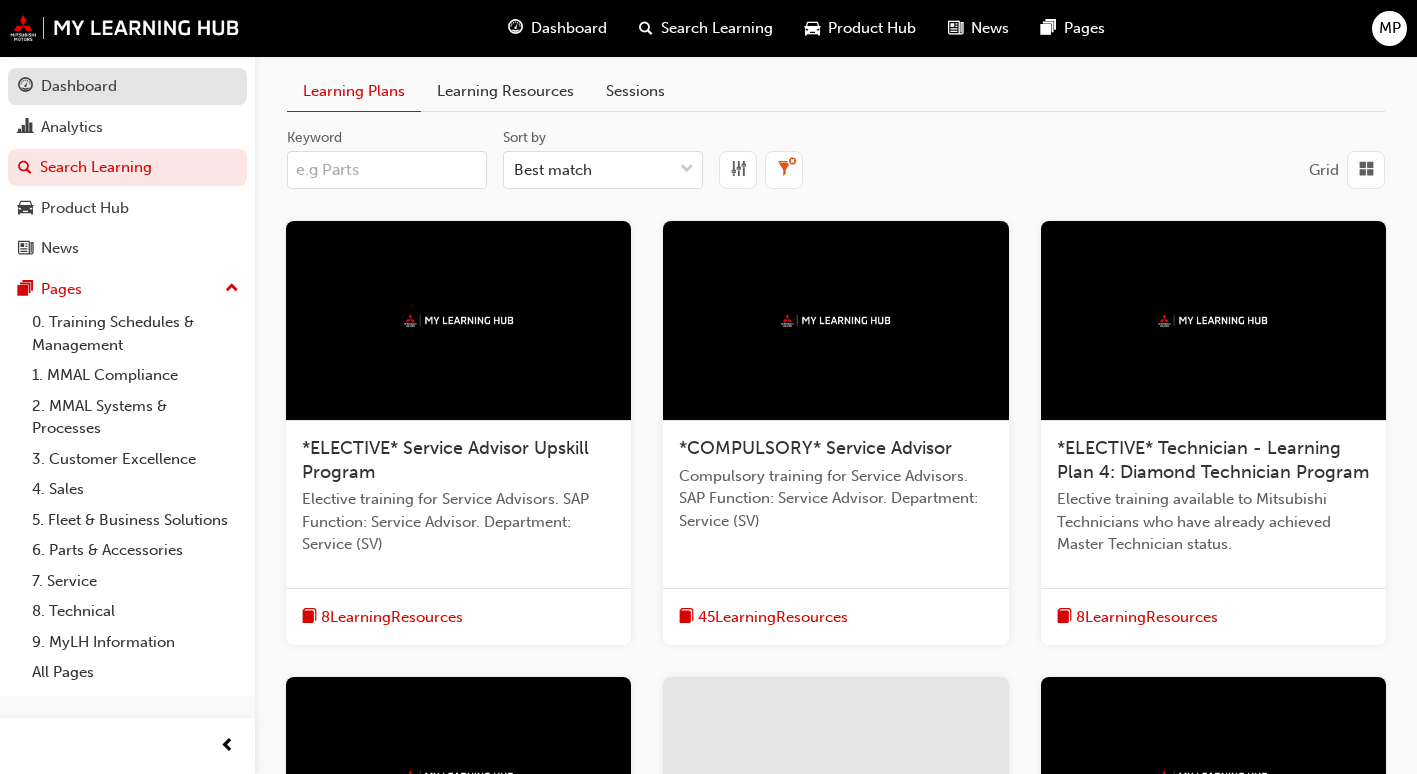 click on "Dashboard" at bounding box center [79, 86] 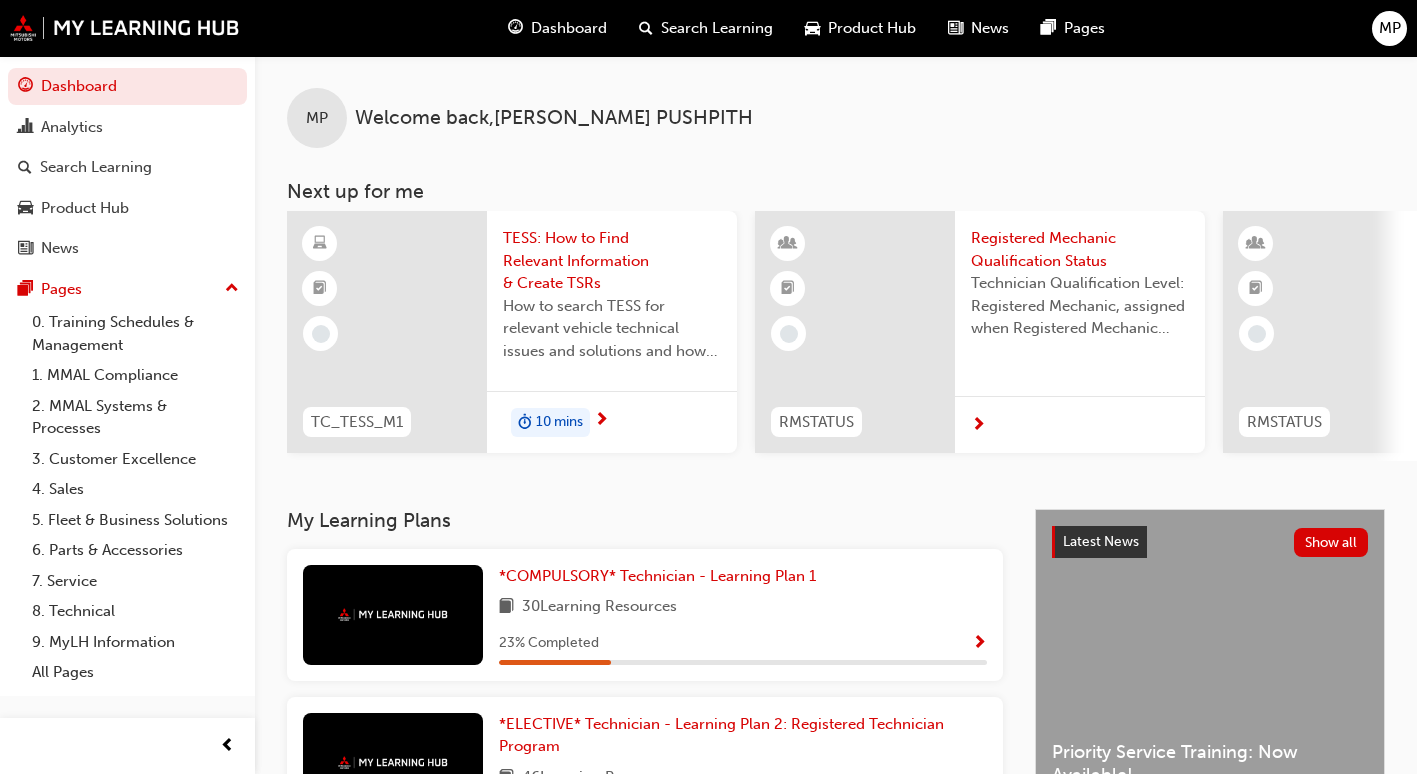 click on "10 mins" at bounding box center (559, 422) 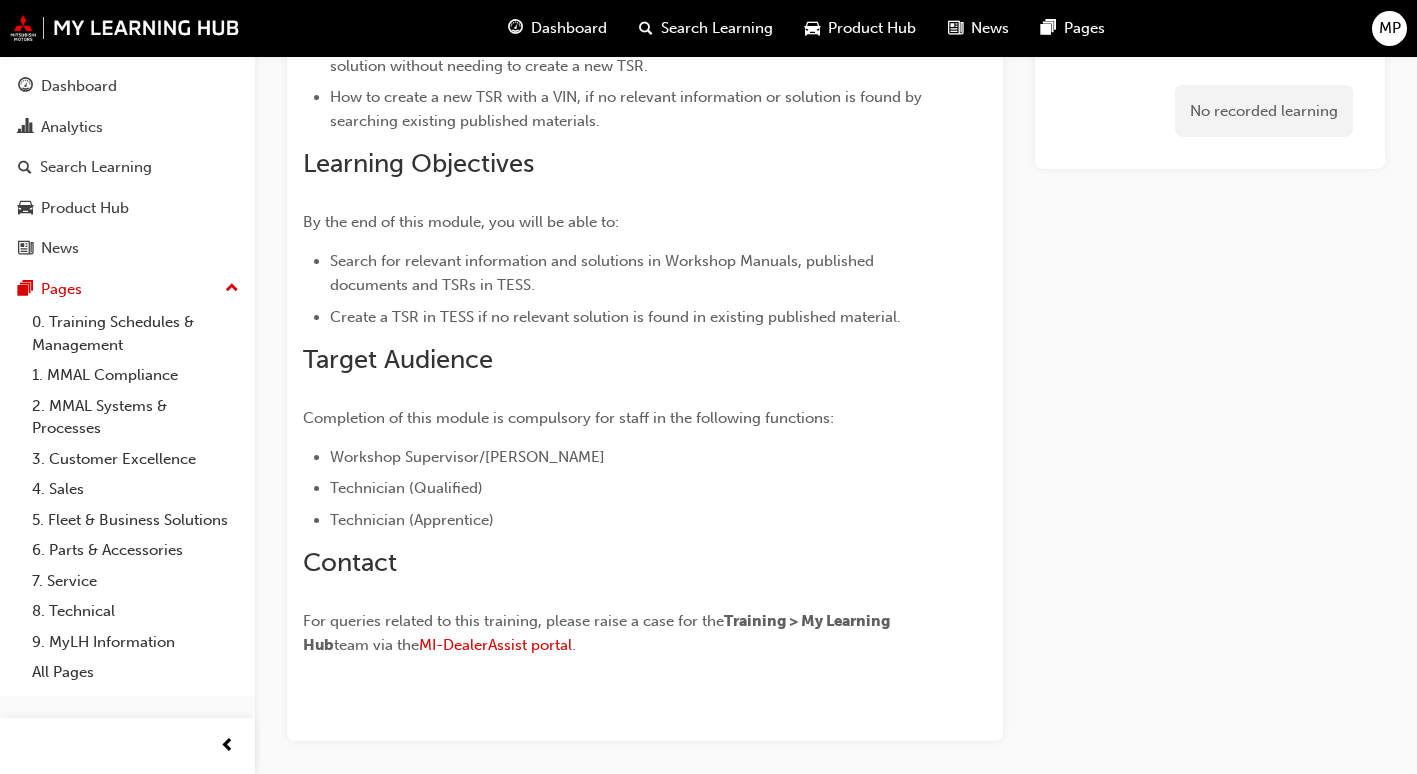 scroll, scrollTop: 412, scrollLeft: 0, axis: vertical 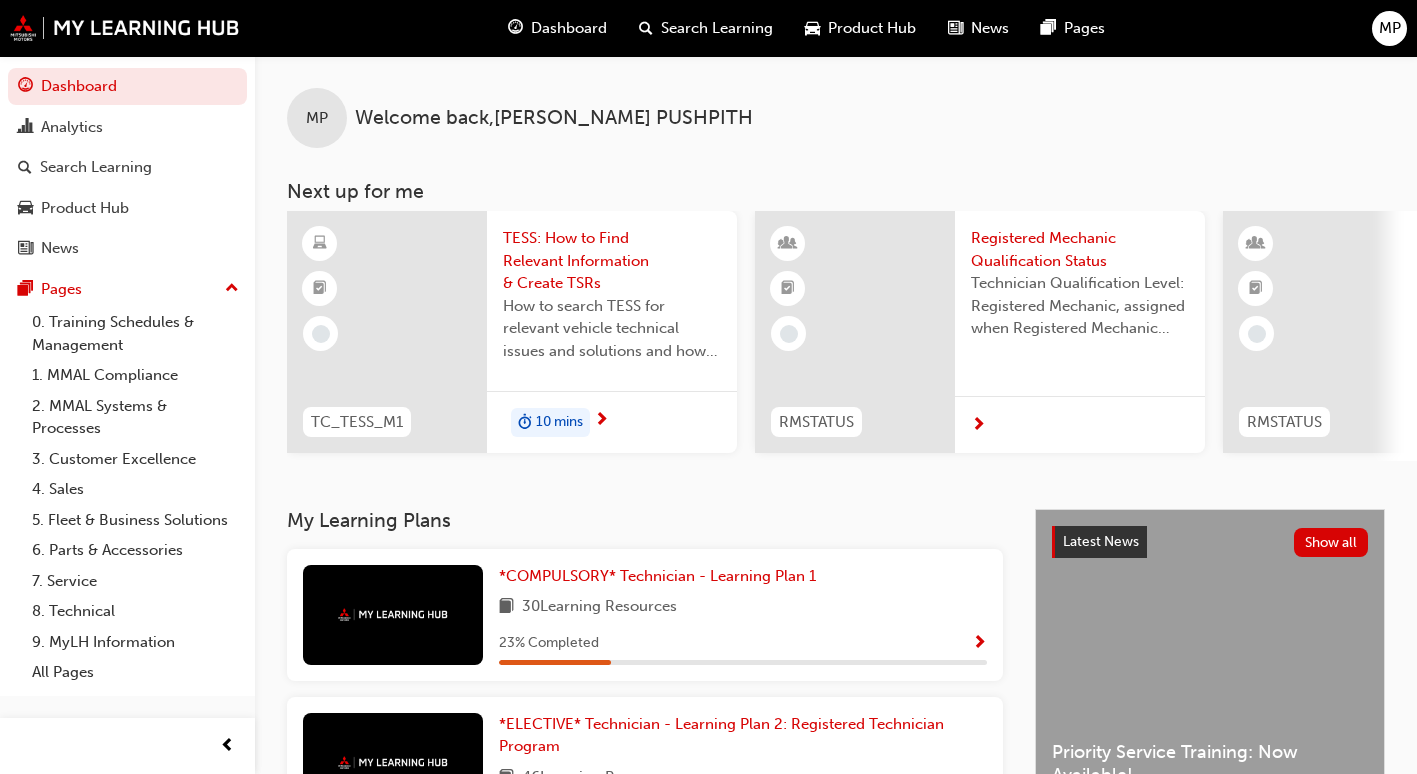 click on "How to search TESS for relevant vehicle technical issues and solutions and how to create a new TSR if relevant details are not found via search." at bounding box center (612, 329) 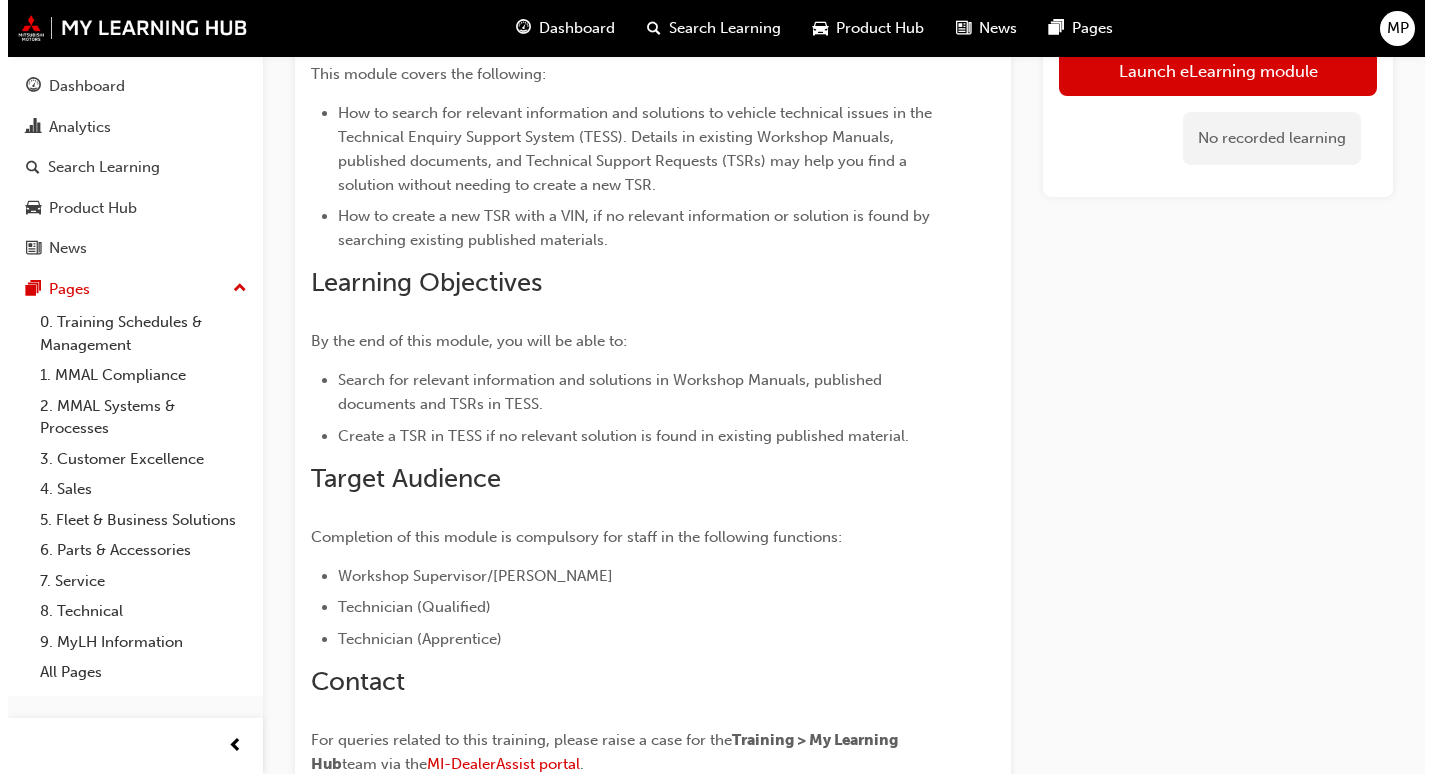 scroll, scrollTop: 0, scrollLeft: 0, axis: both 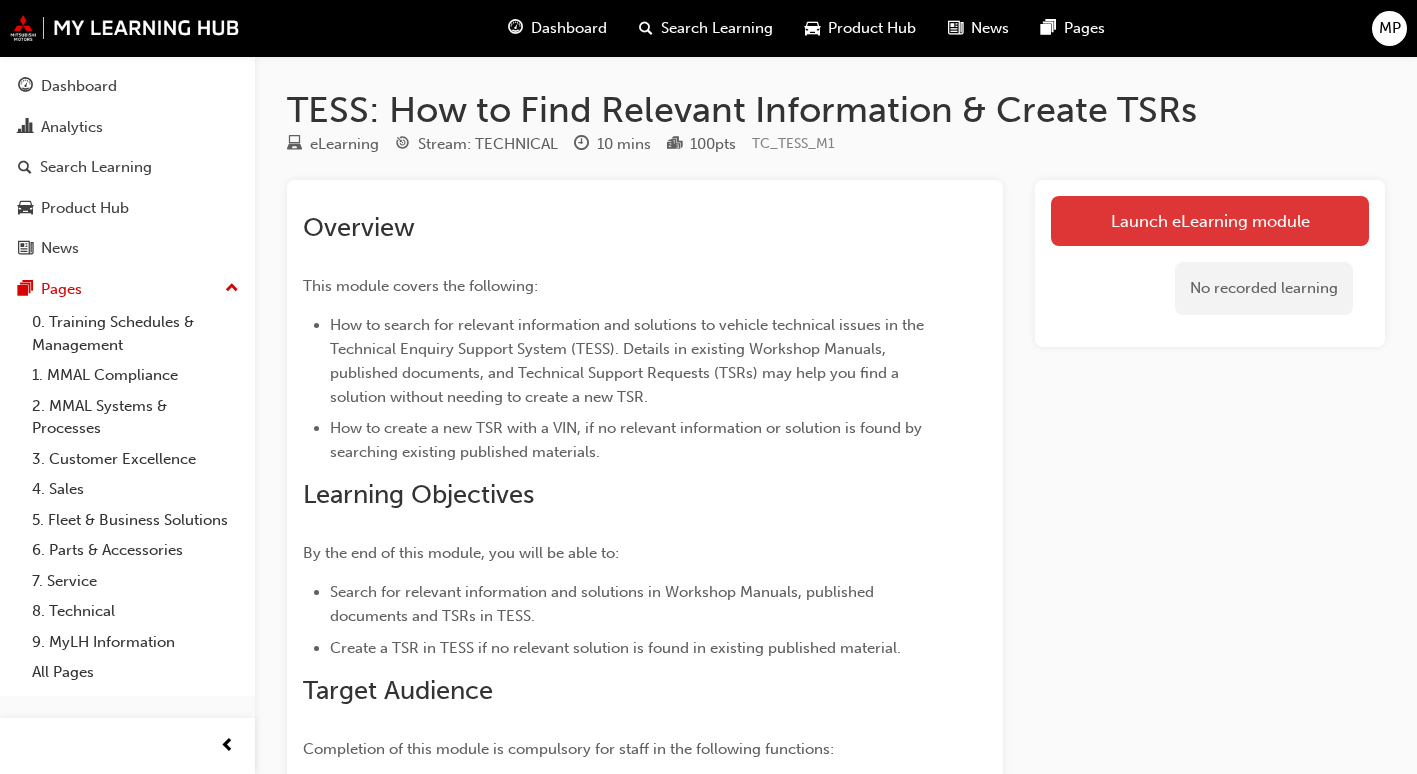 click on "Launch eLearning module" at bounding box center (1210, 221) 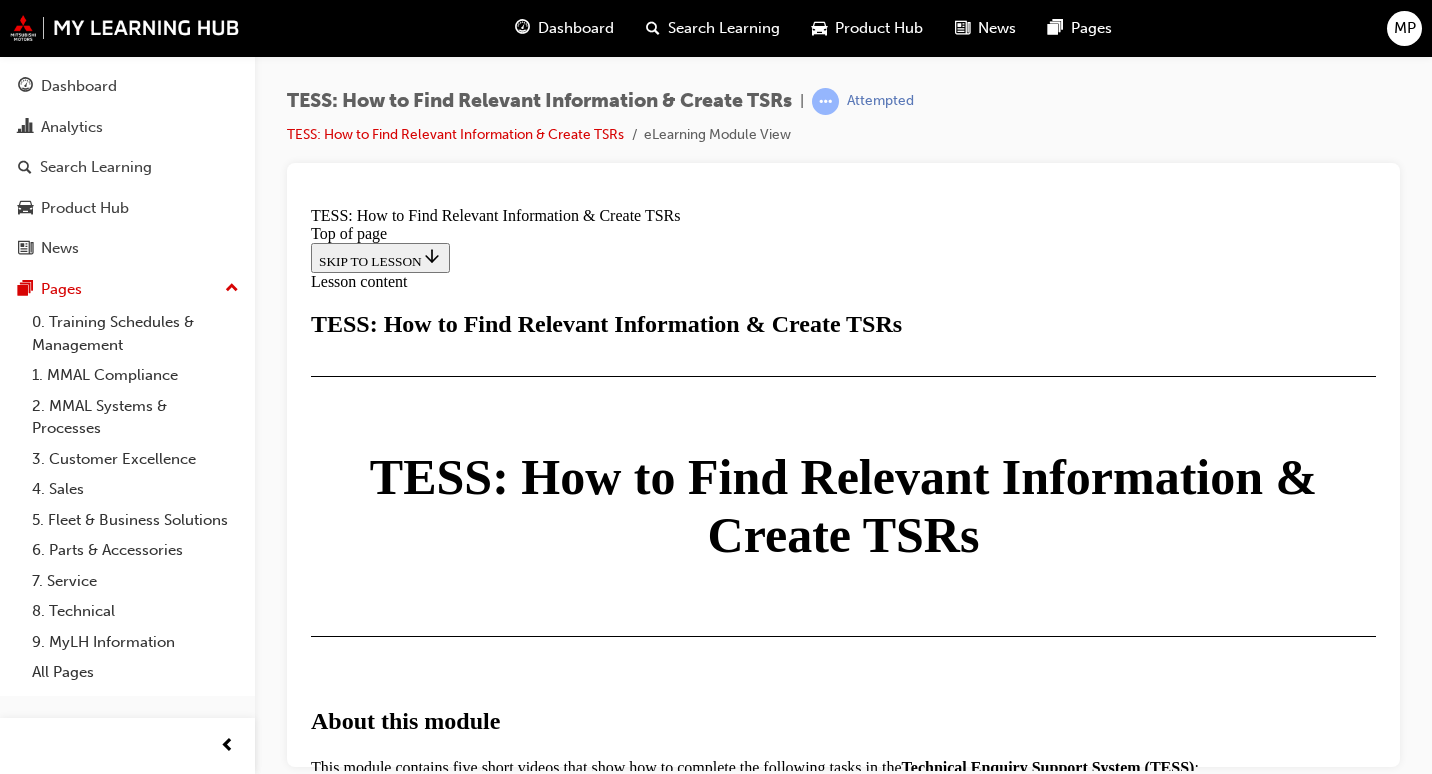 scroll, scrollTop: 0, scrollLeft: 0, axis: both 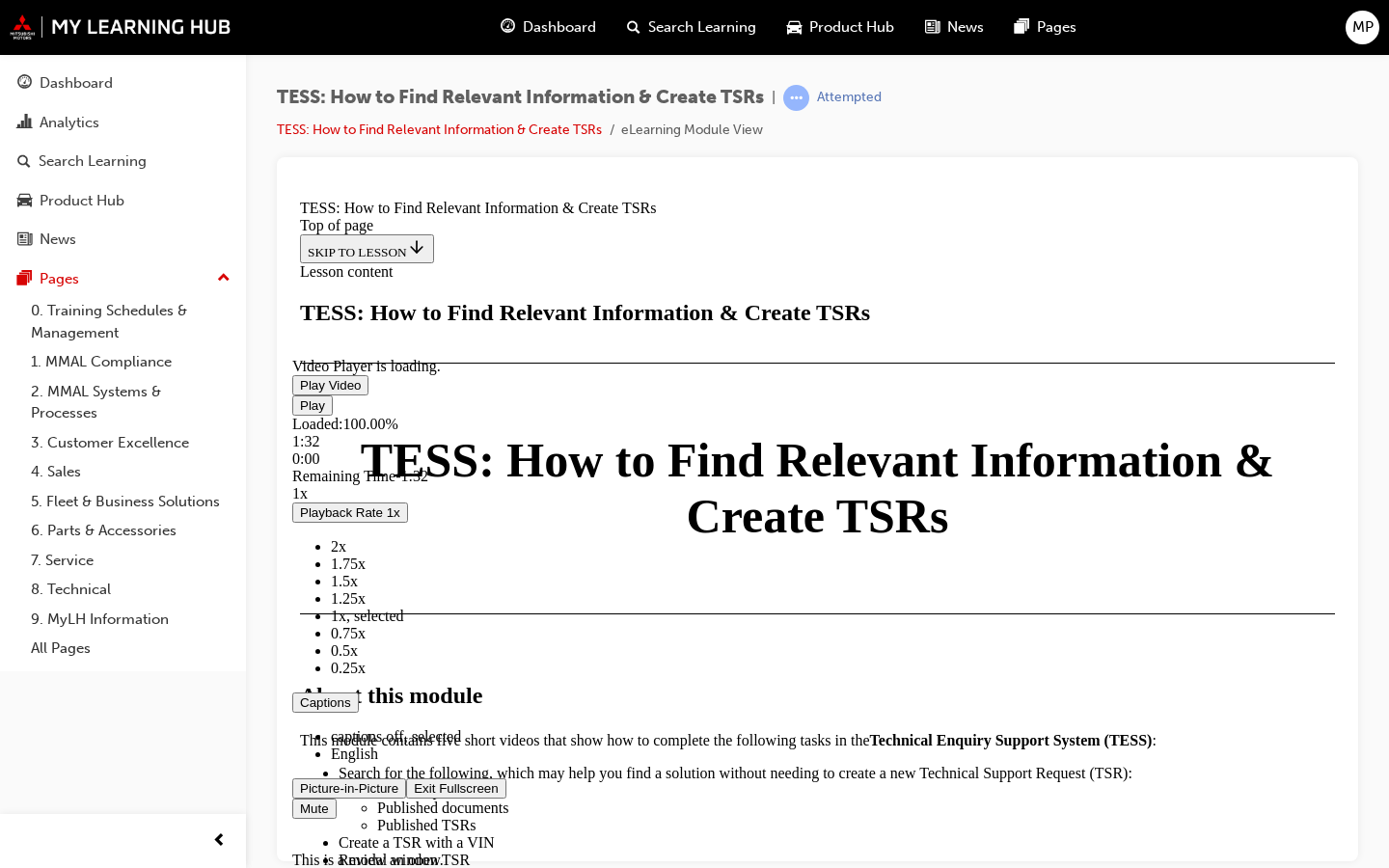 click at bounding box center [300, 787] 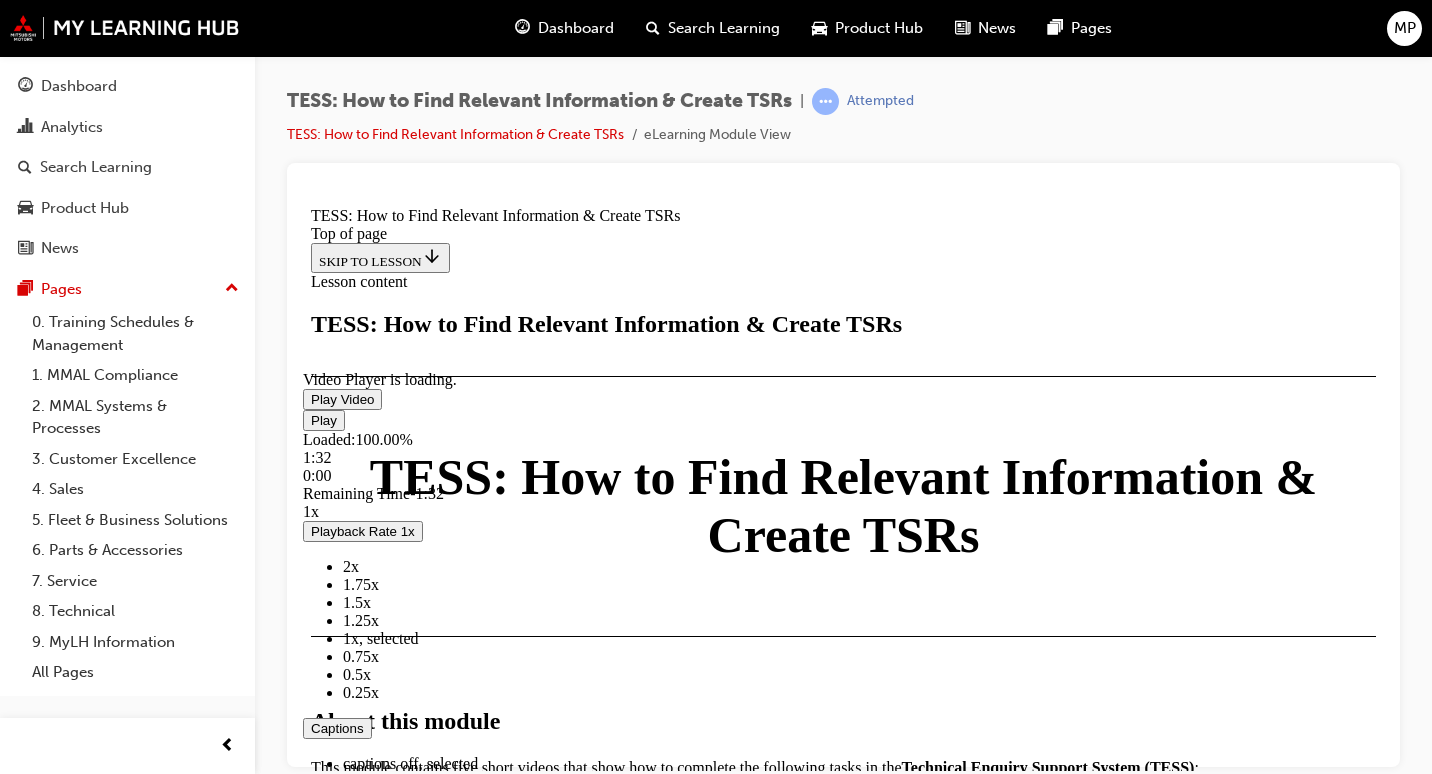scroll, scrollTop: 1989, scrollLeft: 0, axis: vertical 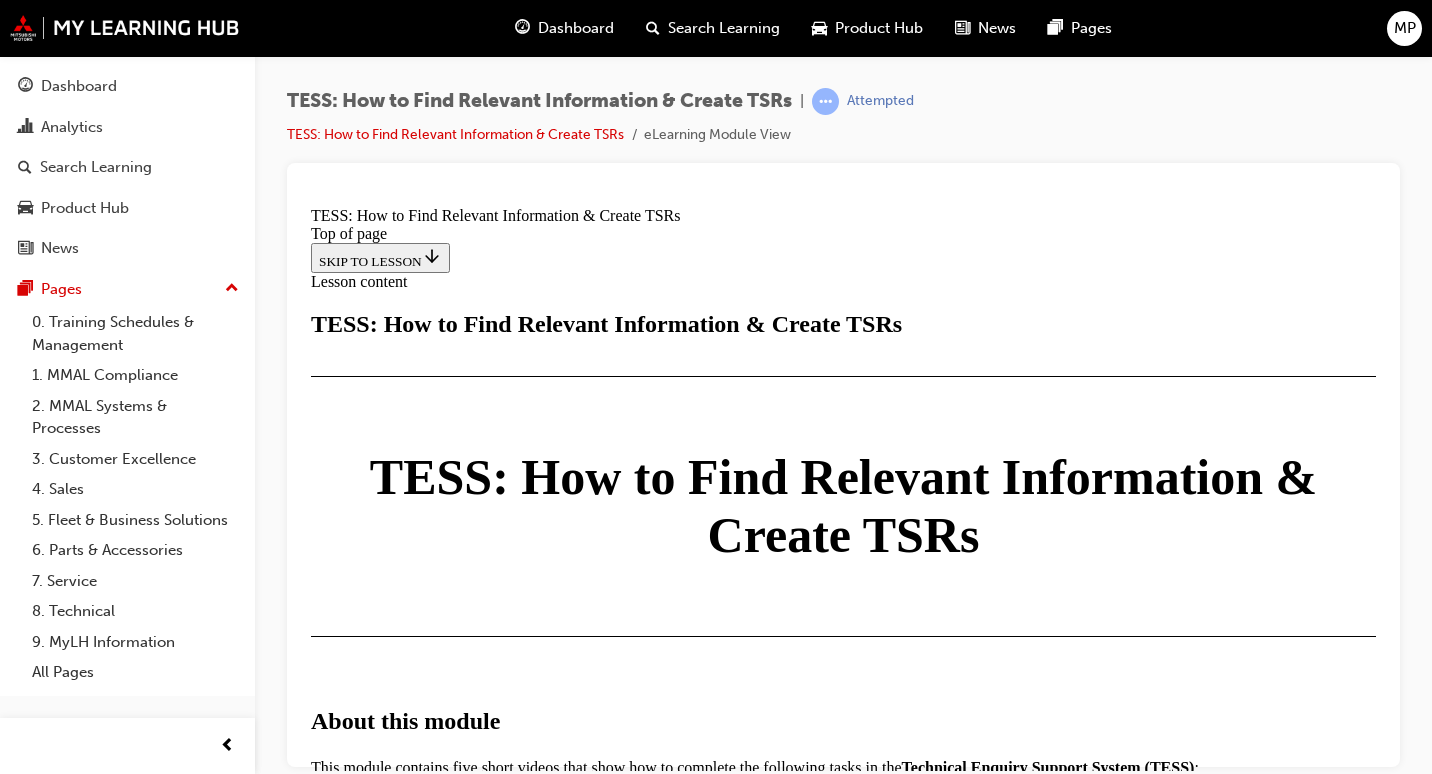 click at bounding box center [359, 2029] 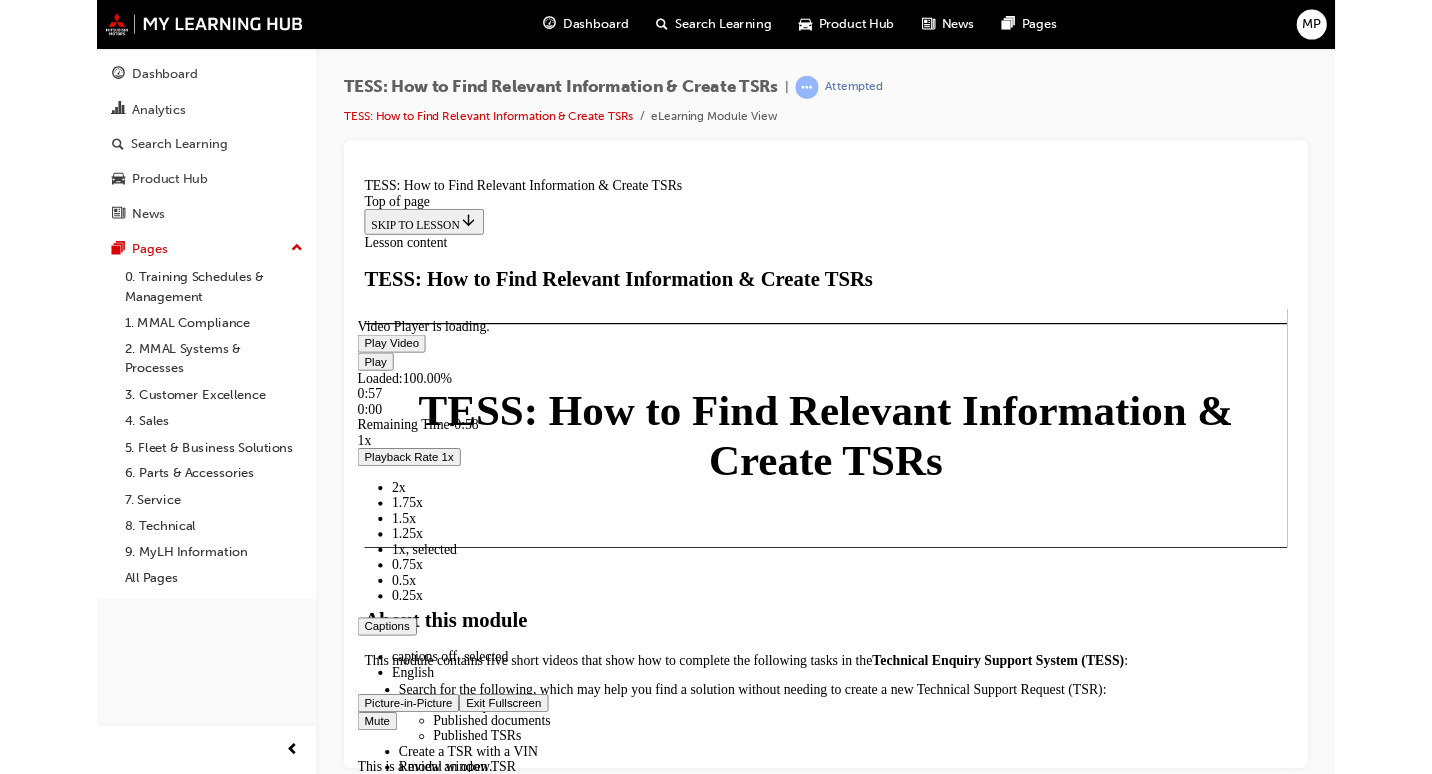 click at bounding box center (365, 788) 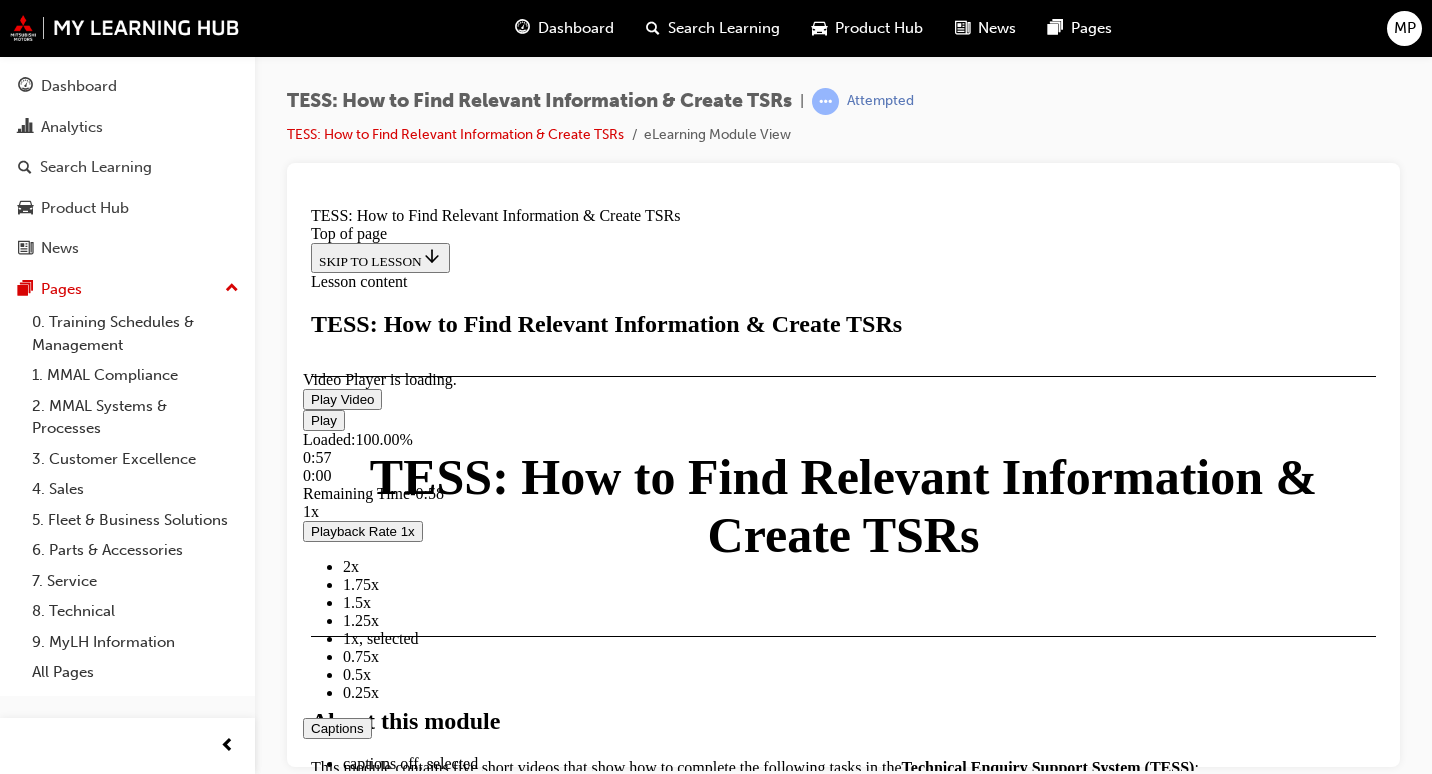 scroll, scrollTop: 2997, scrollLeft: 0, axis: vertical 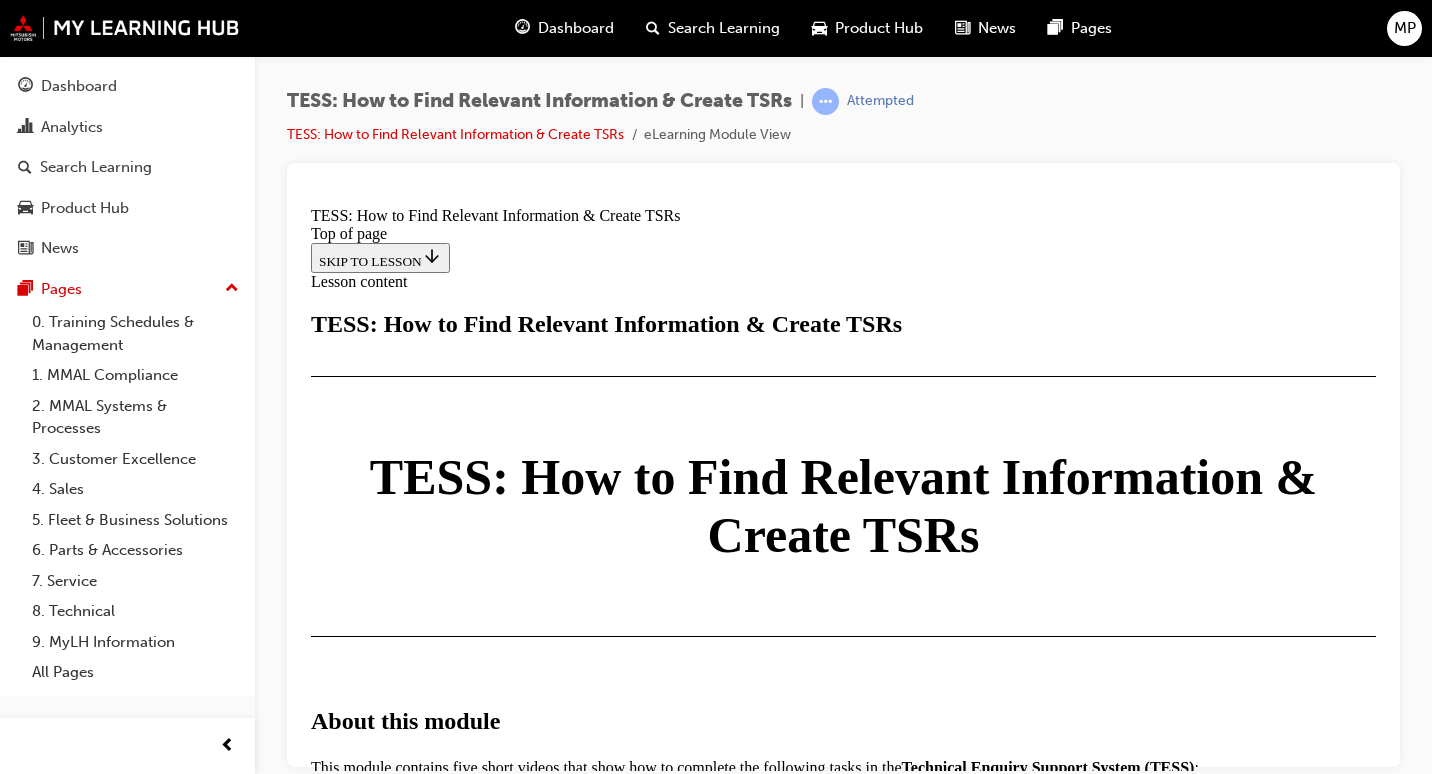click at bounding box center [359, 2477] 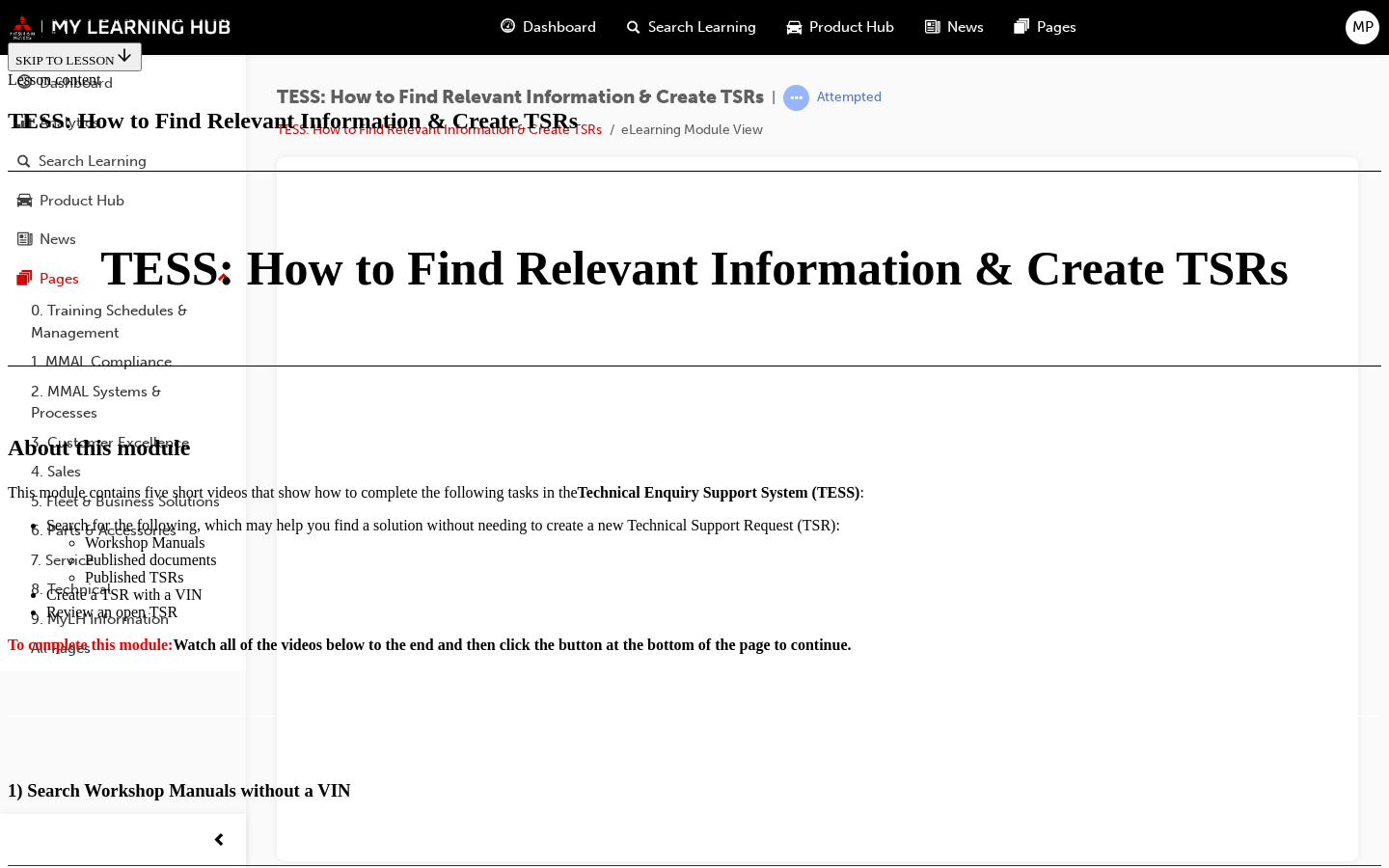 click at bounding box center (168, 2909) 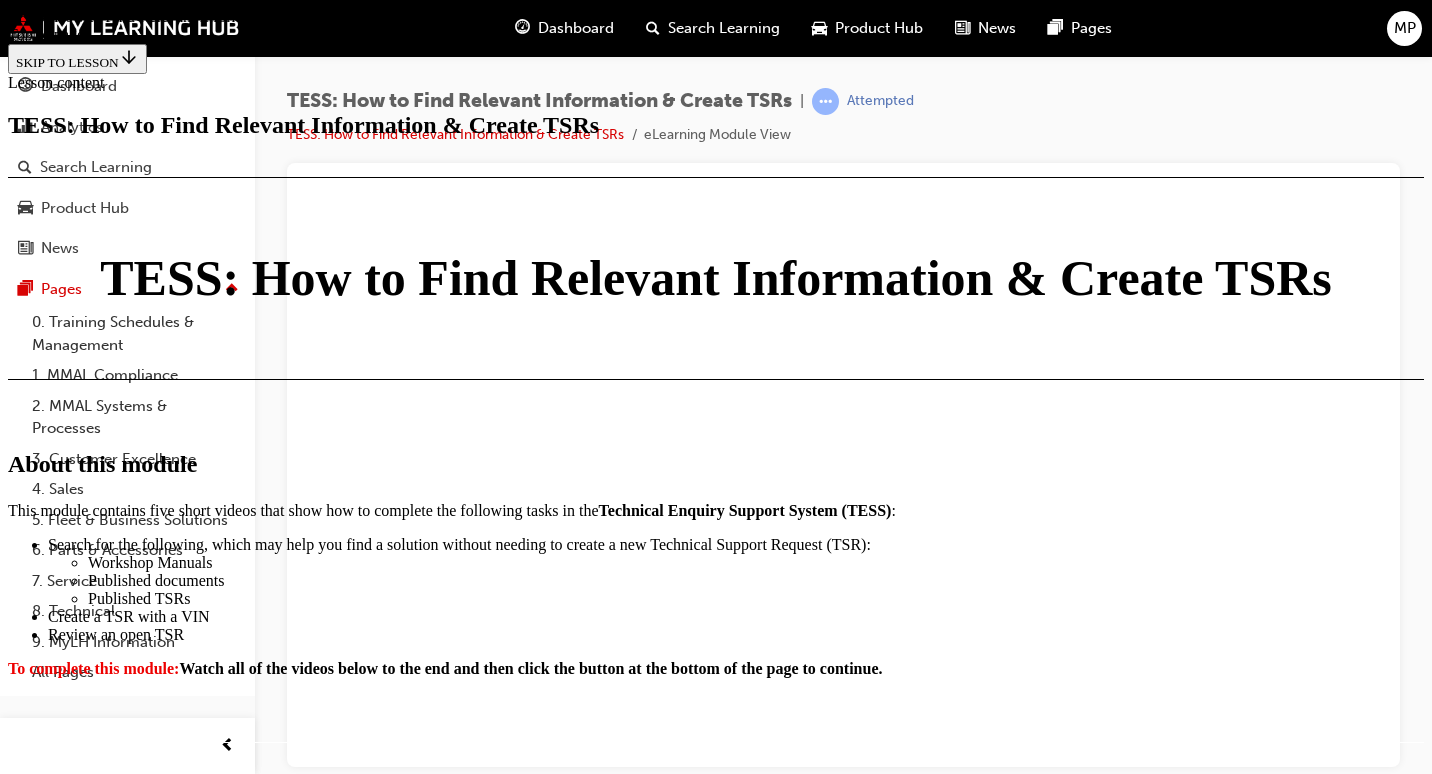 scroll, scrollTop: 4839, scrollLeft: 0, axis: vertical 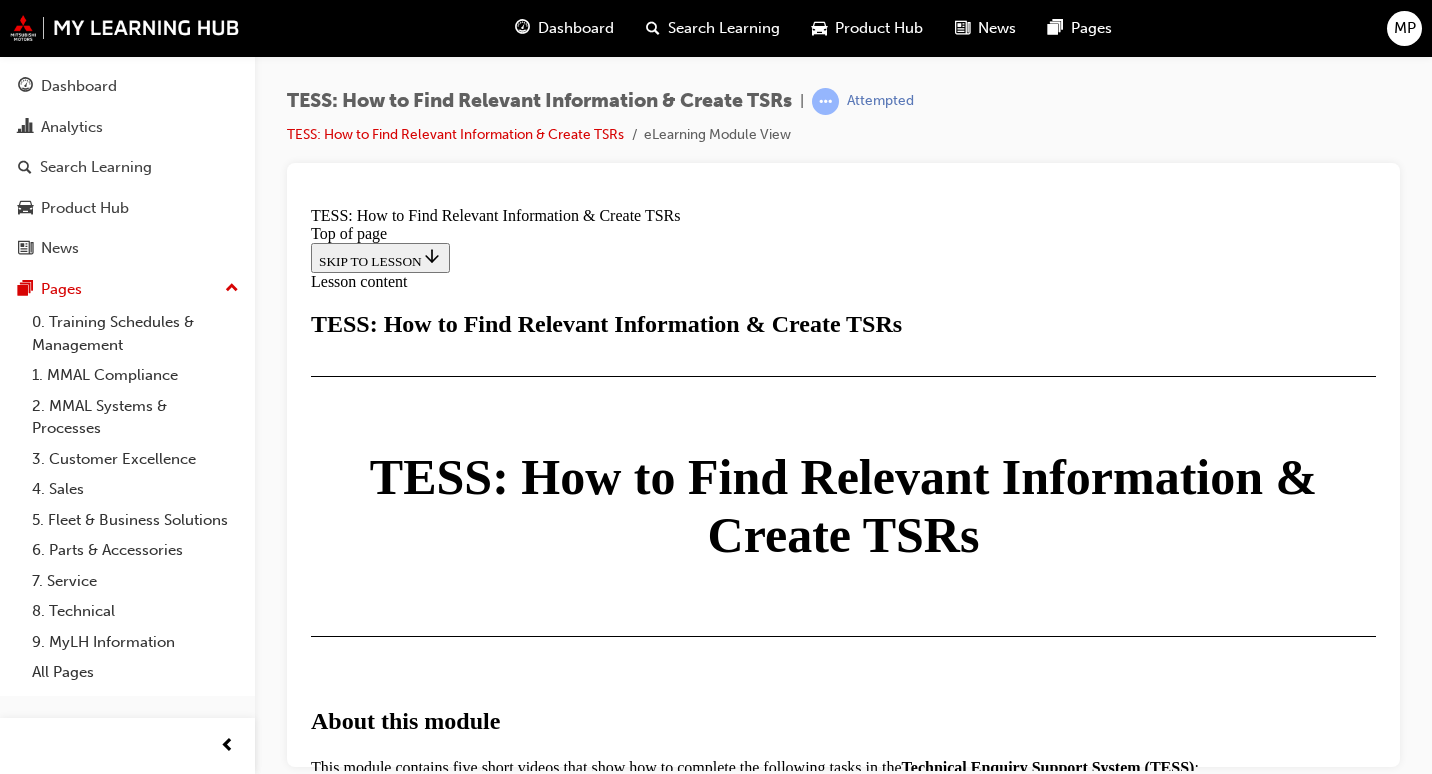 click at bounding box center (359, 3356) 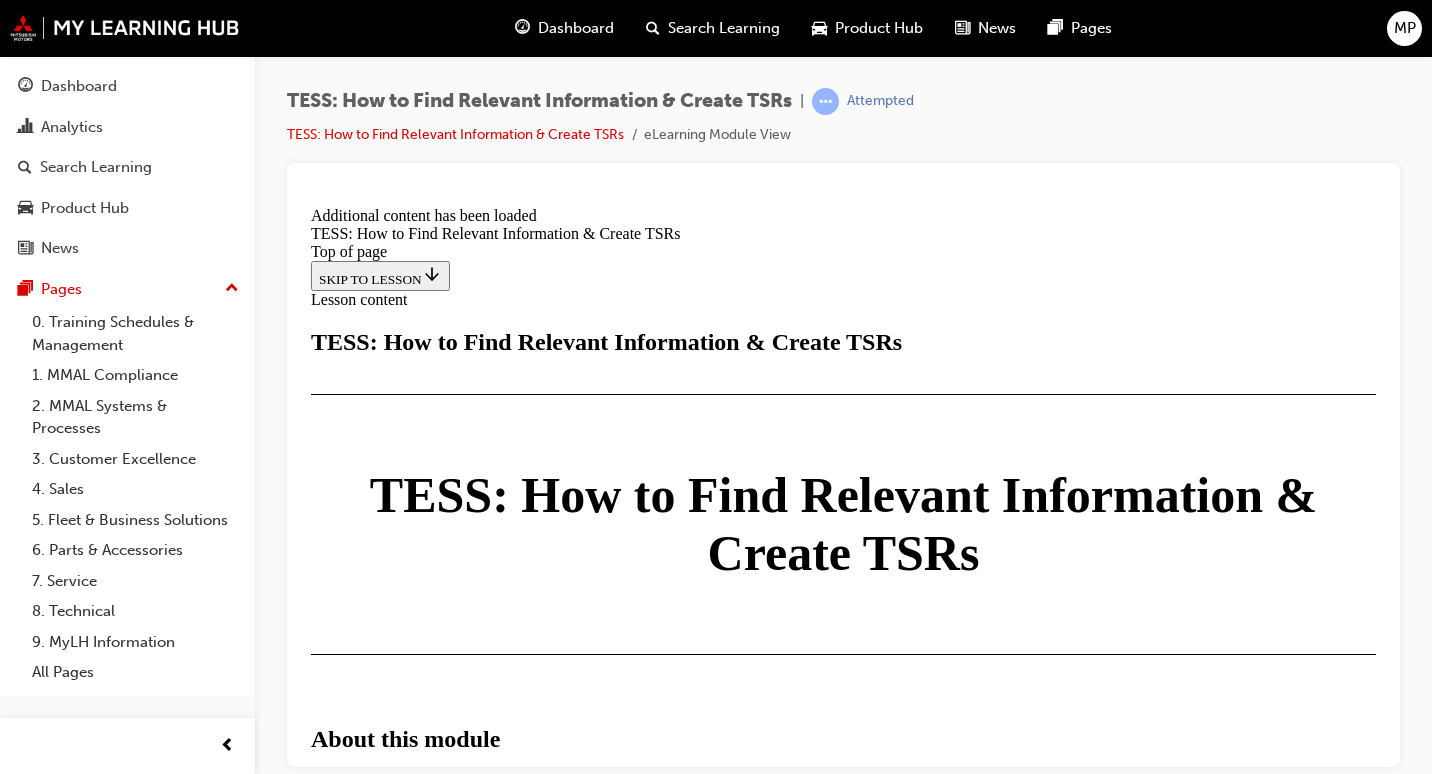 scroll, scrollTop: 5235, scrollLeft: 0, axis: vertical 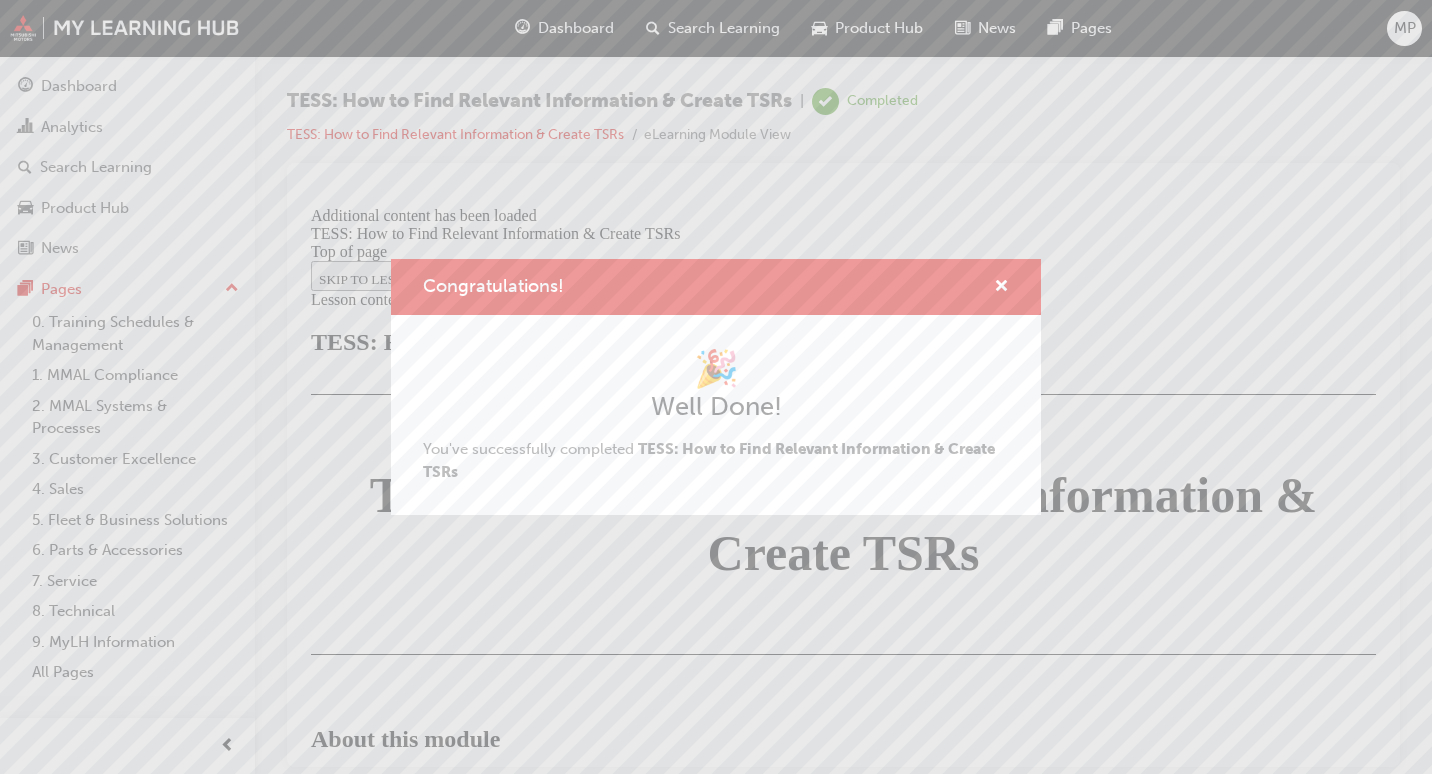 click on "Congratulations! 🎉 Well Done! You've successfully completed   TESS: How to Find Relevant Information & Create TSRs" at bounding box center [716, 387] 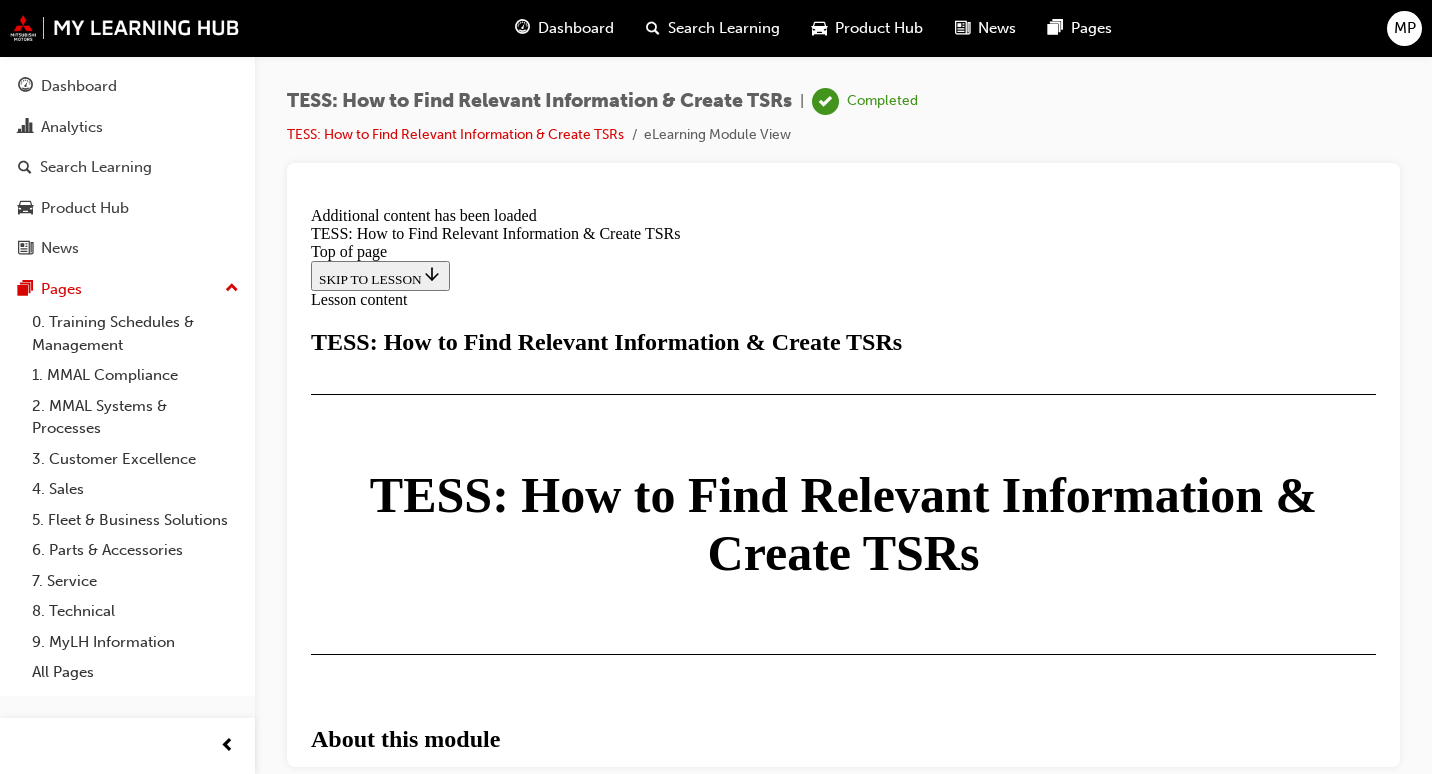 click on "CLOSE MODULE" at bounding box center (372, 3537) 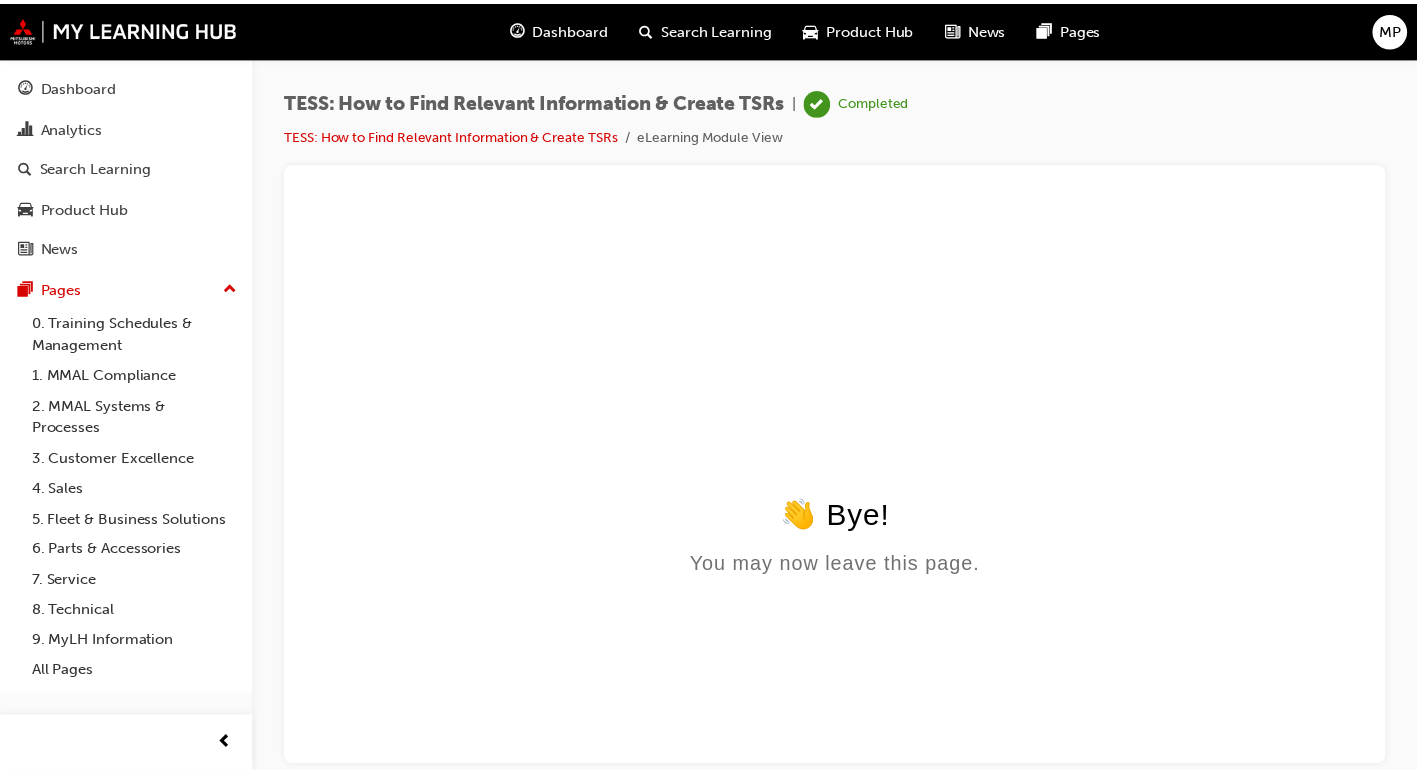 scroll, scrollTop: 0, scrollLeft: 0, axis: both 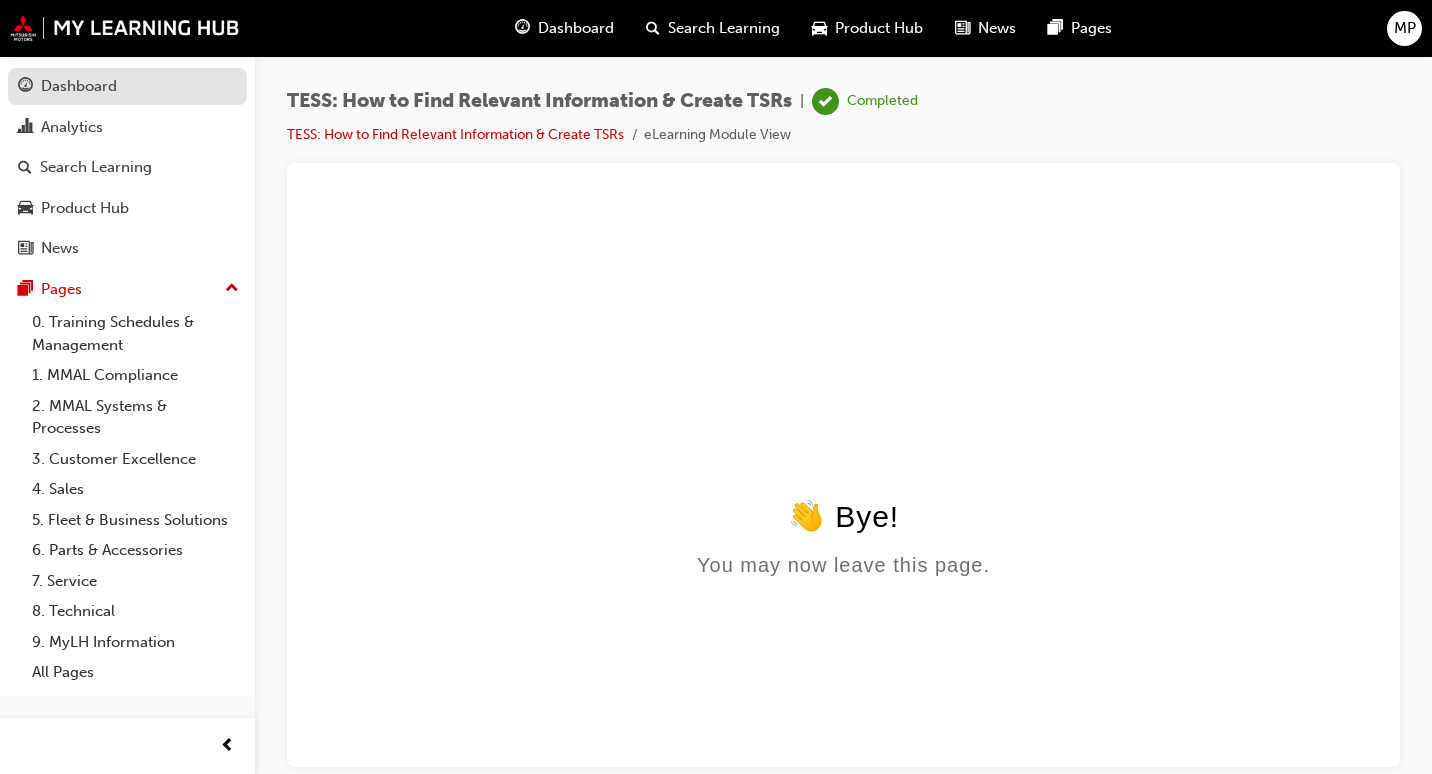 click on "Dashboard" at bounding box center [127, 86] 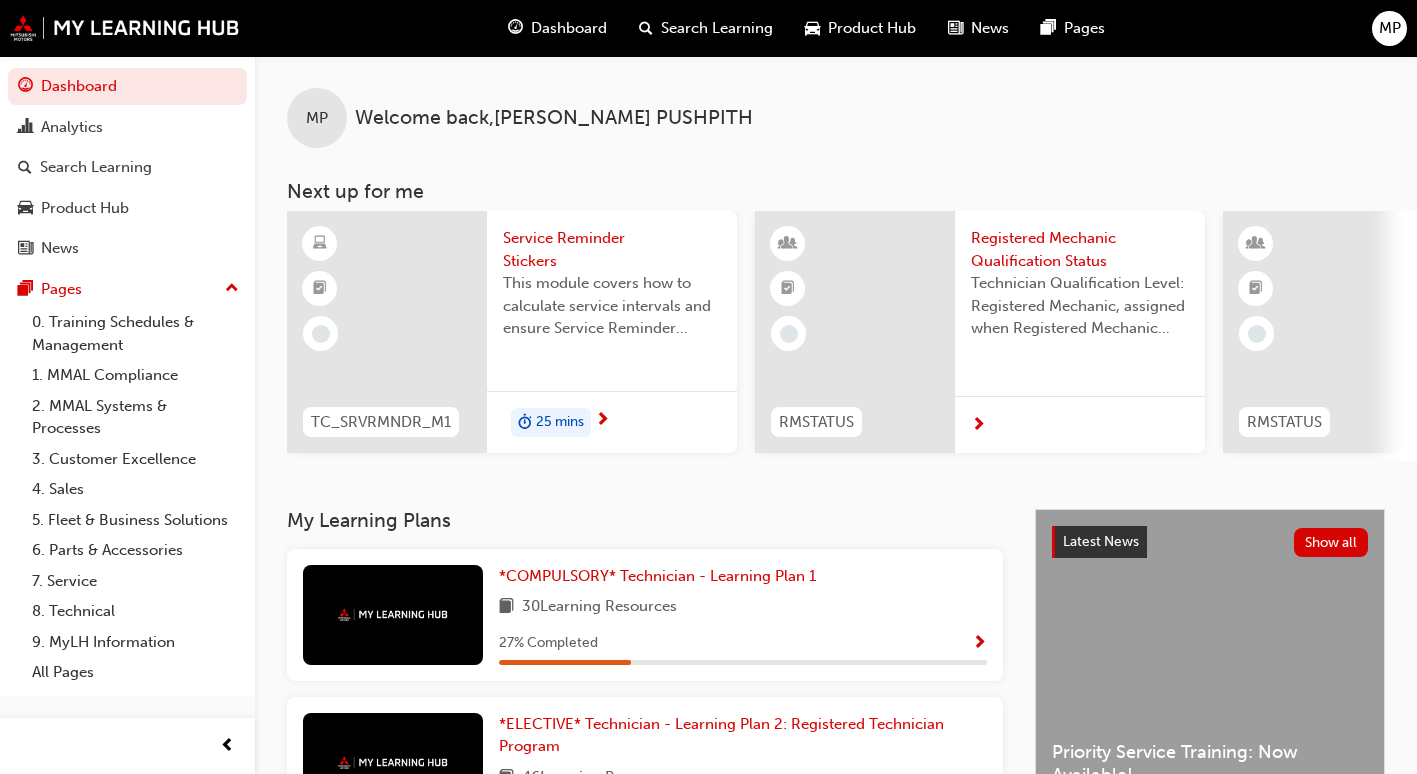click on "25 mins" at bounding box center (560, 422) 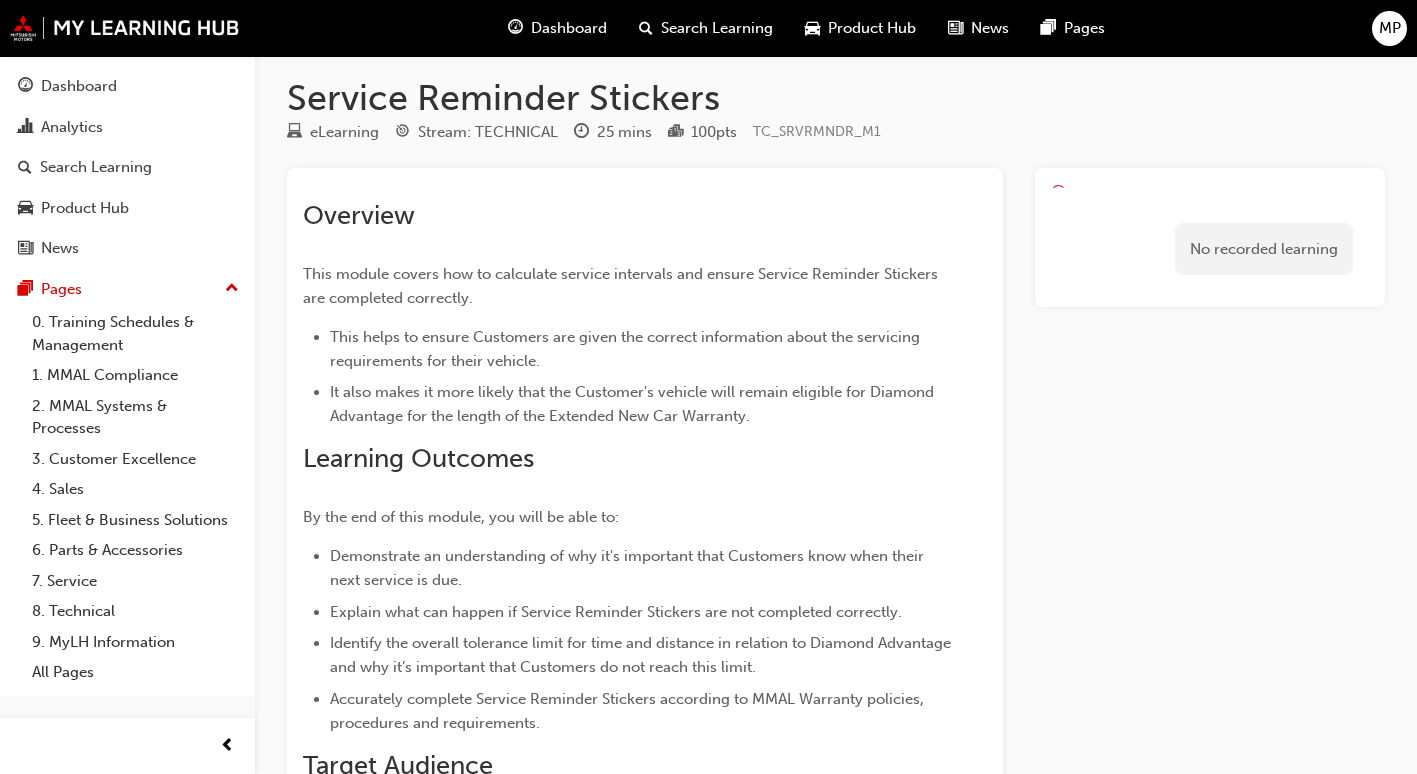 scroll, scrollTop: 0, scrollLeft: 0, axis: both 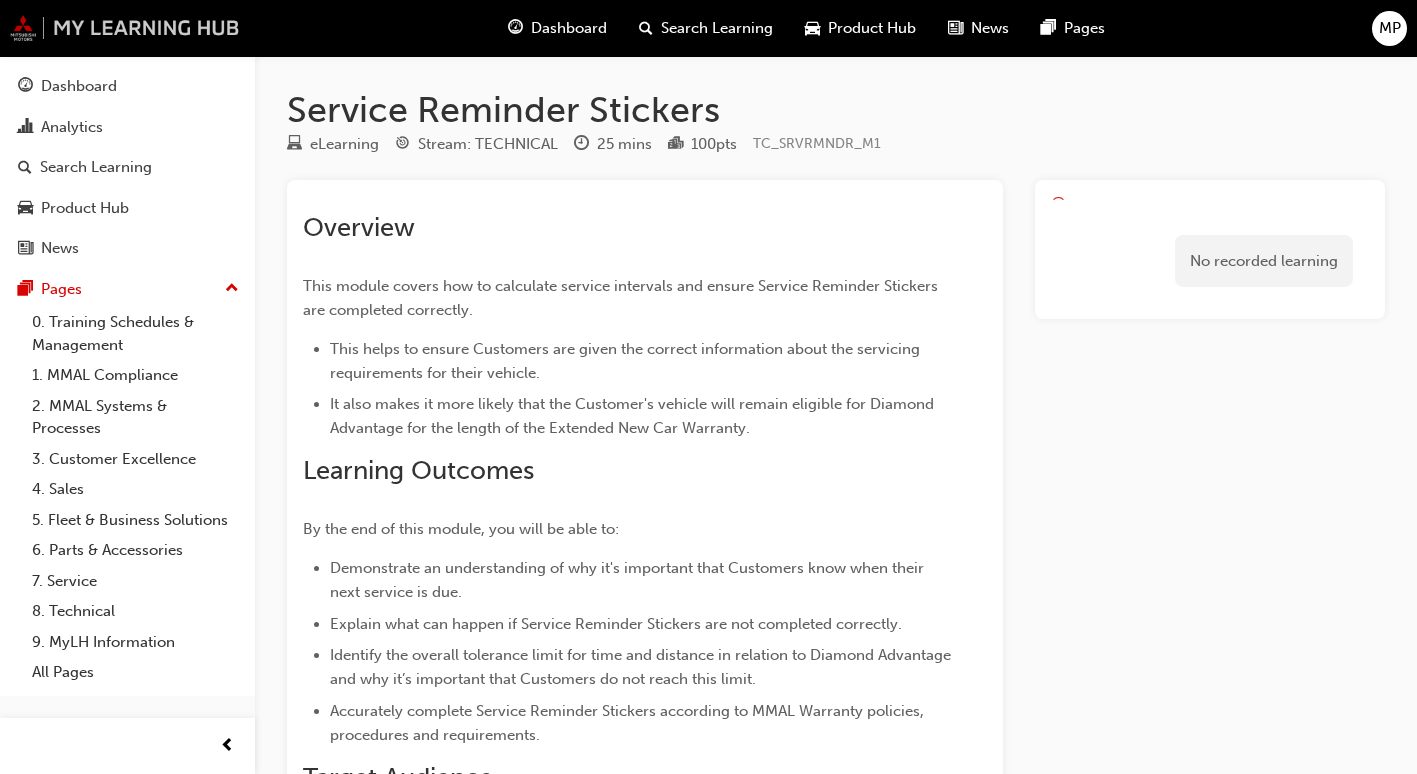 click at bounding box center (125, 28) 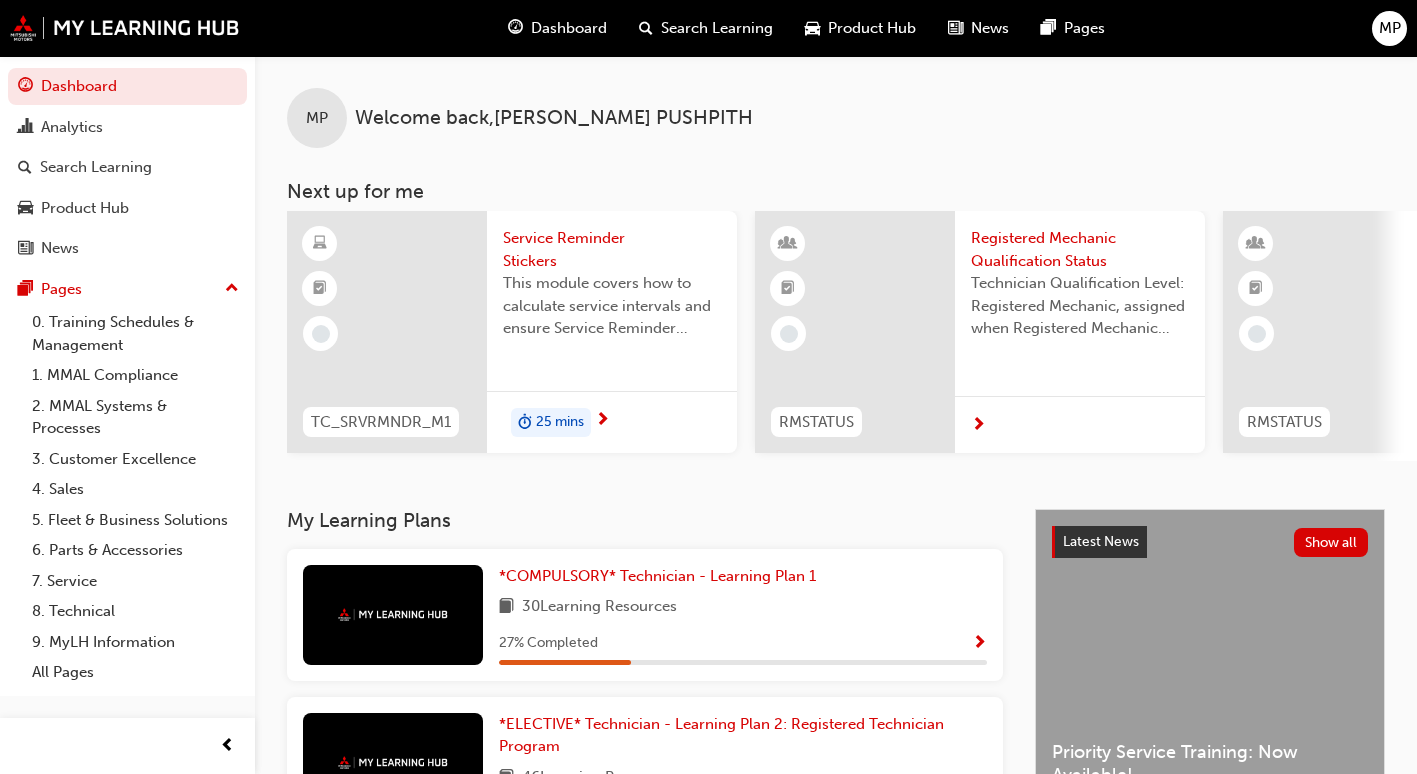 click on "25 mins" at bounding box center (560, 422) 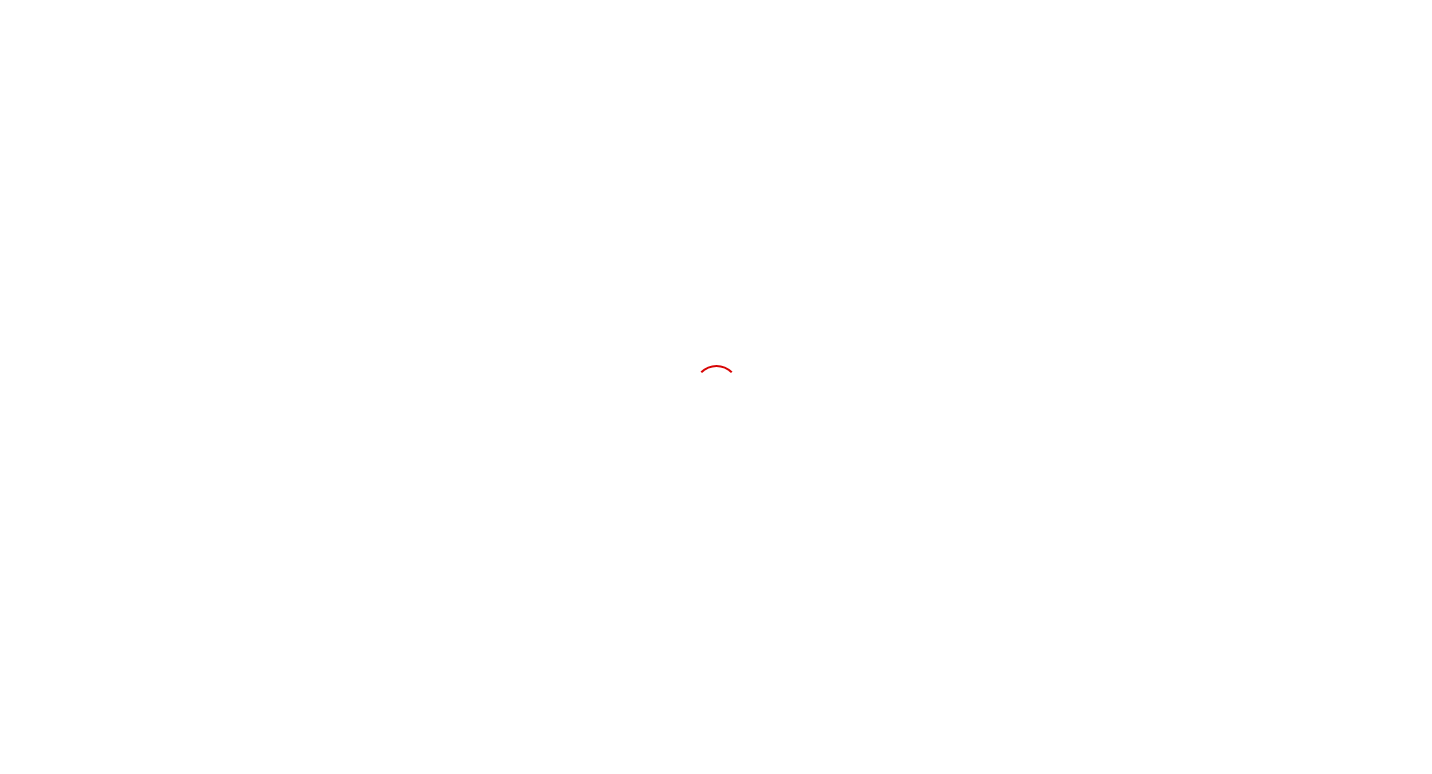 scroll, scrollTop: 0, scrollLeft: 0, axis: both 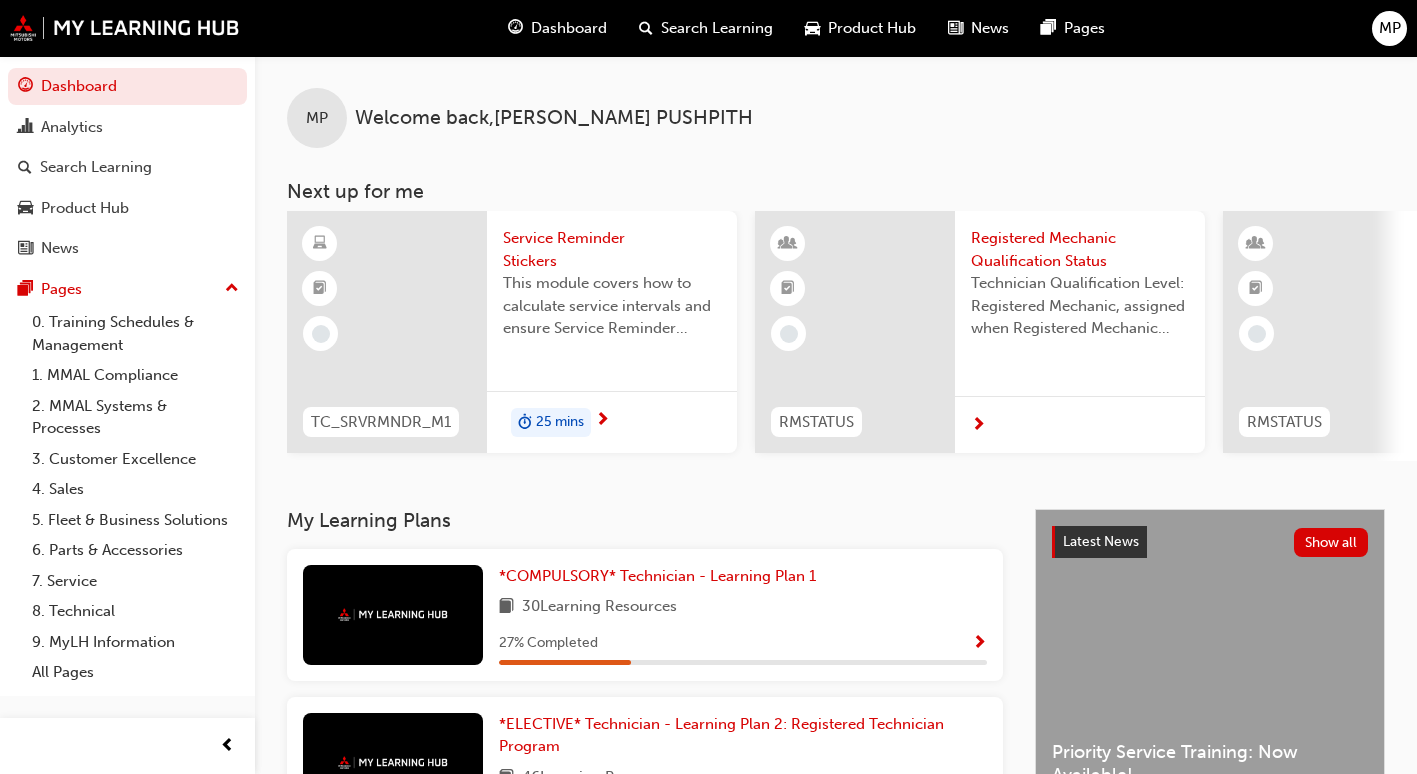 click on "*COMPULSORY* Technician - Learning Plan 1 30  Learning Resources 27 % Completed" at bounding box center [743, 615] 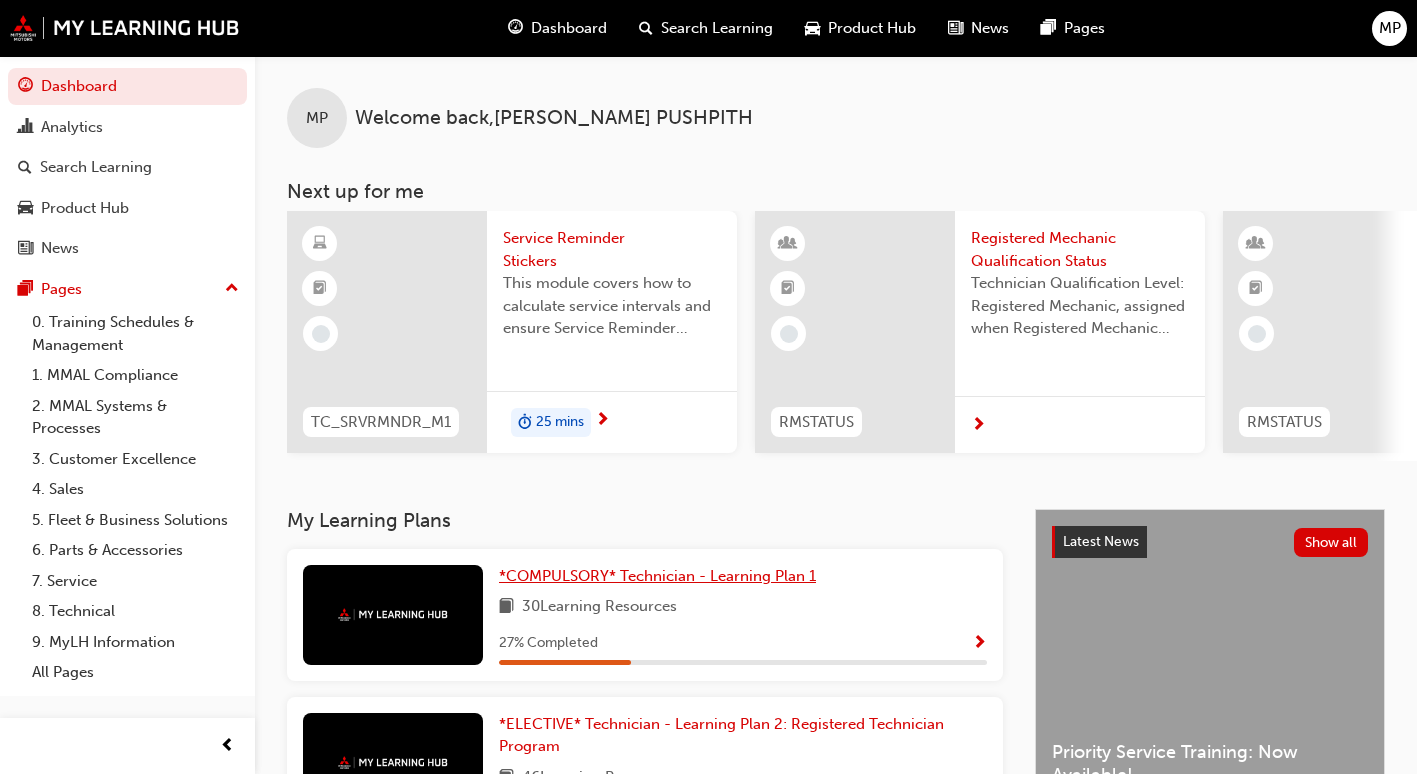 click on "*COMPULSORY* Technician - Learning Plan 1" at bounding box center (657, 576) 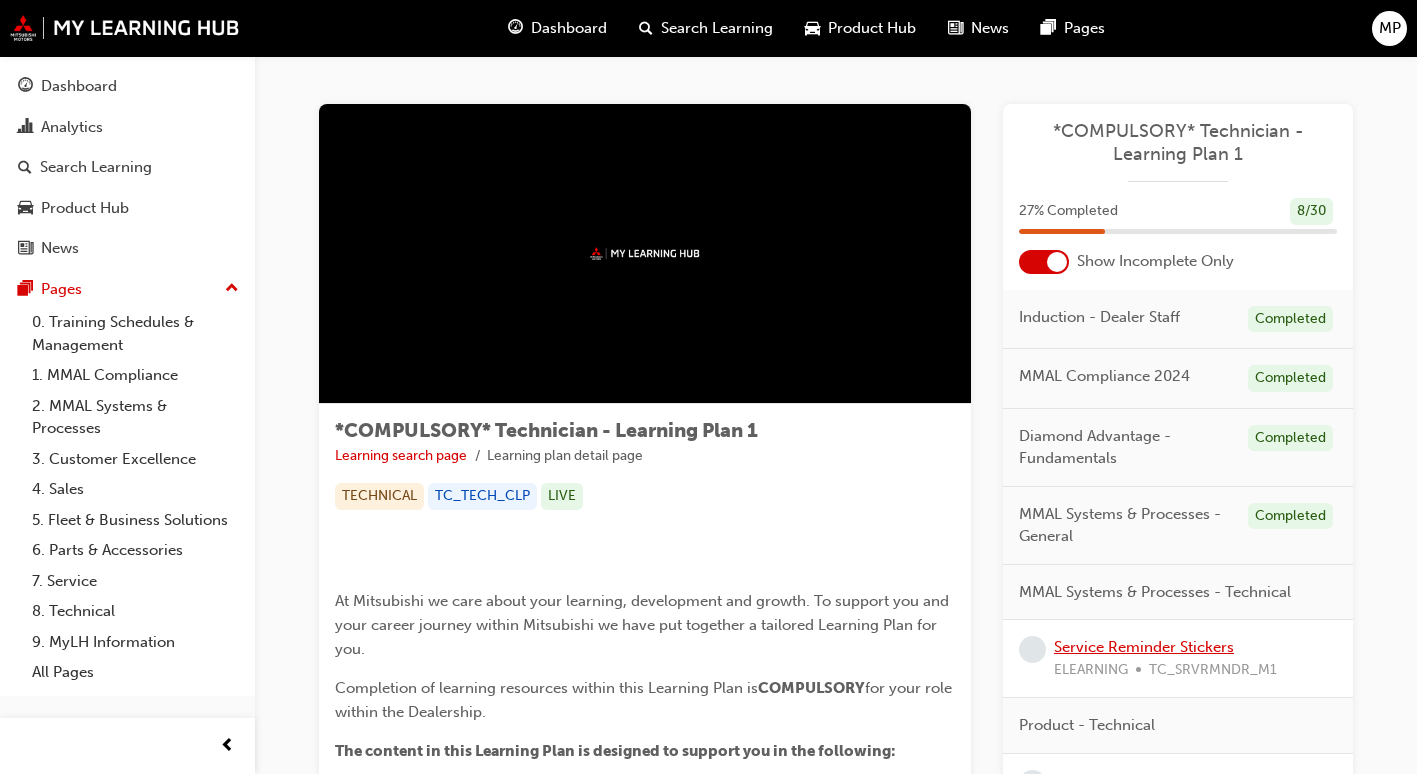 click on "Service Reminder Stickers" at bounding box center [1144, 647] 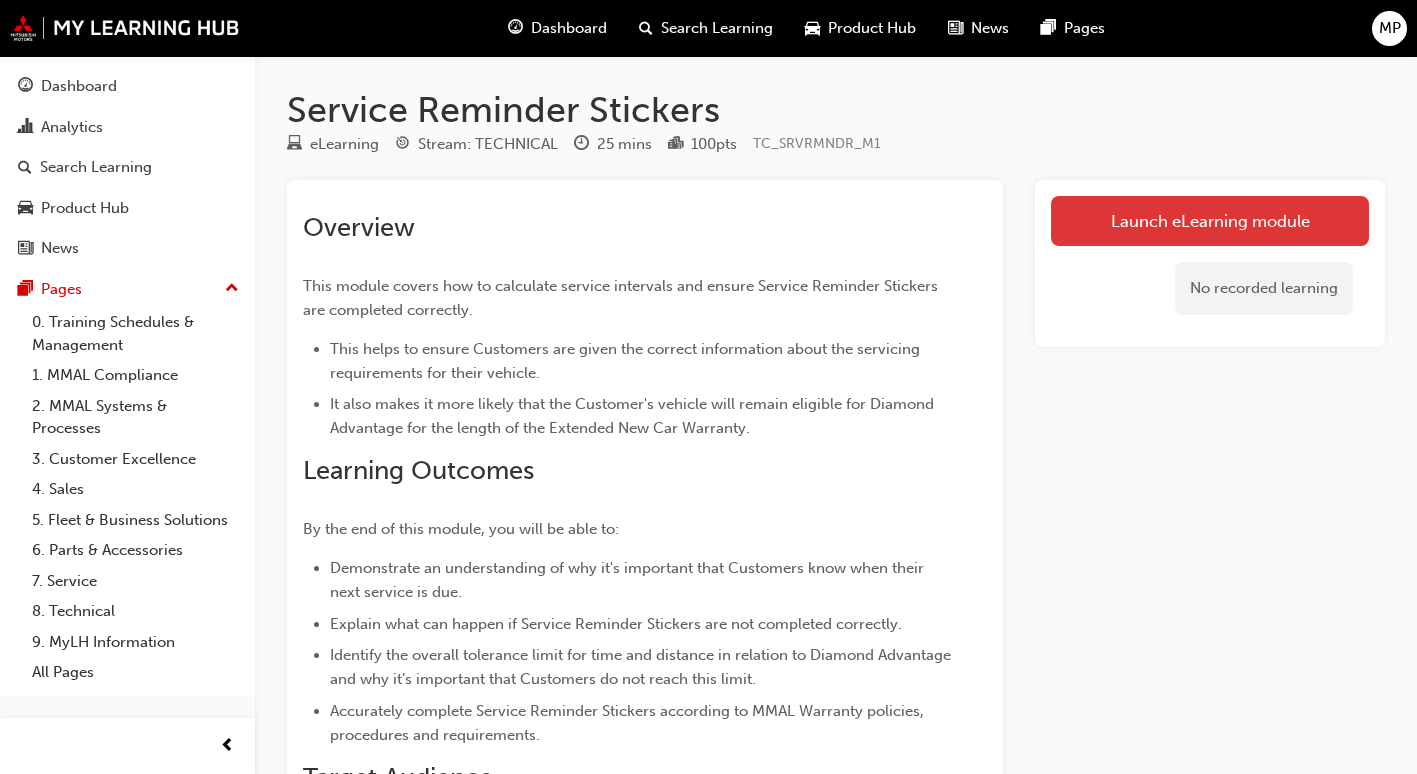 click on "Launch eLearning module" at bounding box center (1210, 221) 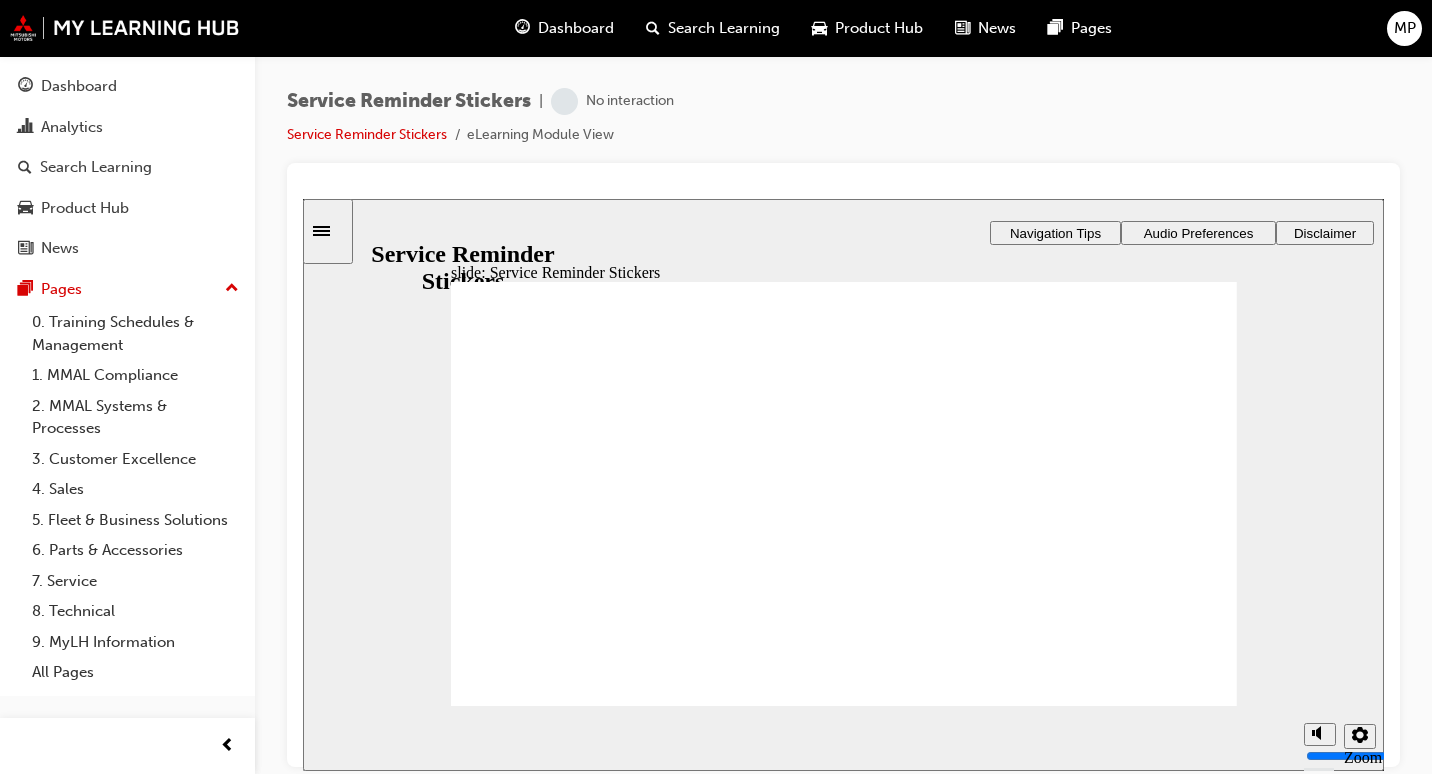 scroll, scrollTop: 0, scrollLeft: 0, axis: both 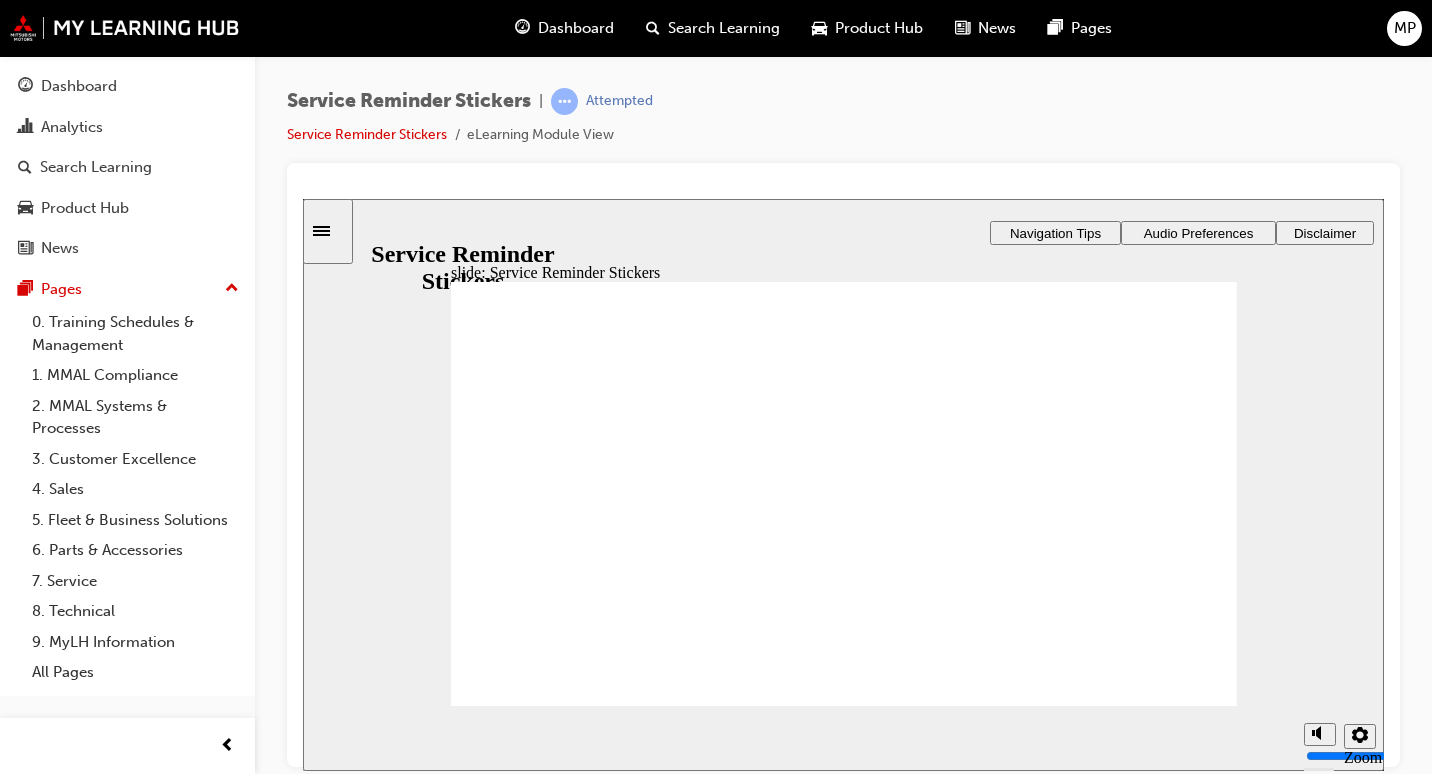 click 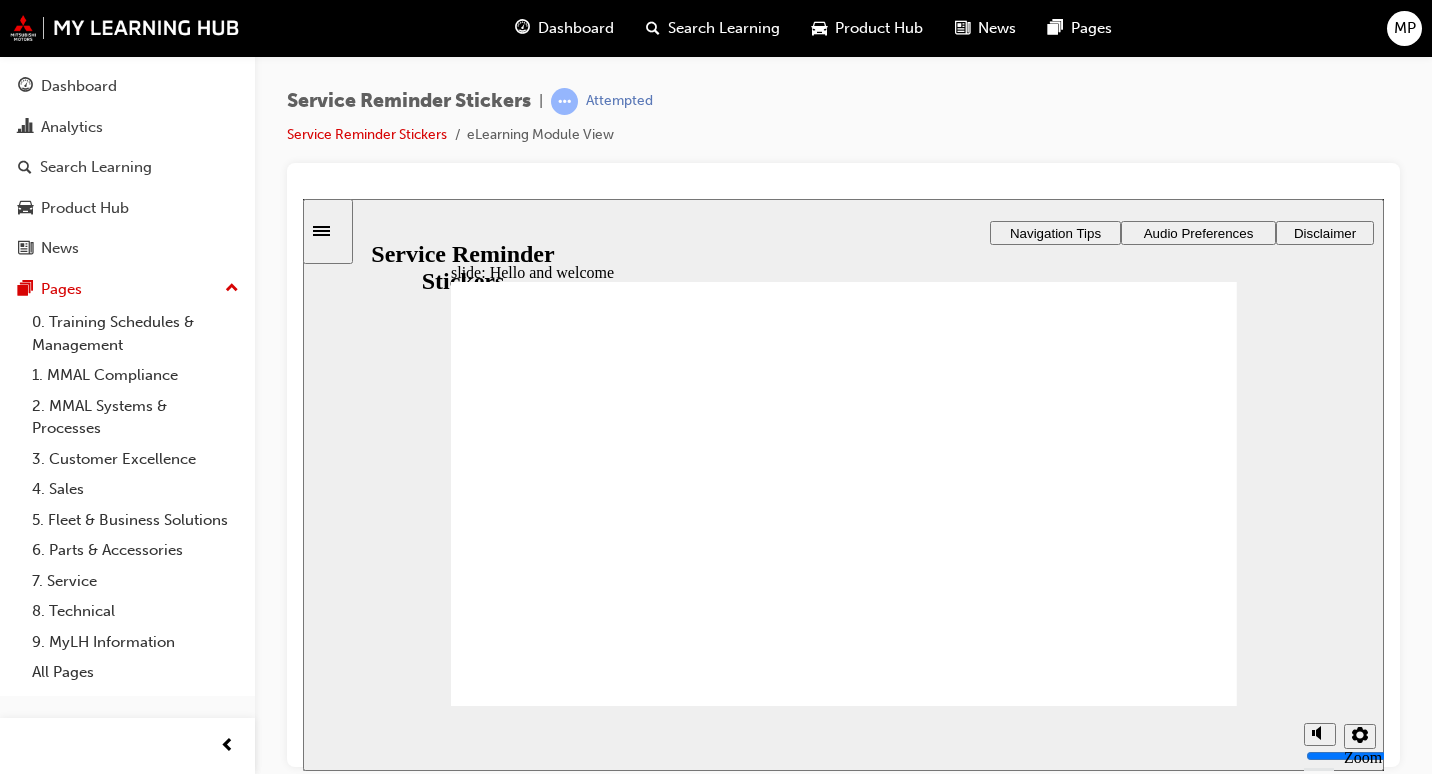 click 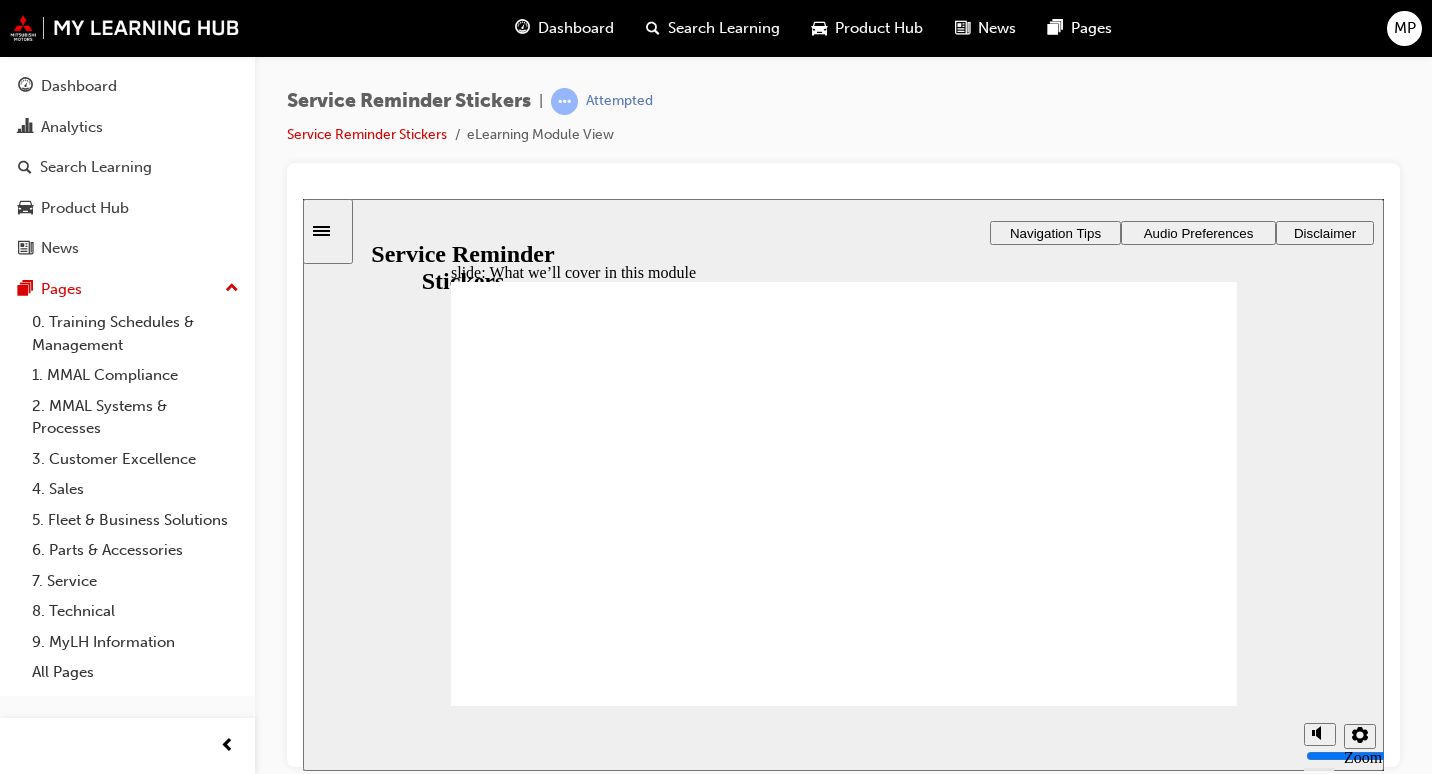 click 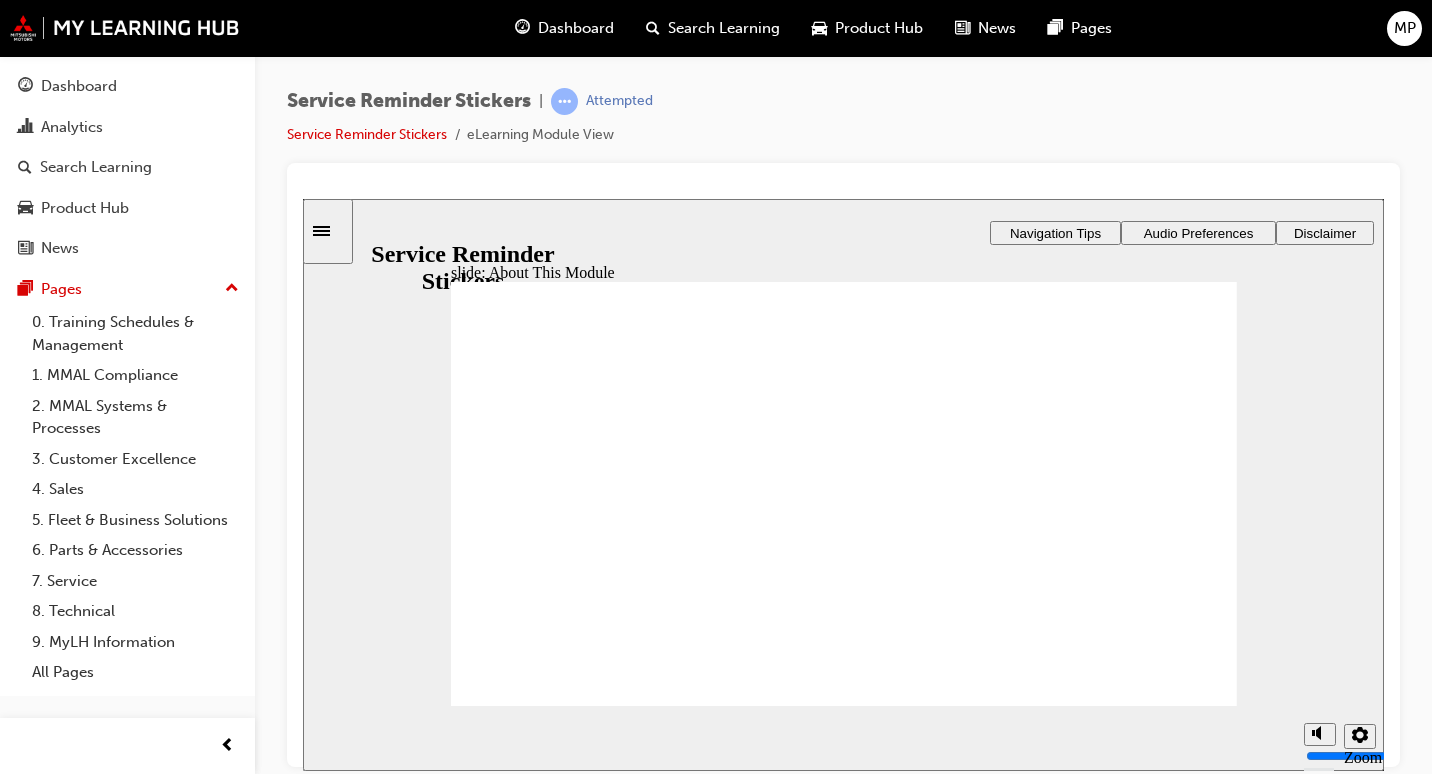 click 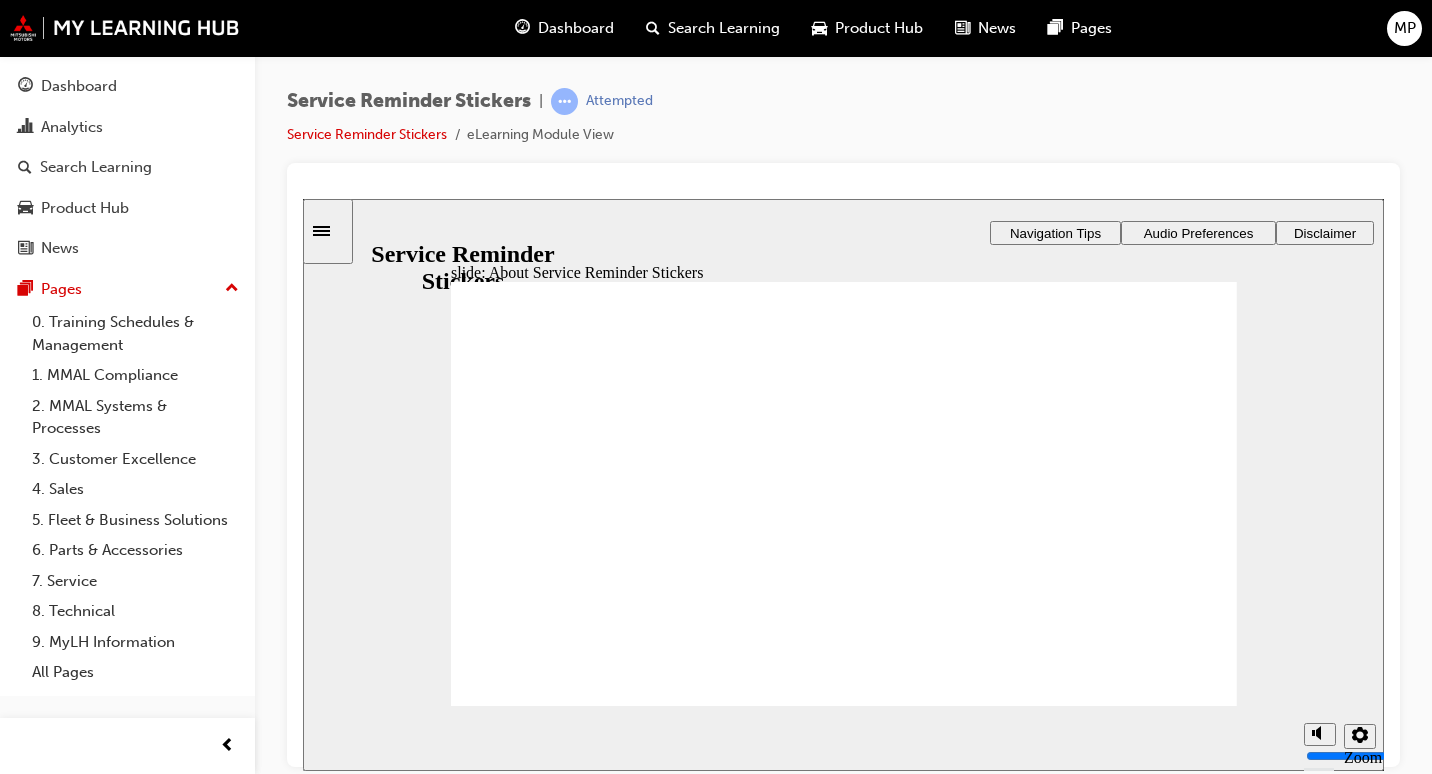click 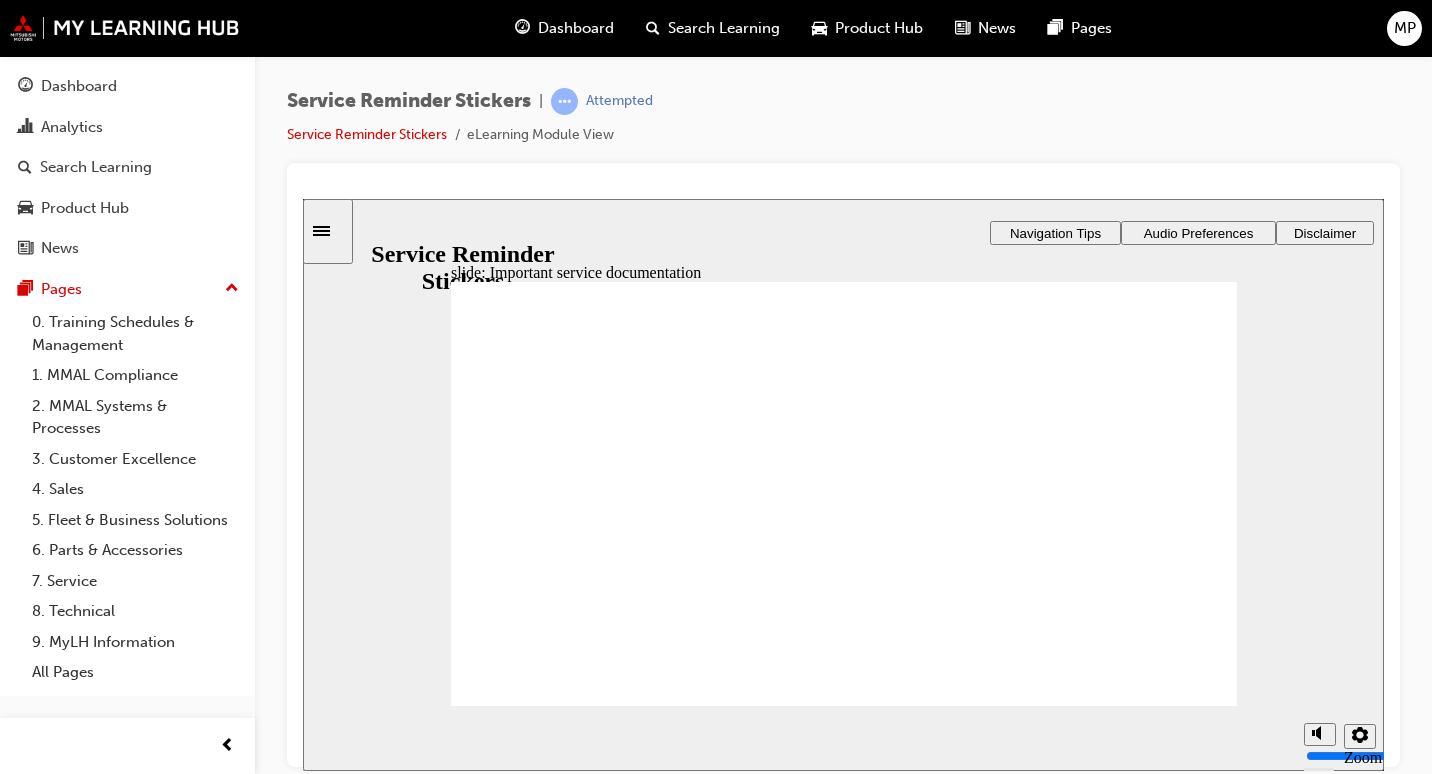 click 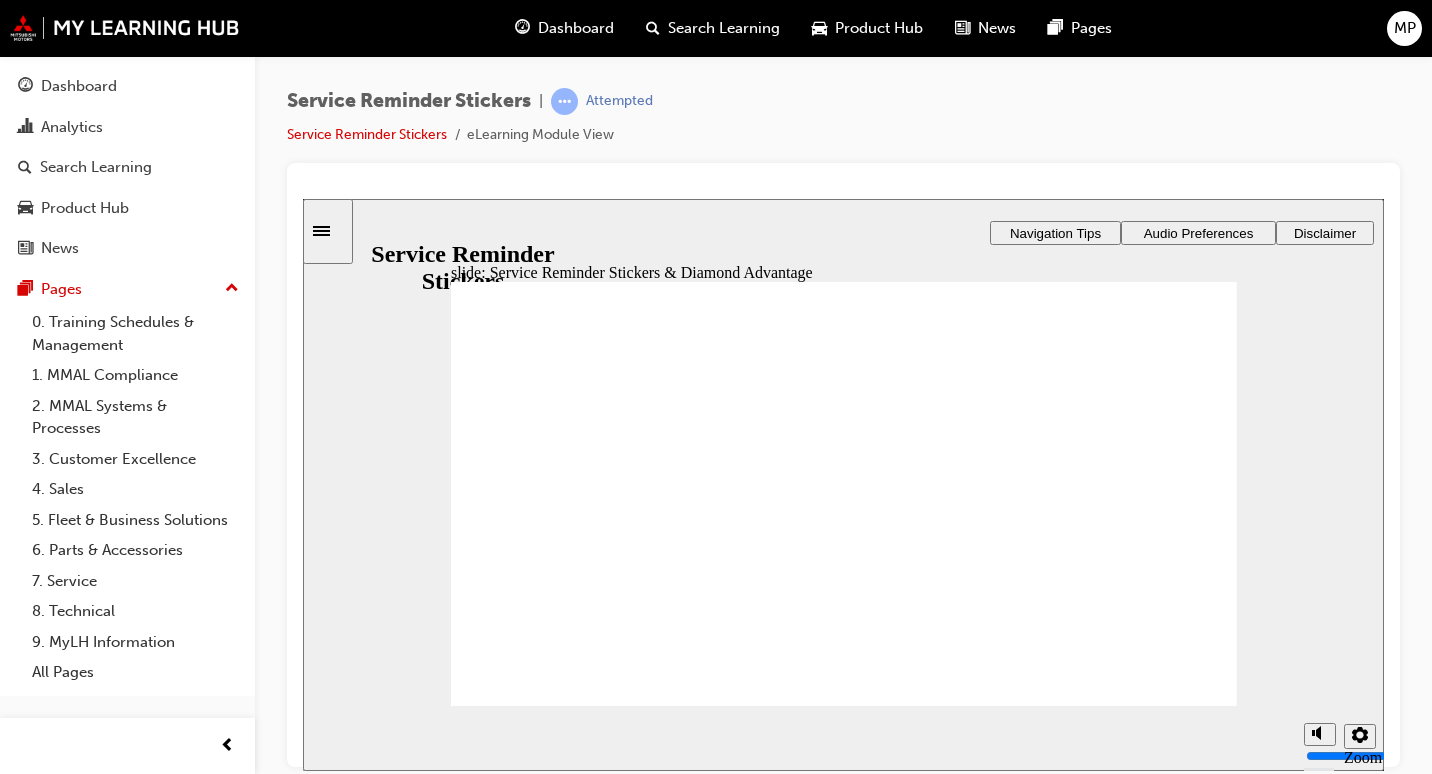 click 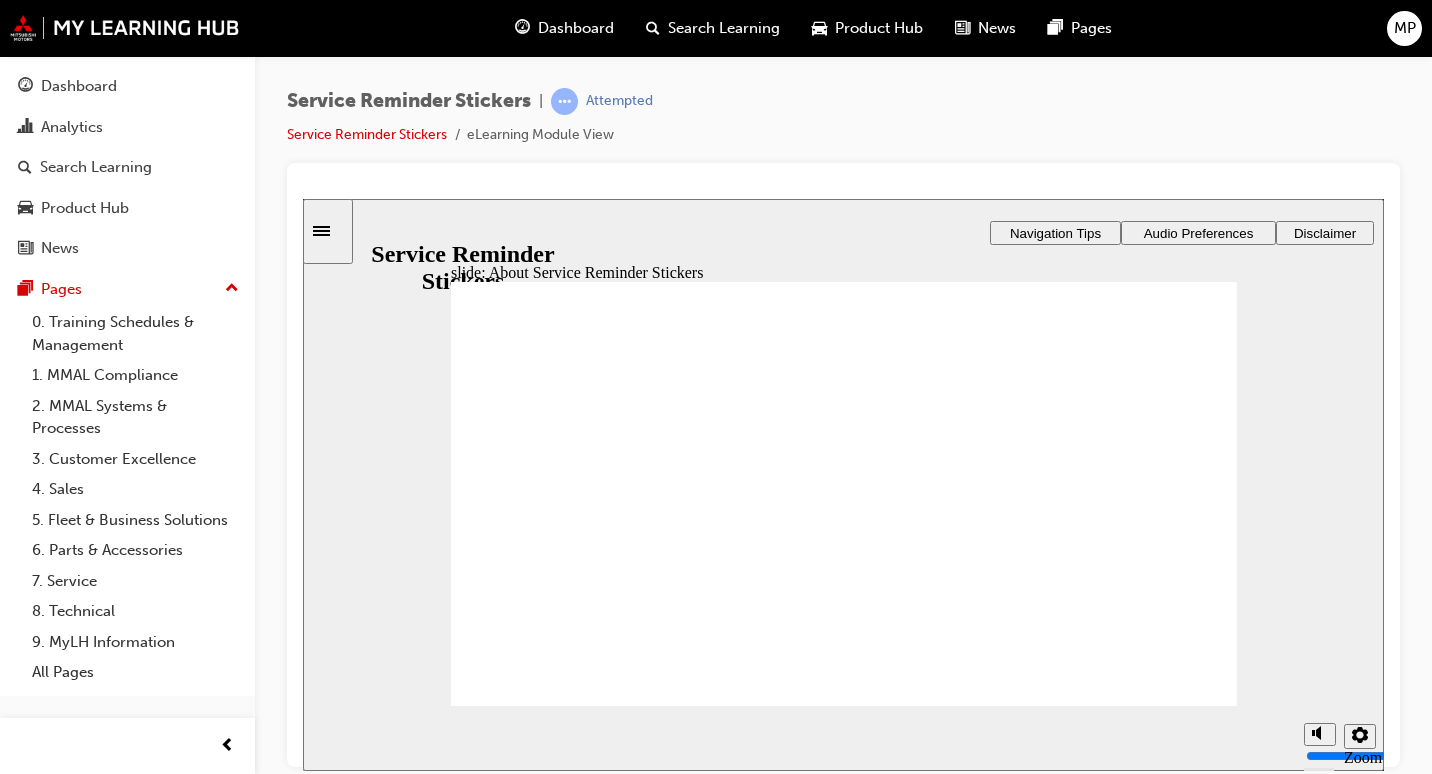 click 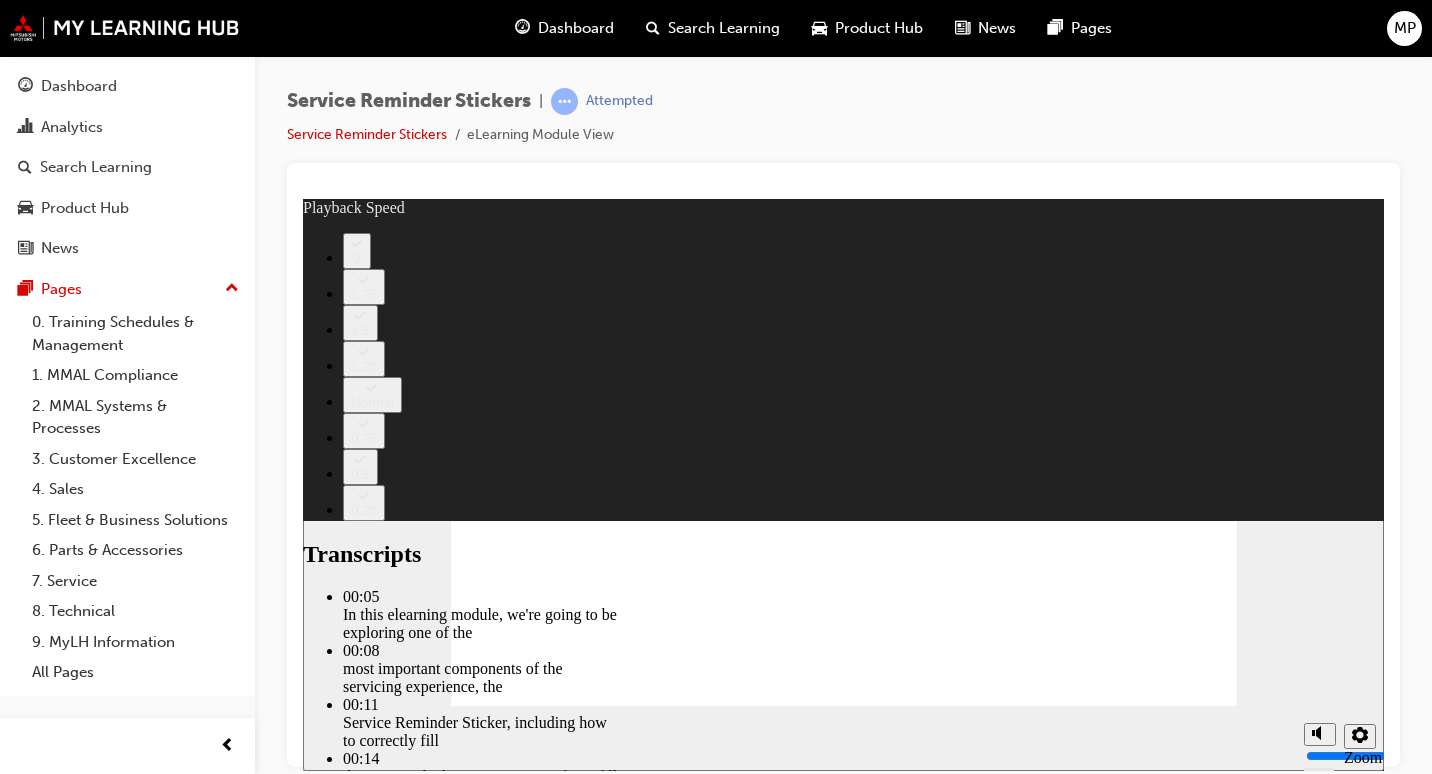 click 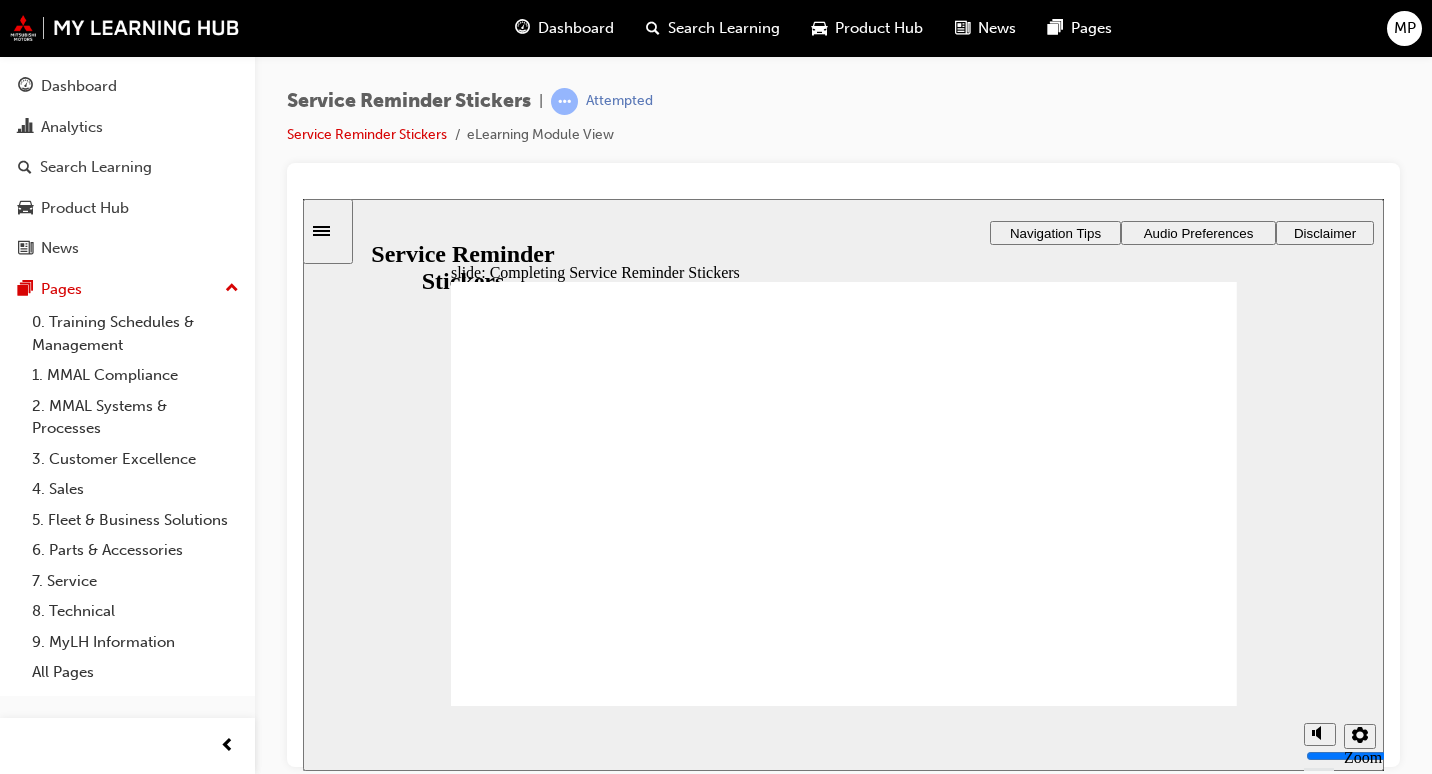 click 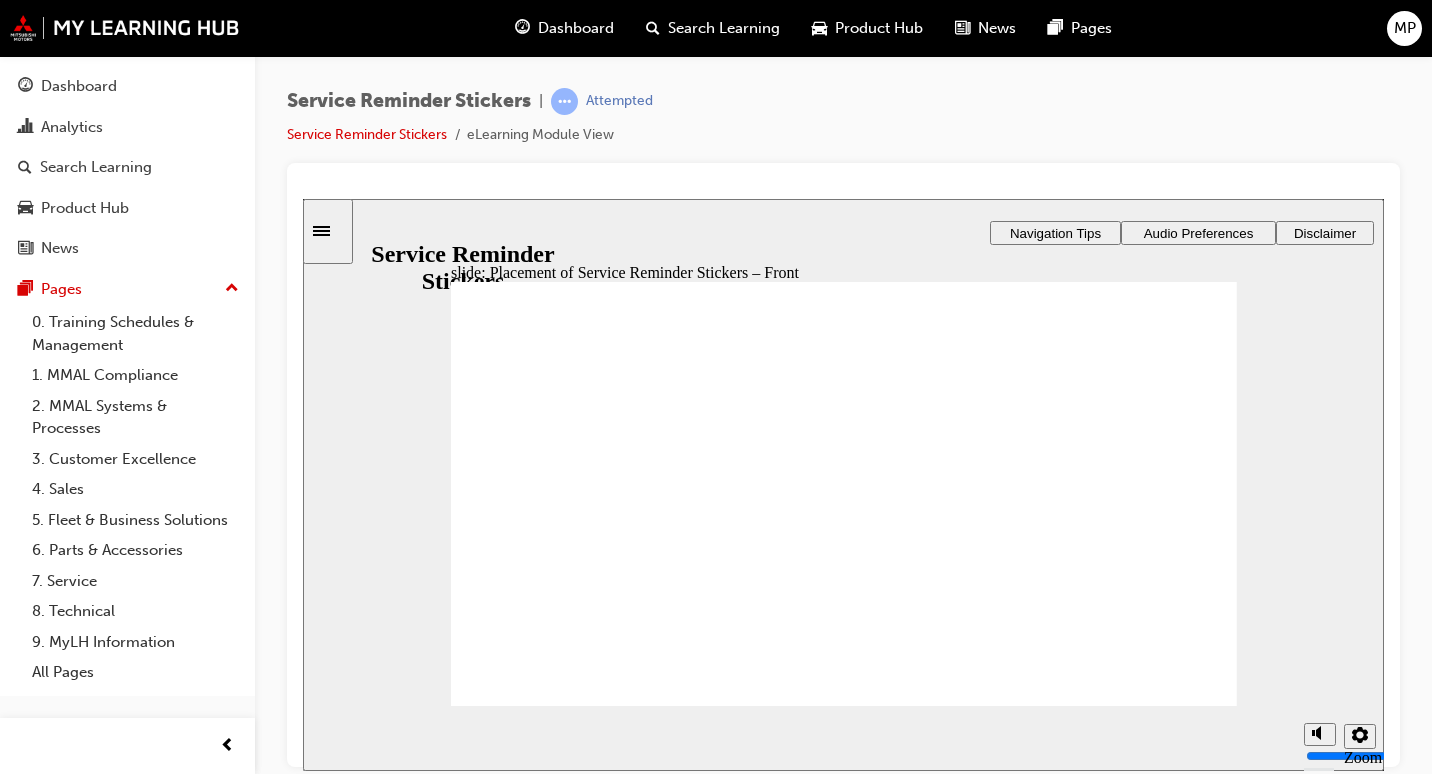 click 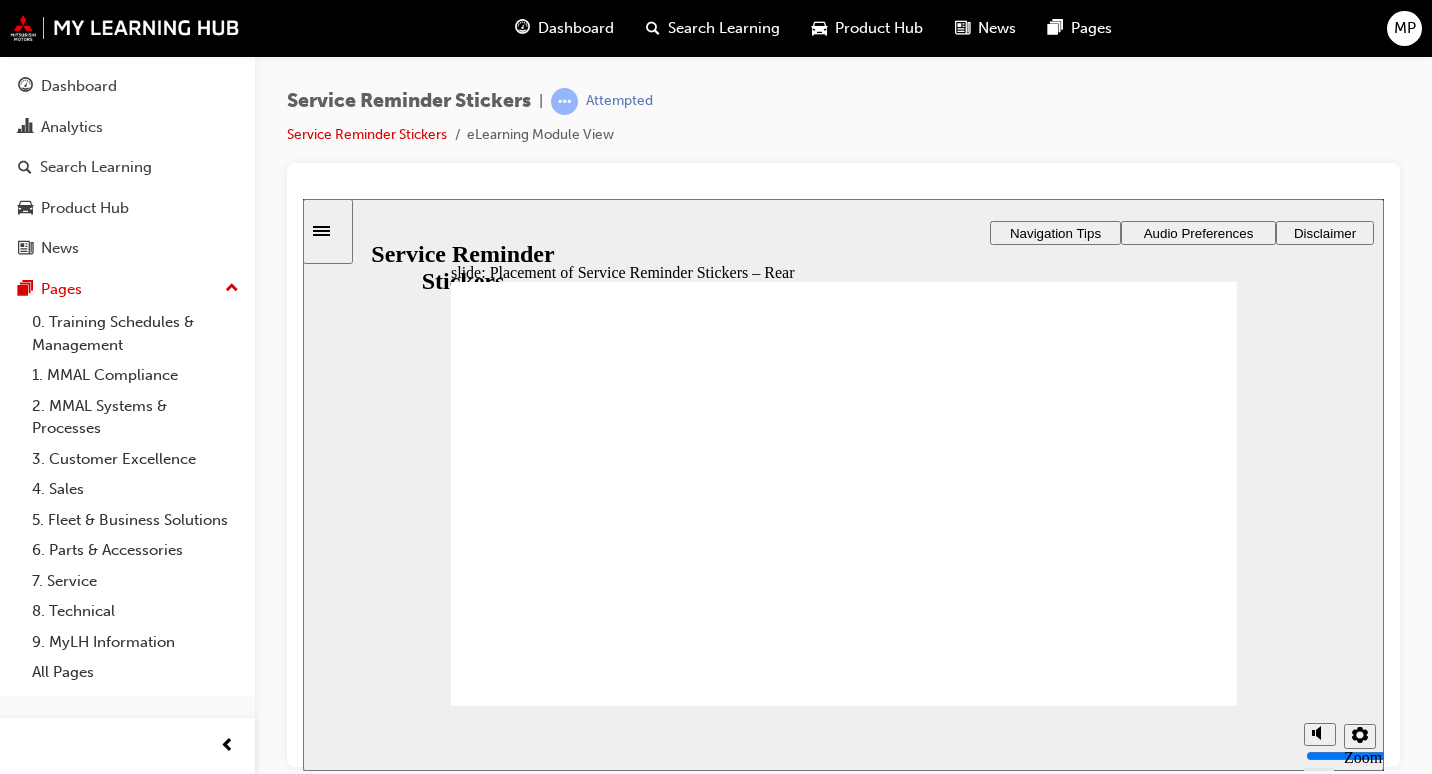 click 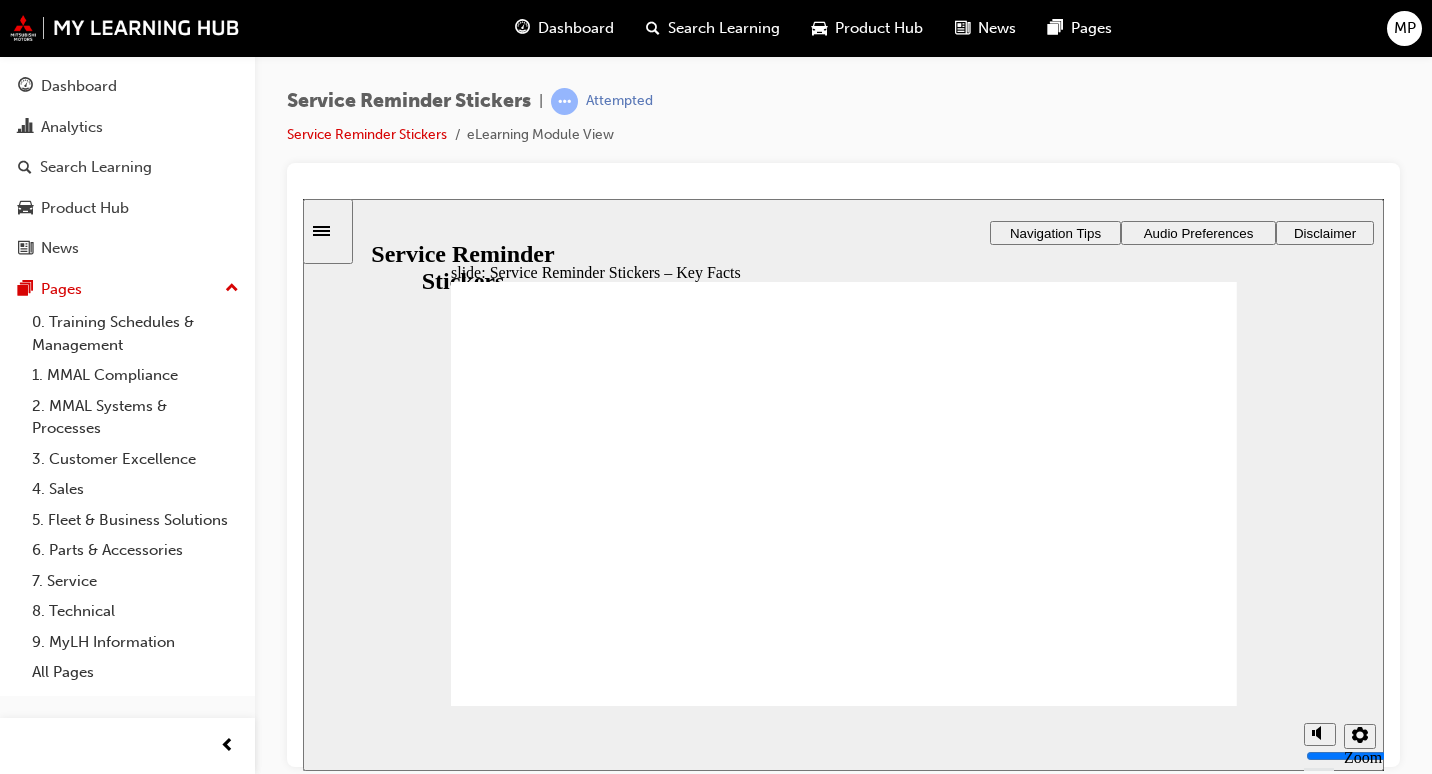 click 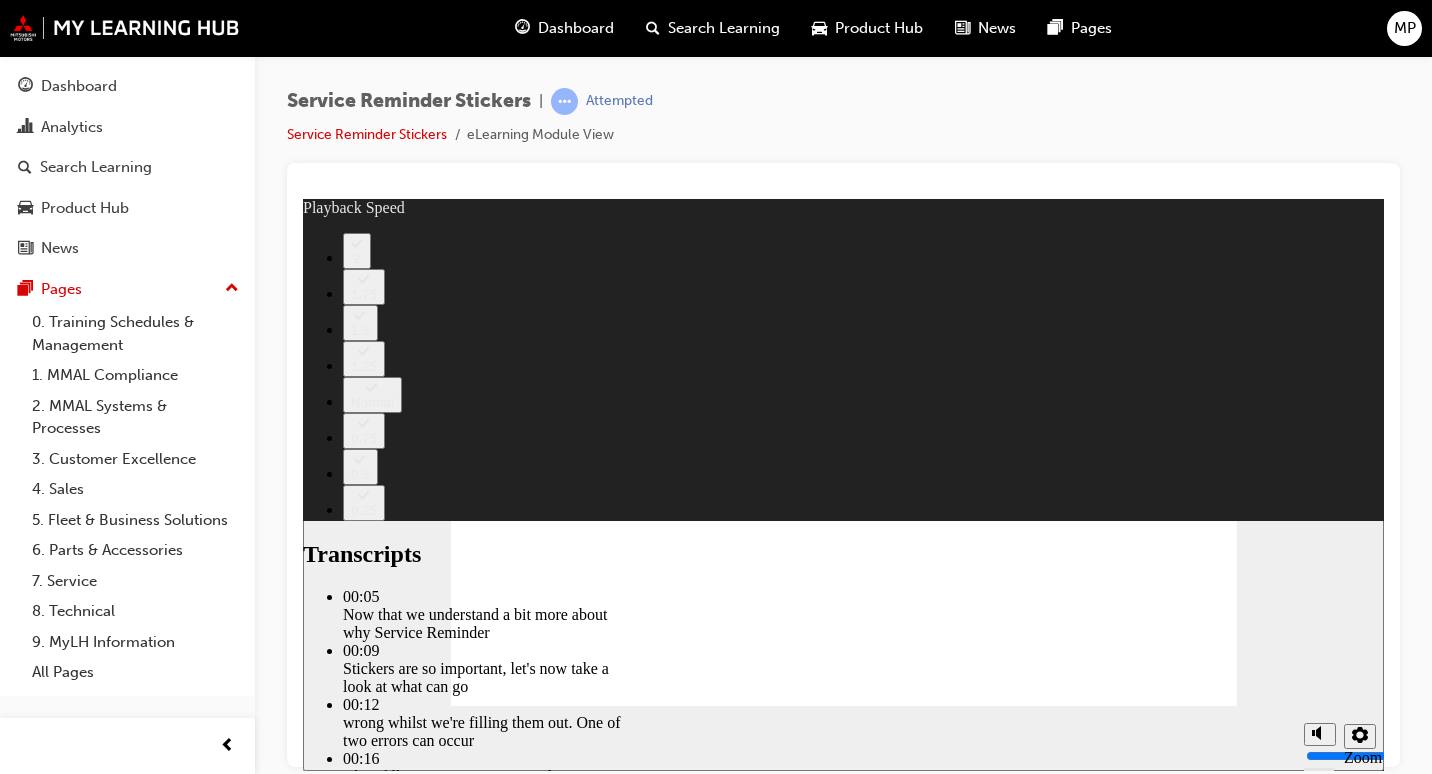 type on "135" 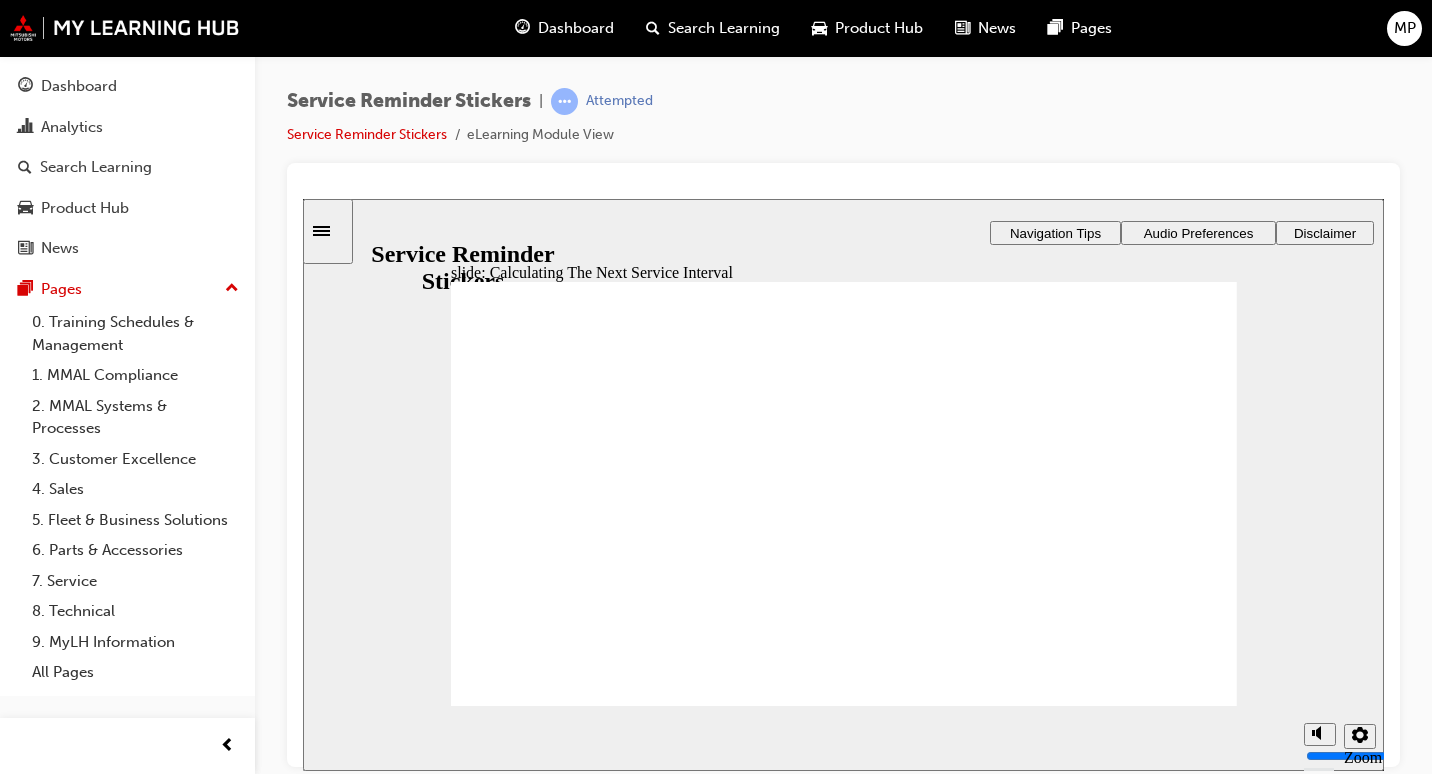 click 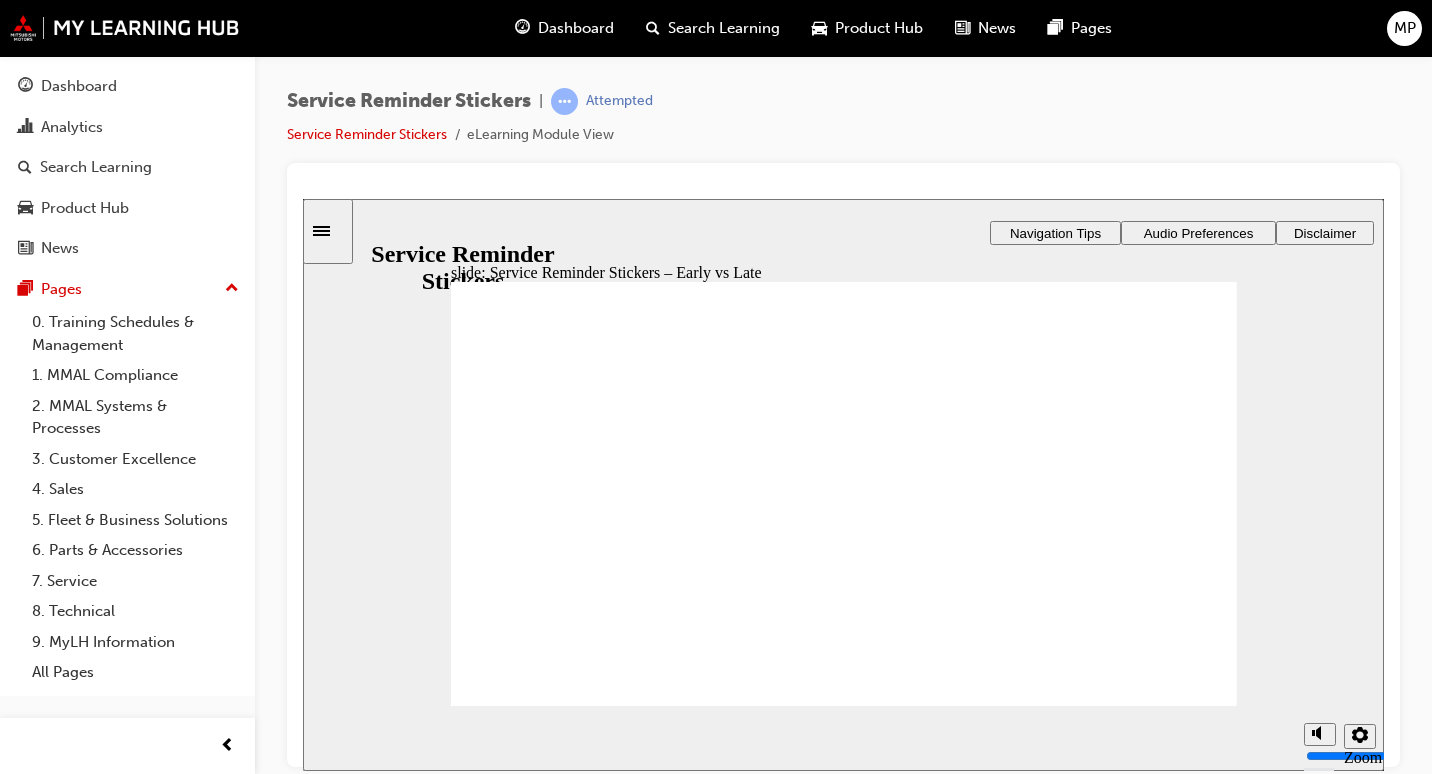 click 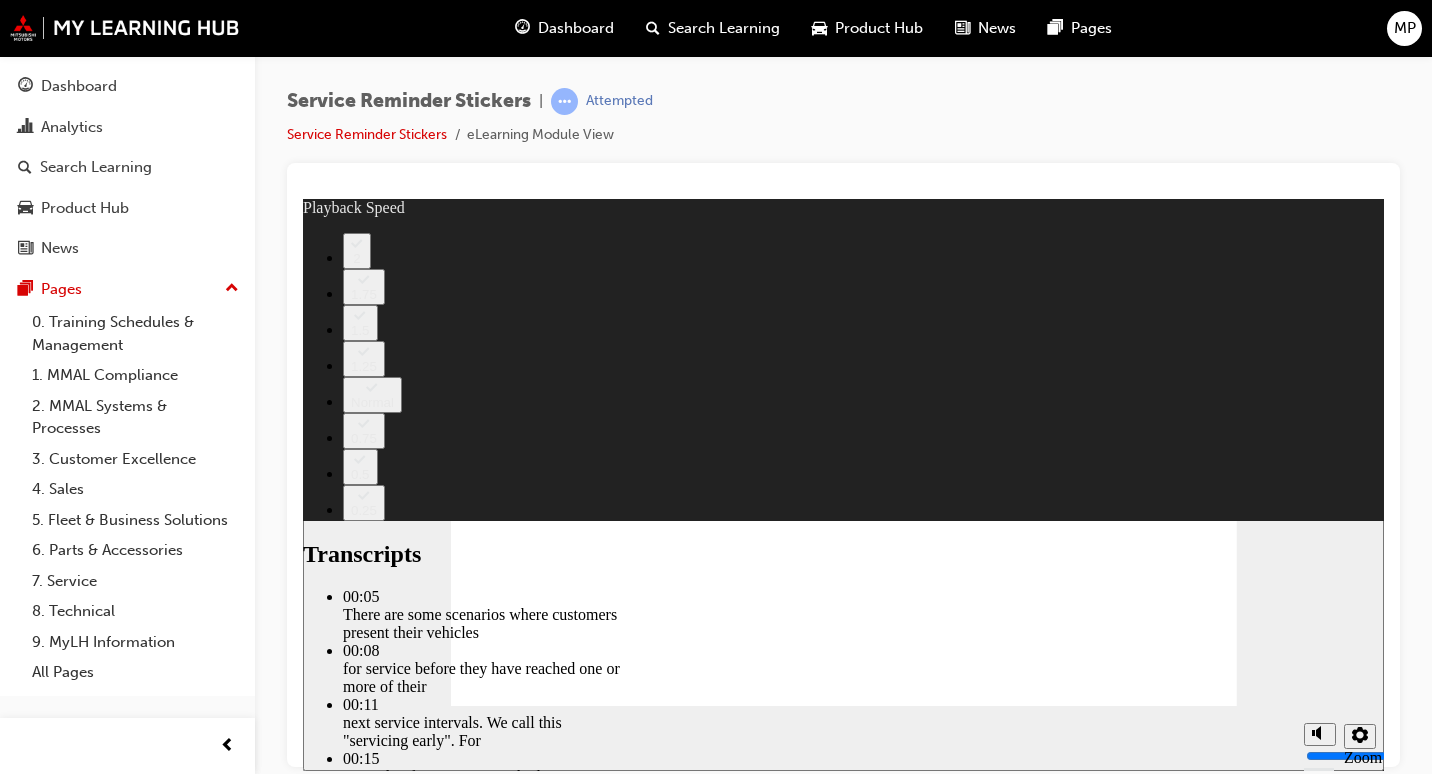 type on "166" 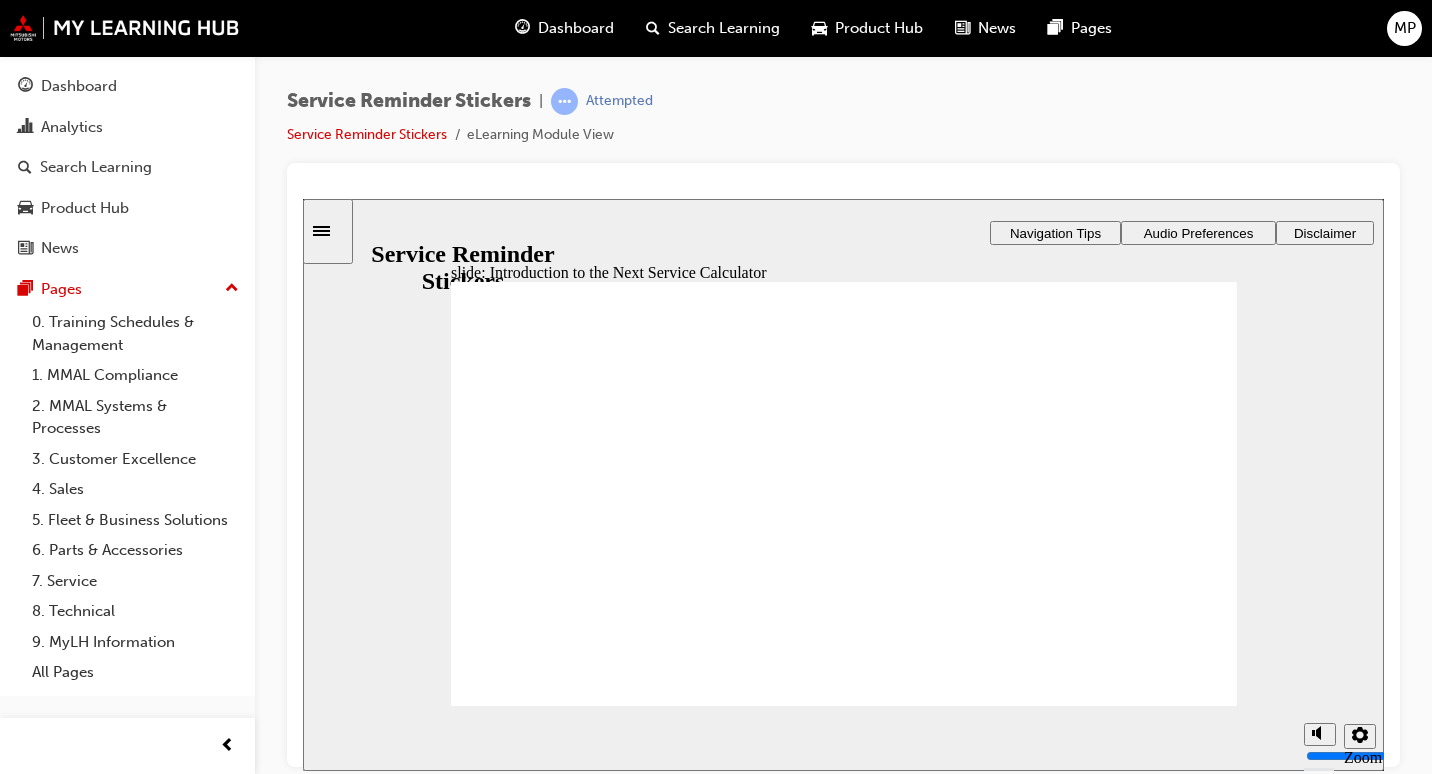 click 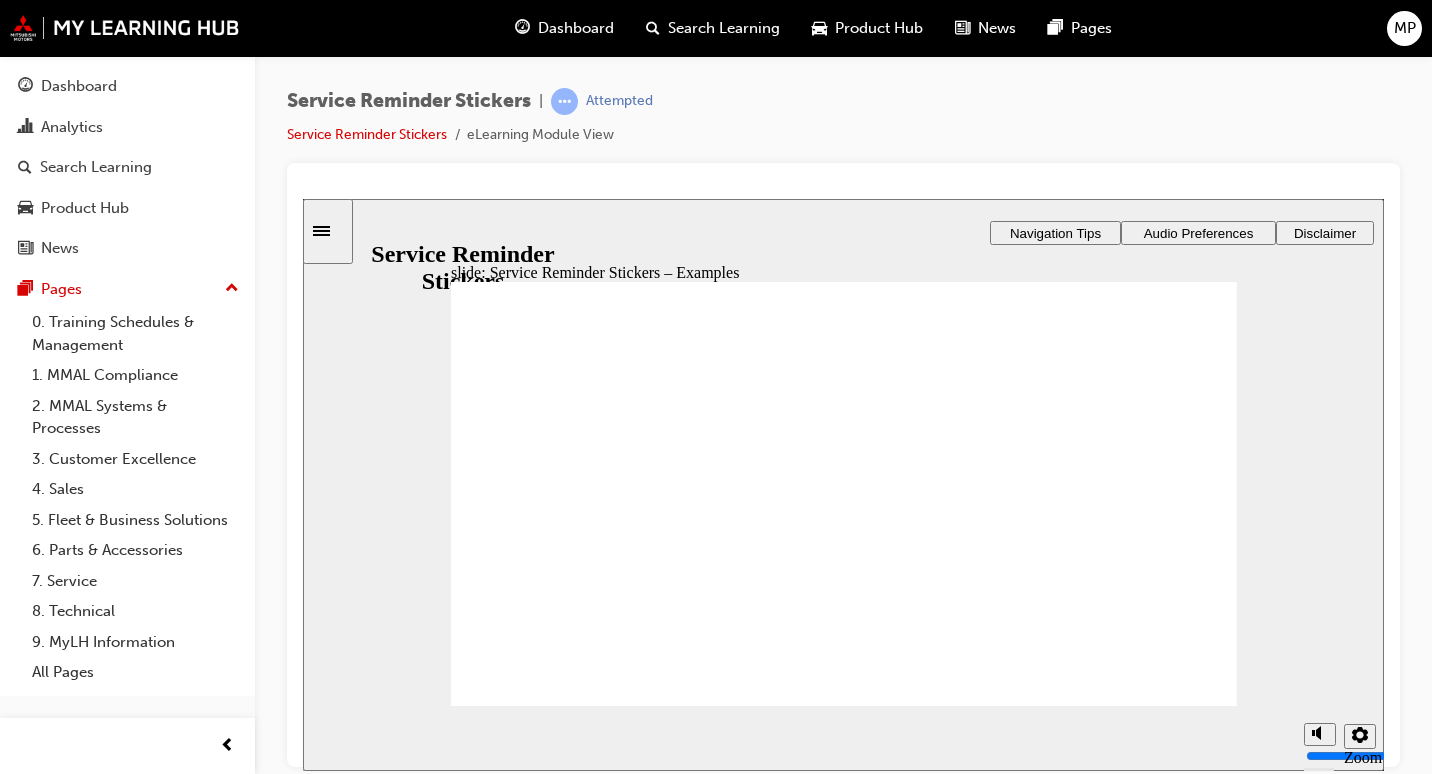 click 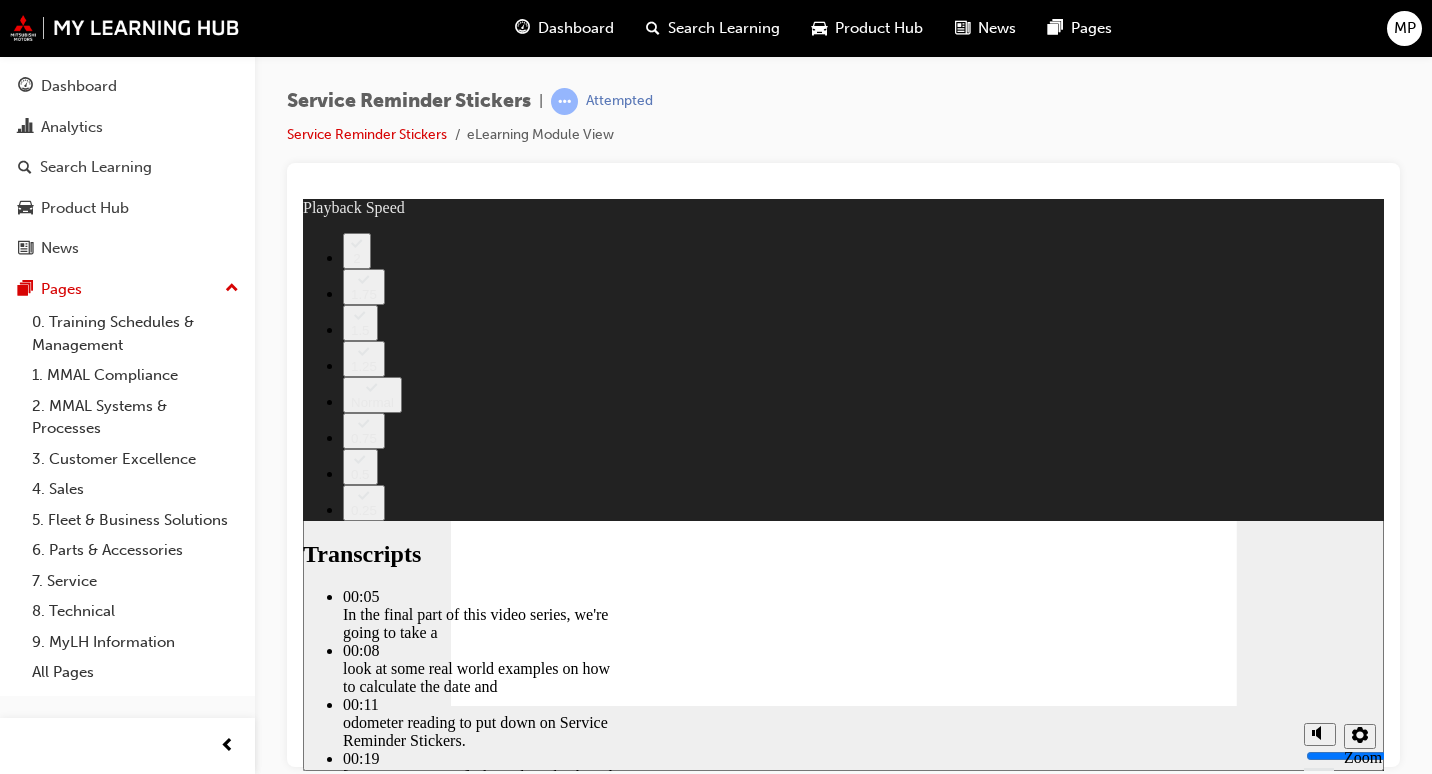 type on "199" 